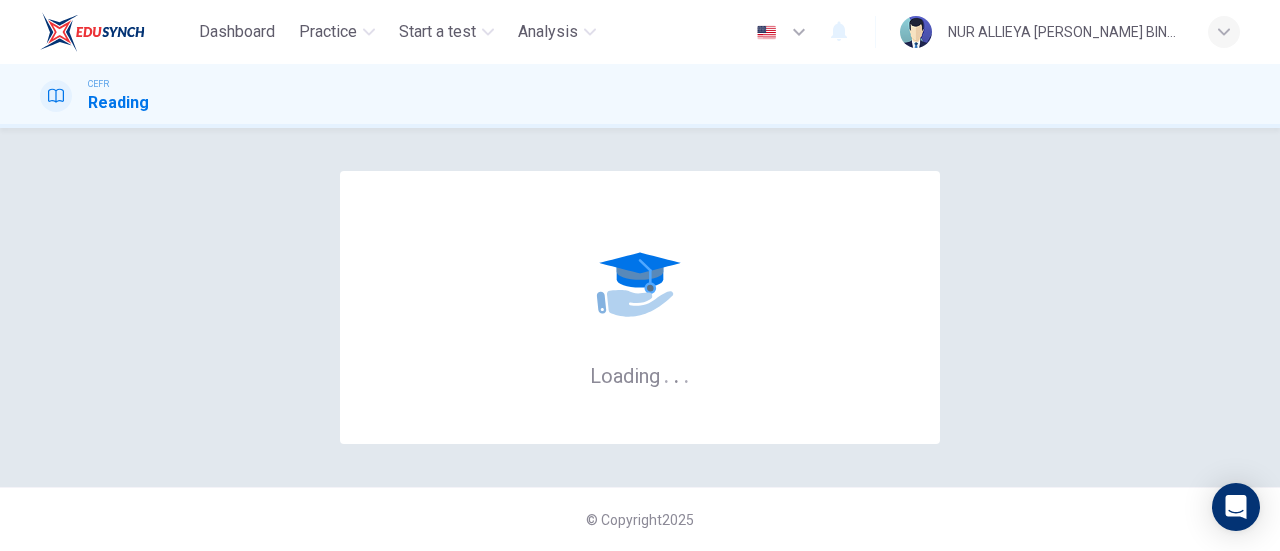 scroll, scrollTop: 0, scrollLeft: 0, axis: both 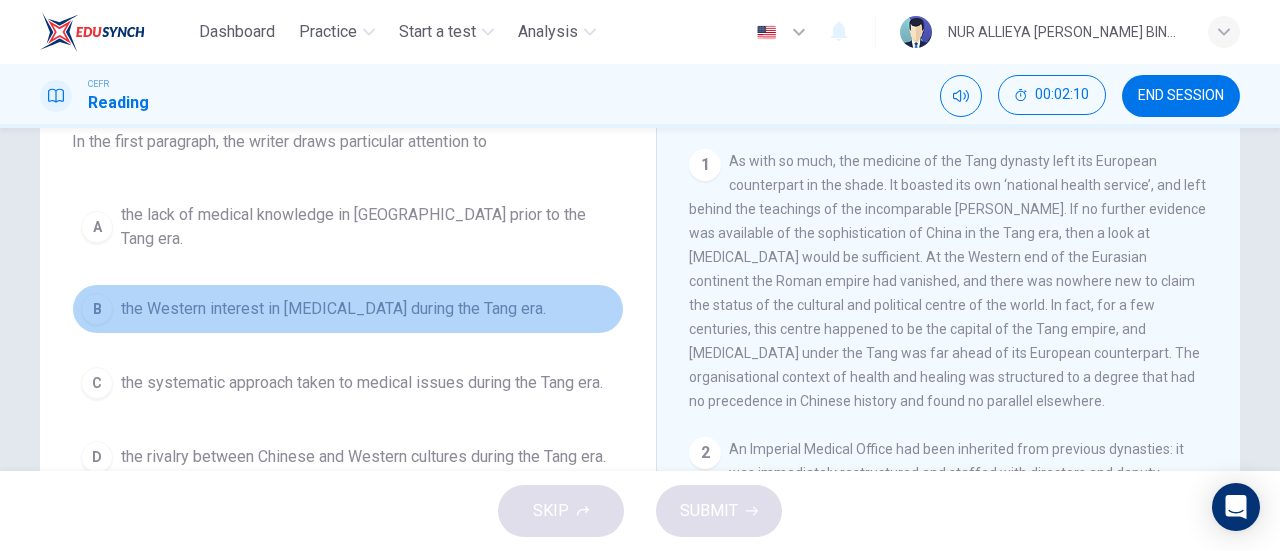 click on "the Western interest in [MEDICAL_DATA] during the Tang era." at bounding box center (333, 309) 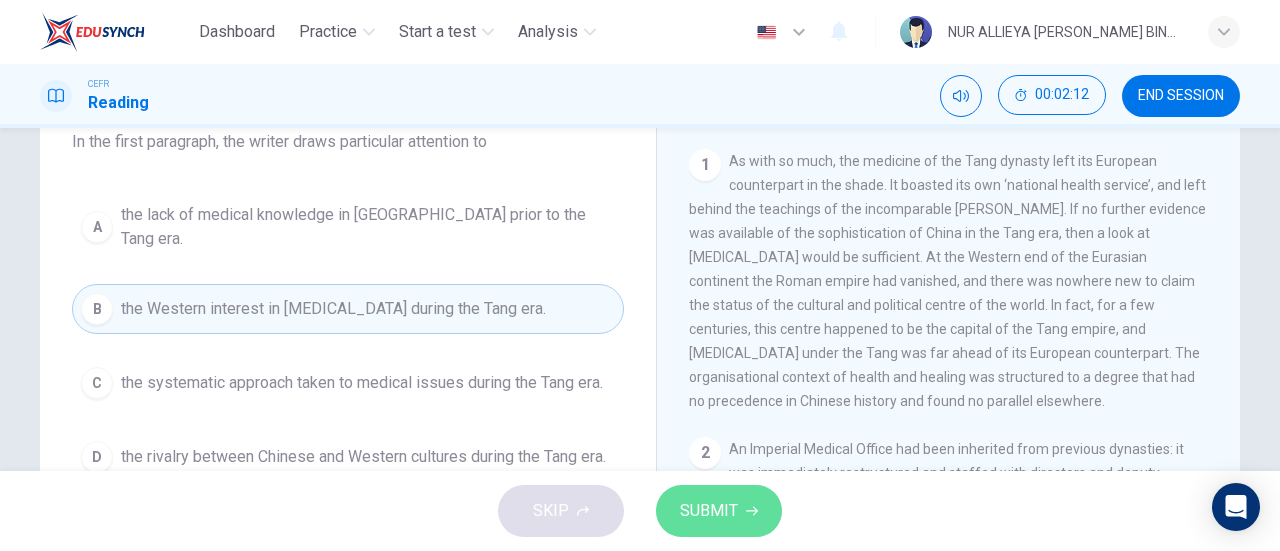 click on "SUBMIT" at bounding box center [719, 511] 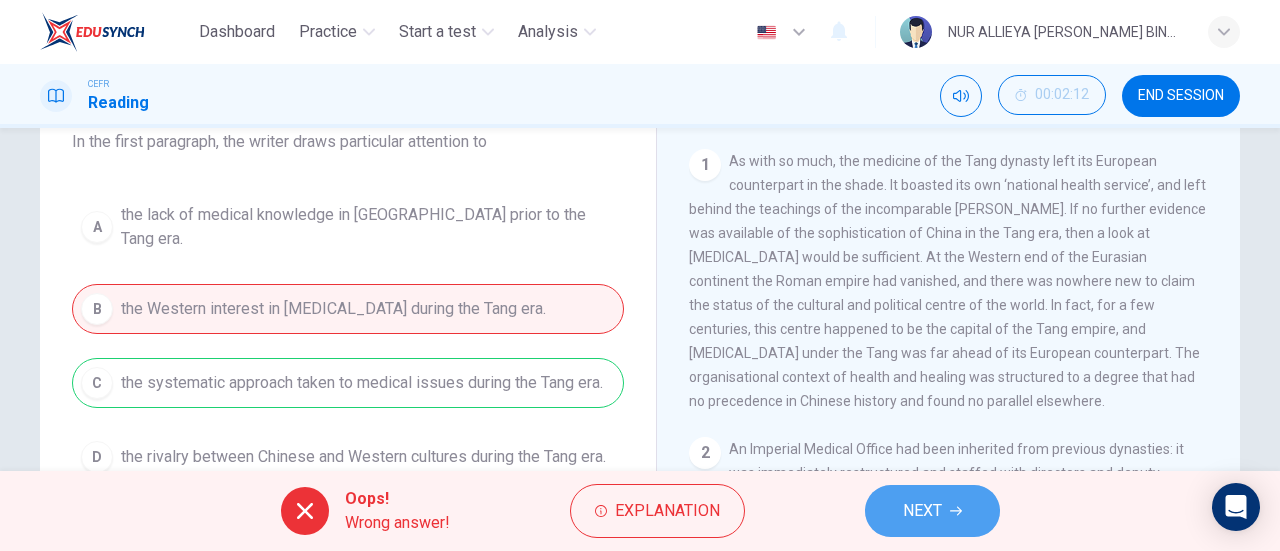 click on "NEXT" at bounding box center (932, 511) 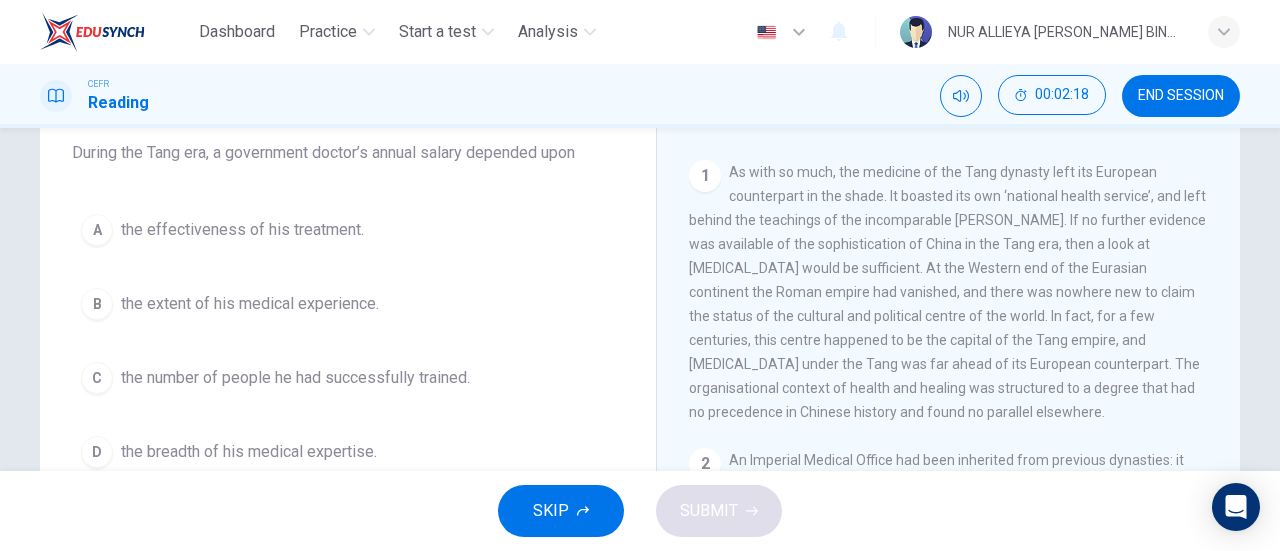 scroll, scrollTop: 171, scrollLeft: 0, axis: vertical 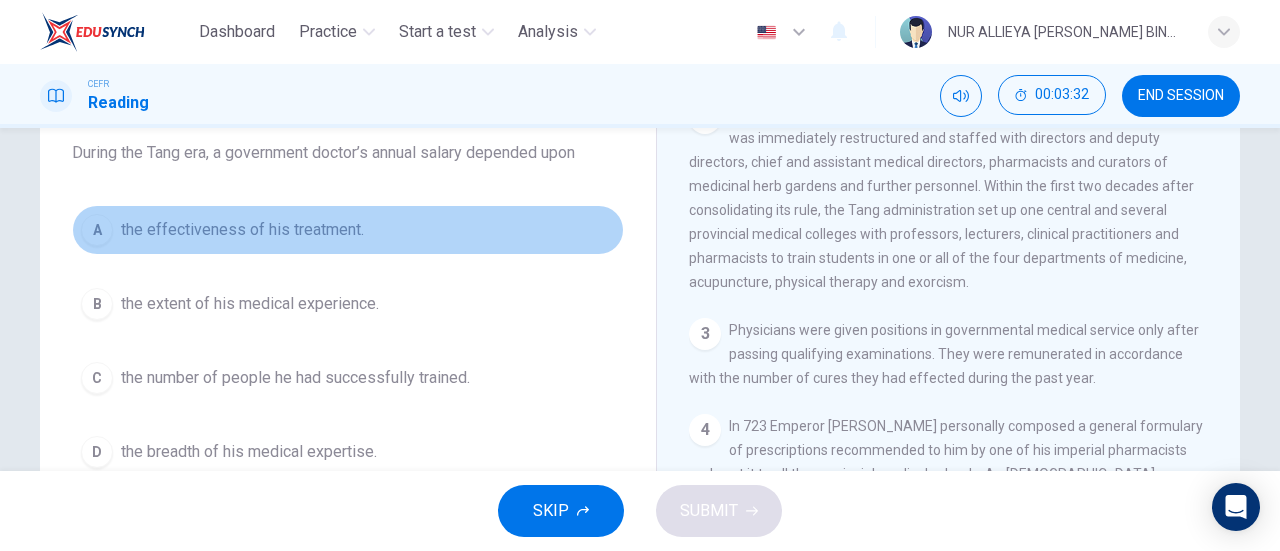 click on "the effectiveness of his treatment." at bounding box center (242, 230) 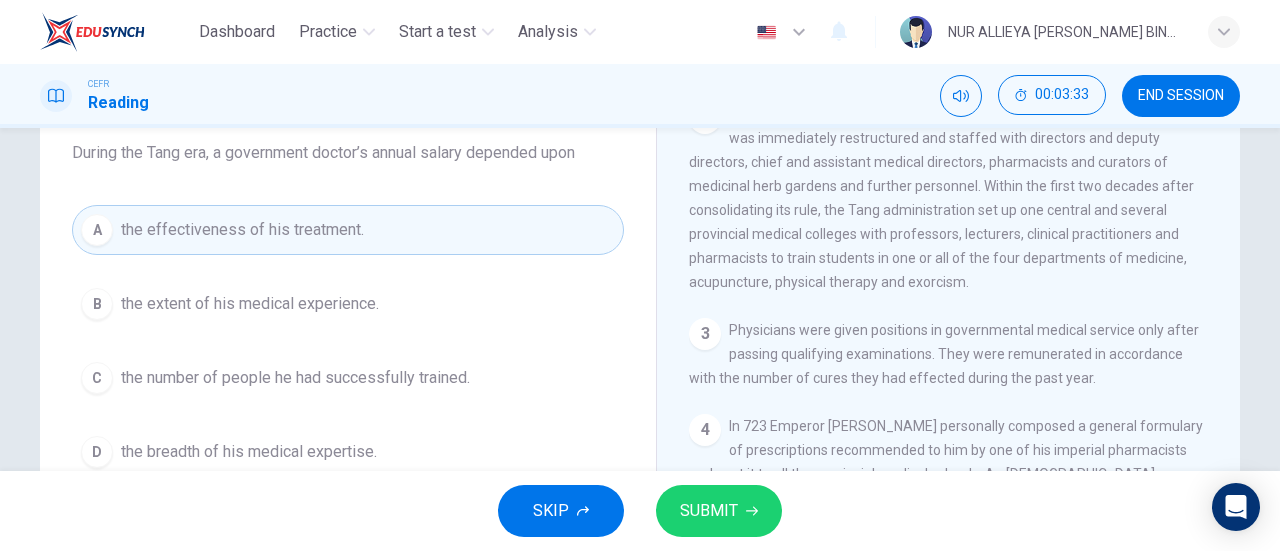 click on "SUBMIT" at bounding box center (709, 511) 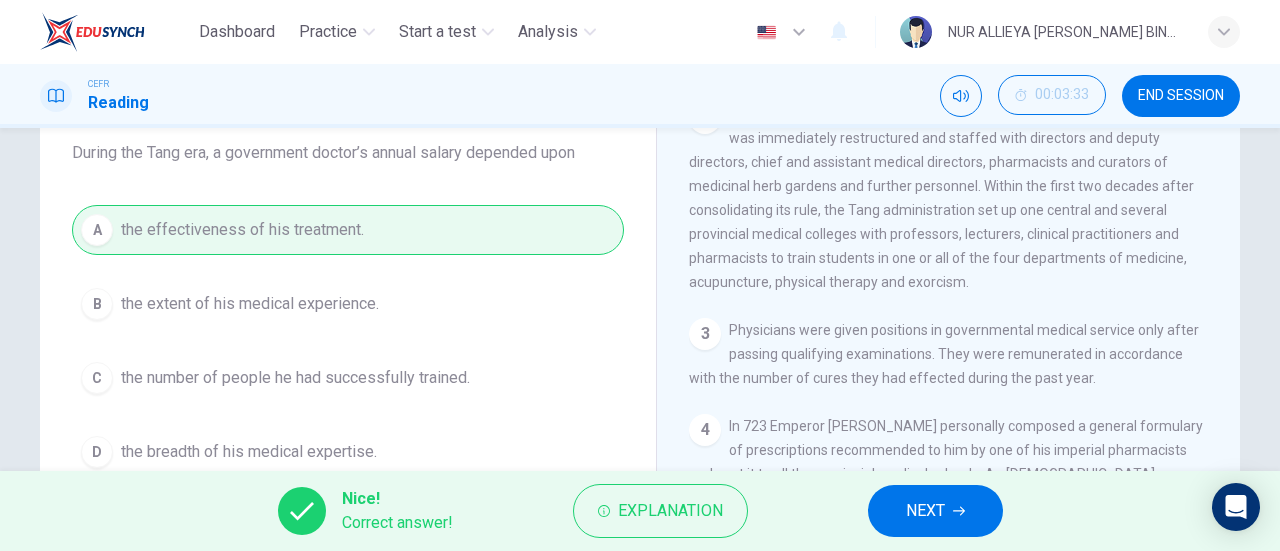 click on "NEXT" at bounding box center (935, 511) 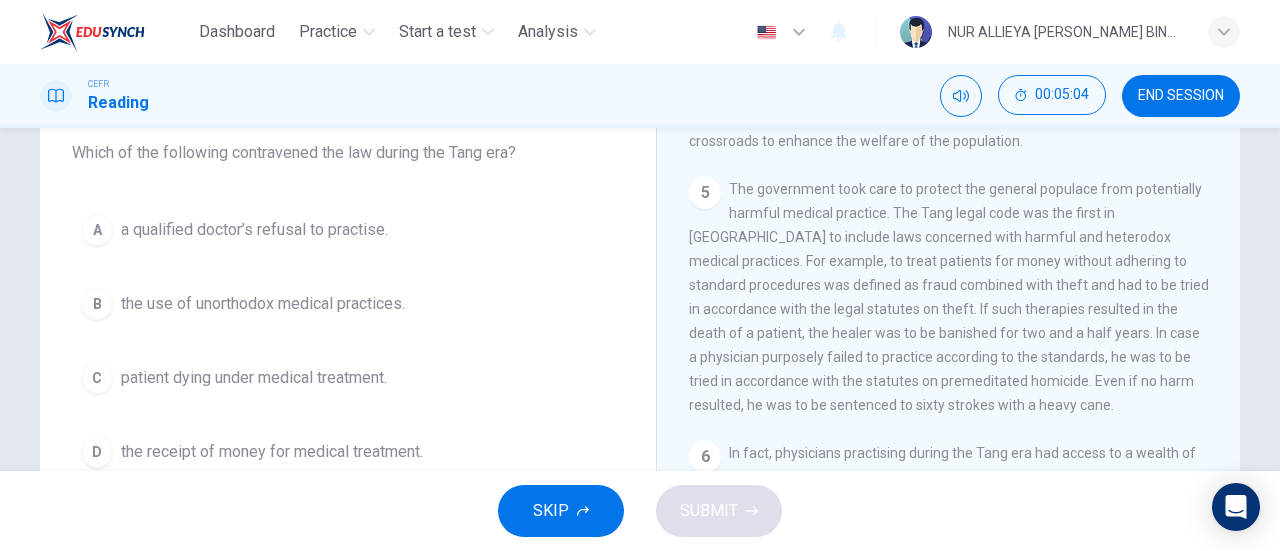 scroll, scrollTop: 1097, scrollLeft: 0, axis: vertical 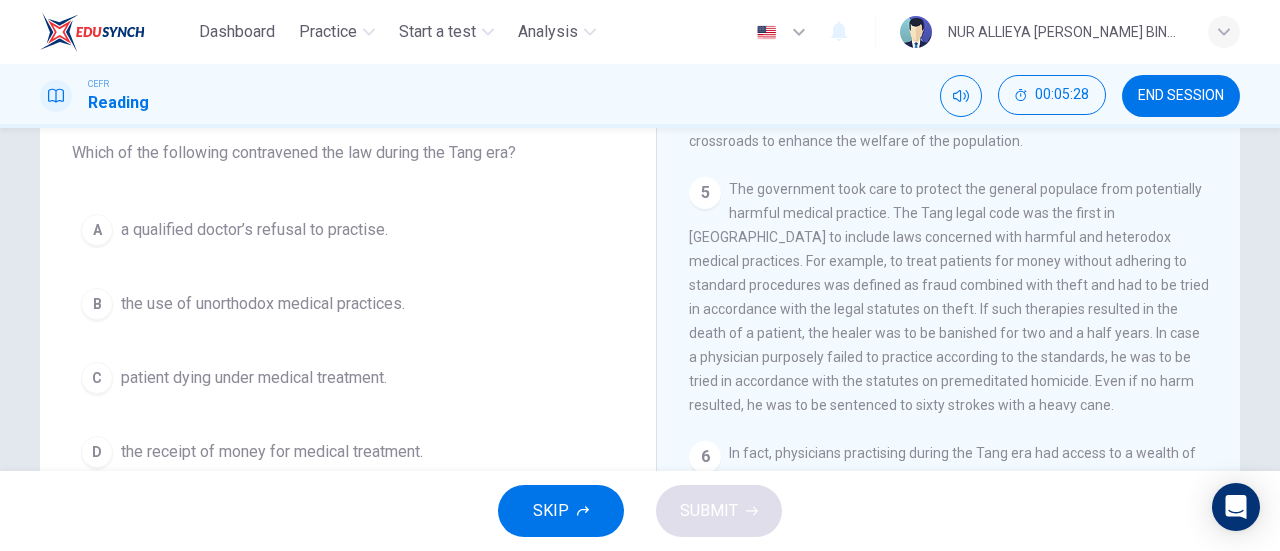 click on "A a qualified doctor’s refusal to practise. B the use of unorthodox medical practices. C patient dying under medical treatment. D the receipt of money for medical treatment." at bounding box center (348, 341) 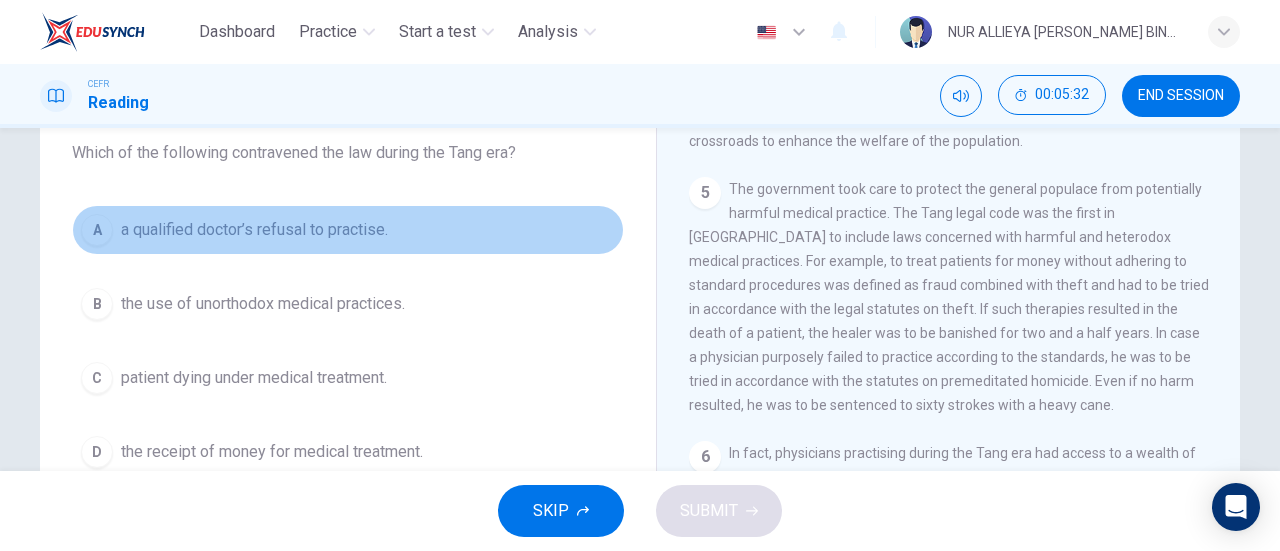 click on "a qualified doctor’s refusal to practise." at bounding box center [254, 230] 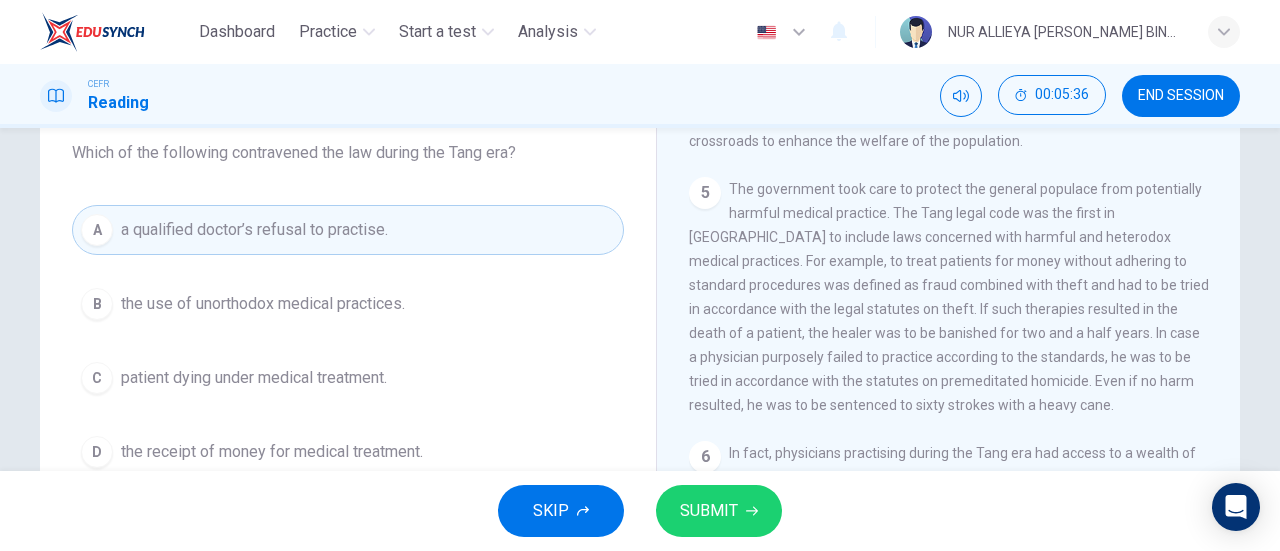 click on "SUBMIT" at bounding box center (709, 511) 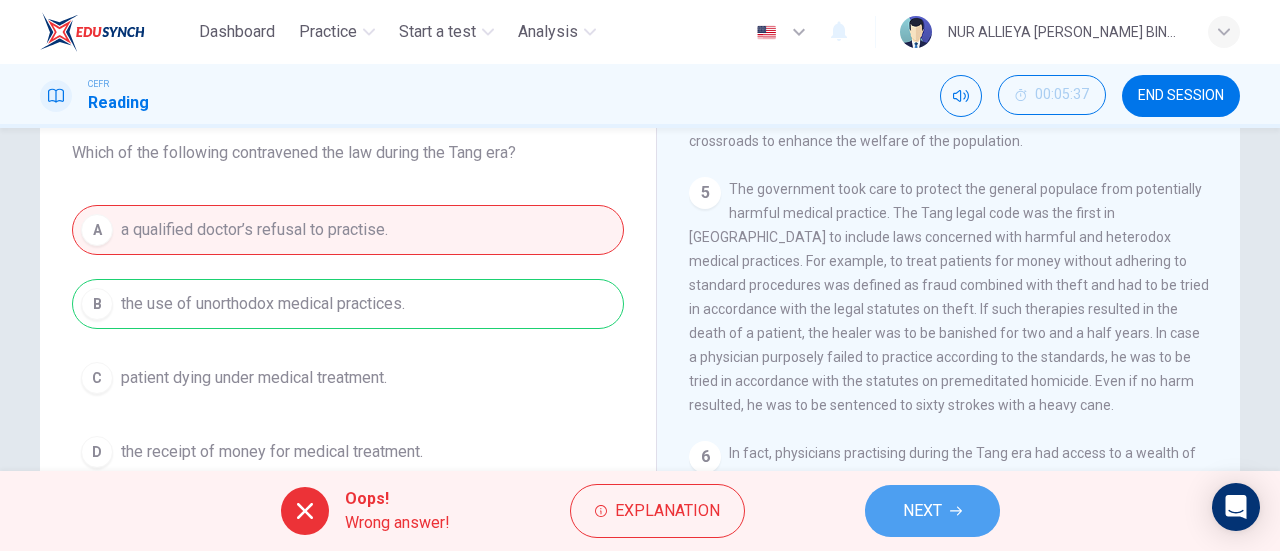 click on "NEXT" at bounding box center (932, 511) 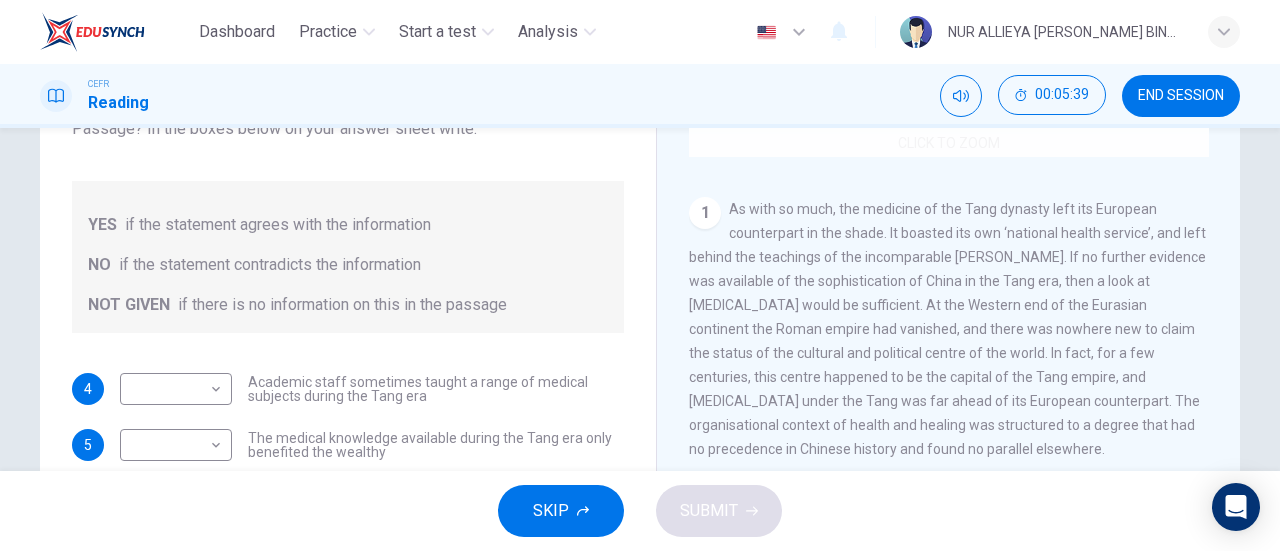 scroll, scrollTop: 322, scrollLeft: 0, axis: vertical 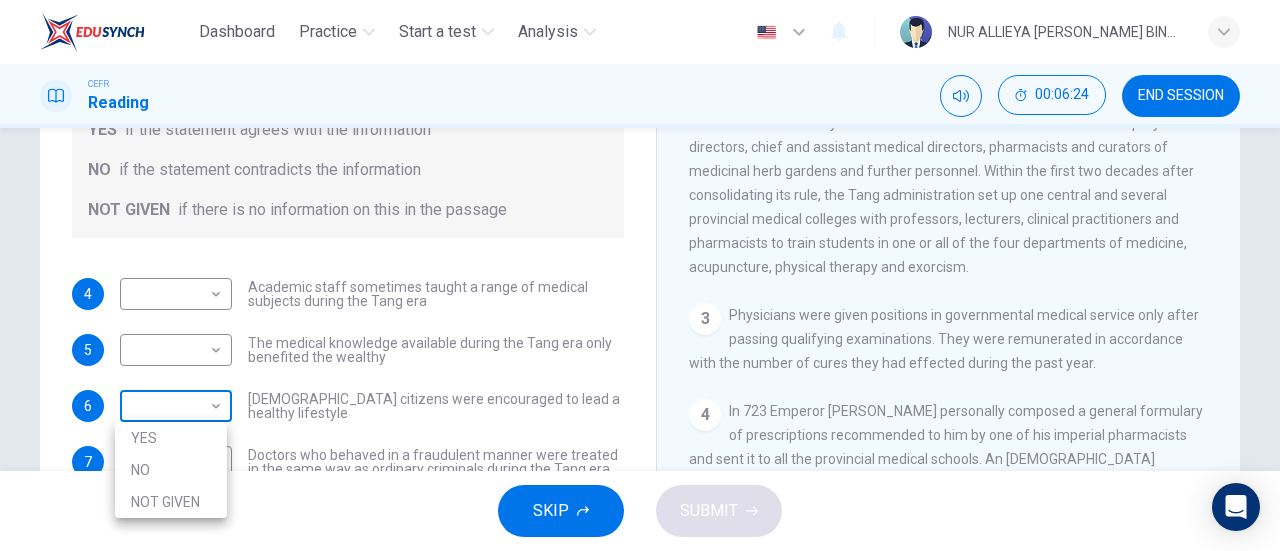 click on "Dashboard Practice Start a test Analysis English en ​ NUR ALLIEYA [PERSON_NAME] BINTI [PERSON_NAME] CEFR Reading 00:06:24 END SESSION Questions 4 - 10 Do the following statements agree with the information given in the Reading Passage?
In the boxes below on your answer sheet write: YES if the statement agrees with the information NO if the statement contradicts the information NOT GIVEN if there is no information on this in the passage 4 ​ ​ Academic staff sometimes taught a range of medical subjects during the Tang era 5 ​ ​ The medical knowledge available during the Tang era only benefited the wealthy 6 ​ ​ [DEMOGRAPHIC_DATA] citizens were encouraged to lead a healthy lifestyle 7 ​ ​ Doctors who behaved in a fraudulent manner were treated in the same way as ordinary criminals during the Tang era 8 ​ ​ Medical reference books published during the Tang era covered practical and academic issues 9 ​ ​ Waitai Miyao contained medical data from the Tang era 10 ​ ​ The Art of Healing CLICK TO ZOOM 1 2 3 4 5" at bounding box center [640, 275] 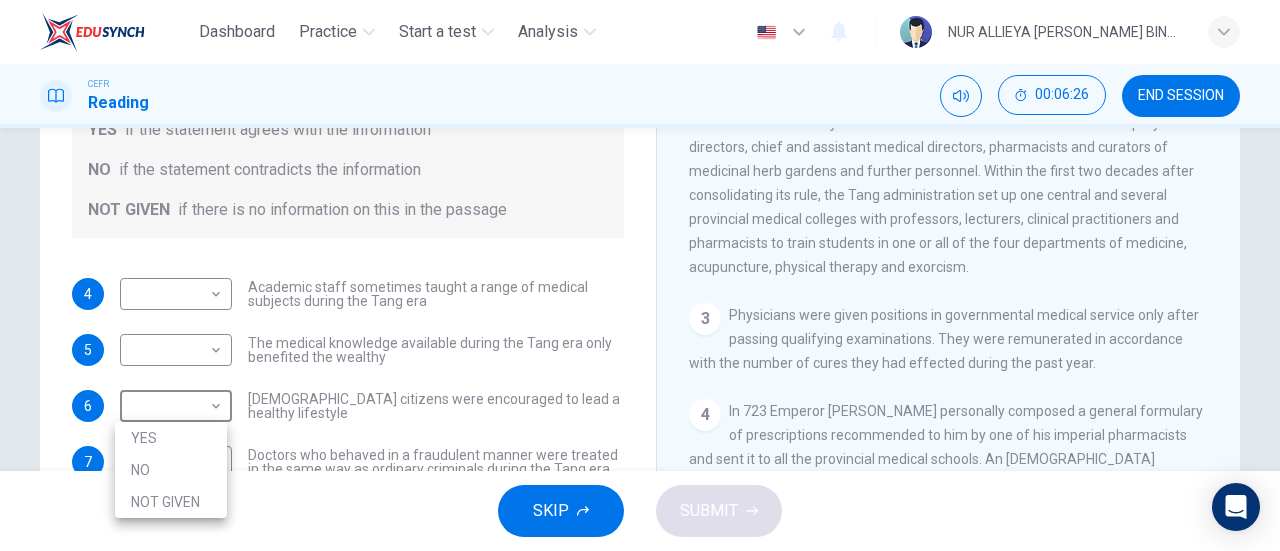 click on "YES" at bounding box center (171, 438) 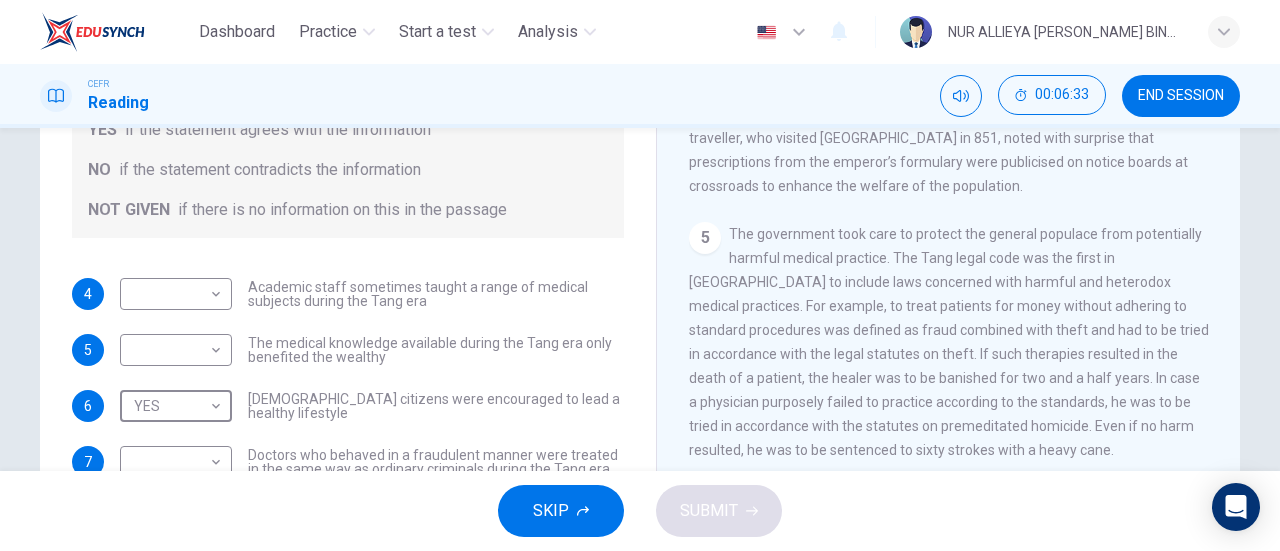 scroll, scrollTop: 994, scrollLeft: 0, axis: vertical 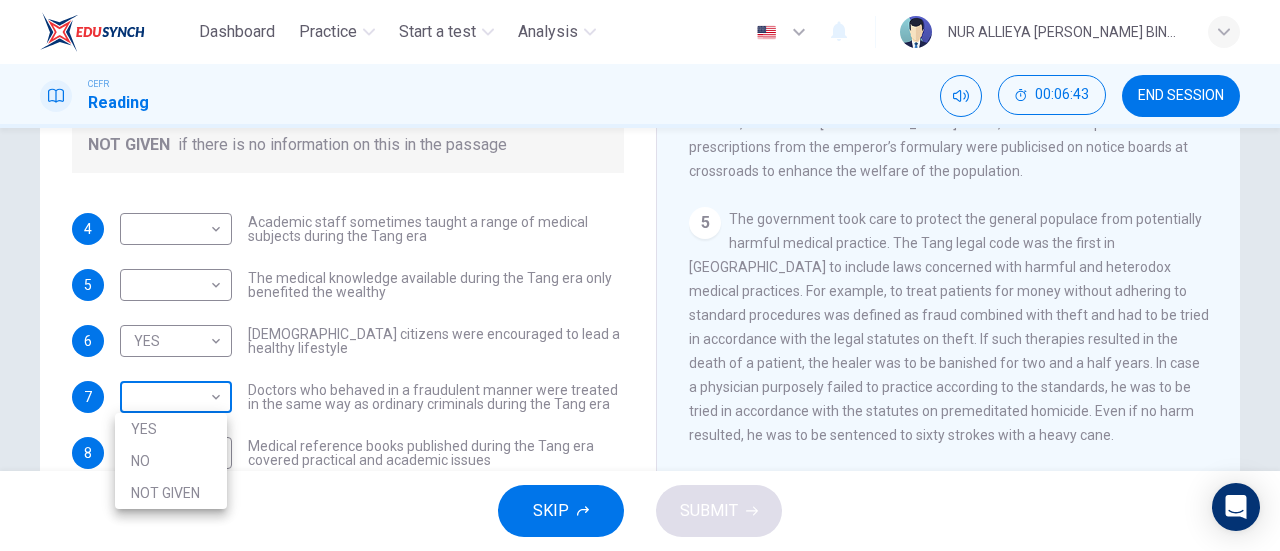 click on "Dashboard Practice Start a test Analysis English en ​ NUR ALLIEYA [PERSON_NAME] BINTI [PERSON_NAME] CEFR Reading 00:06:43 END SESSION Questions 4 - 10 Do the following statements agree with the information given in the Reading Passage?
In the boxes below on your answer sheet write: YES if the statement agrees with the information NO if the statement contradicts the information NOT GIVEN if there is no information on this in the passage 4 ​ ​ Academic staff sometimes taught a range of medical subjects during the Tang era 5 ​ ​ The medical knowledge available during the Tang era only benefited the wealthy 6 YES YES ​ [DEMOGRAPHIC_DATA] citizens were encouraged to lead a healthy lifestyle 7 ​ ​ Doctors who behaved in a fraudulent manner were treated in the same way as ordinary criminals during the Tang era 8 ​ ​ Medical reference books published during the Tang era covered practical and academic issues 9 ​ ​ Waitai Miyao contained medical data from the Tang era 10 ​ ​ The Art of Healing CLICK TO ZOOM 1 2 3" at bounding box center (640, 275) 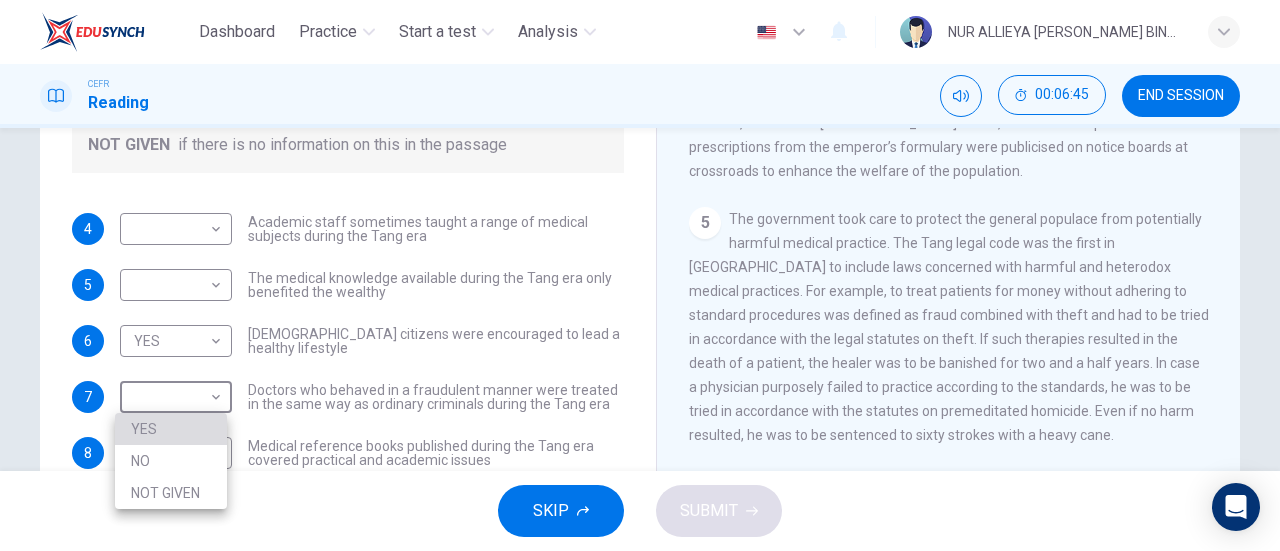 click on "YES" at bounding box center (171, 429) 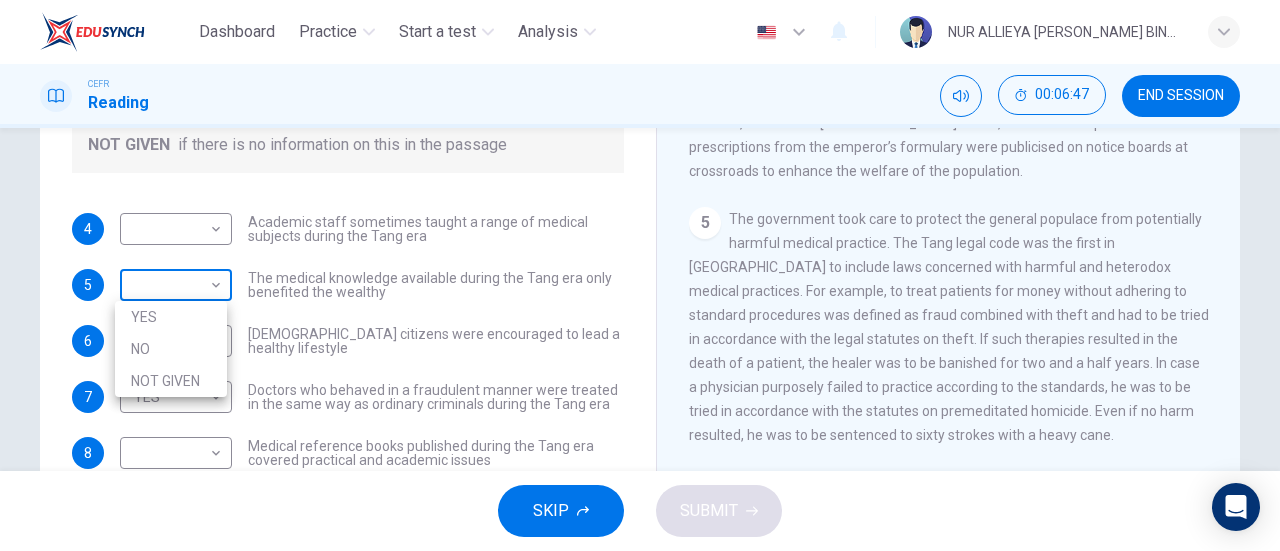 click on "Dashboard Practice Start a test Analysis English en ​ NUR ALLIEYA [PERSON_NAME] BINTI [PERSON_NAME] CEFR Reading 00:06:47 END SESSION Questions 4 - 10 Do the following statements agree with the information given in the Reading Passage?
In the boxes below on your answer sheet write: YES if the statement agrees with the information NO if the statement contradicts the information NOT GIVEN if there is no information on this in the passage 4 ​ ​ Academic staff sometimes taught a range of medical subjects during the Tang era 5 ​ ​ The medical knowledge available during the Tang era only benefited the wealthy 6 YES YES ​ [DEMOGRAPHIC_DATA] citizens were encouraged to lead a healthy lifestyle 7 YES YES ​ Doctors who behaved in a fraudulent manner were treated in the same way as ordinary criminals during the Tang era 8 ​ ​ Medical reference books published during the Tang era covered practical and academic issues 9 ​ ​ Waitai Miyao contained medical data from the Tang era 10 ​ ​ The Art of Healing CLICK TO ZOOM 1" at bounding box center [640, 275] 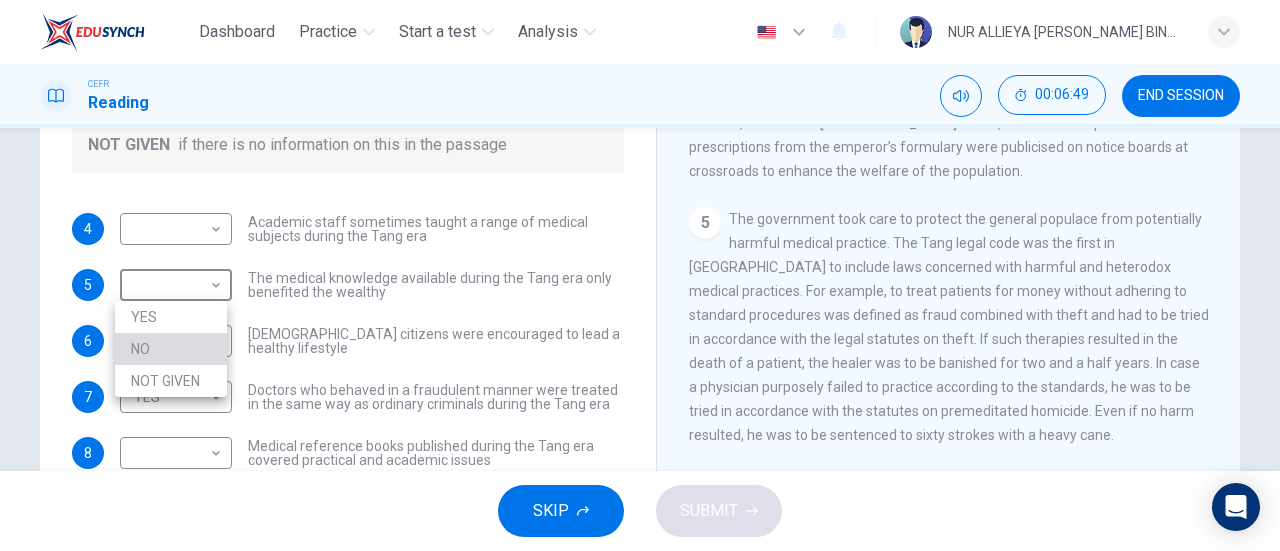 click on "NO" at bounding box center (171, 349) 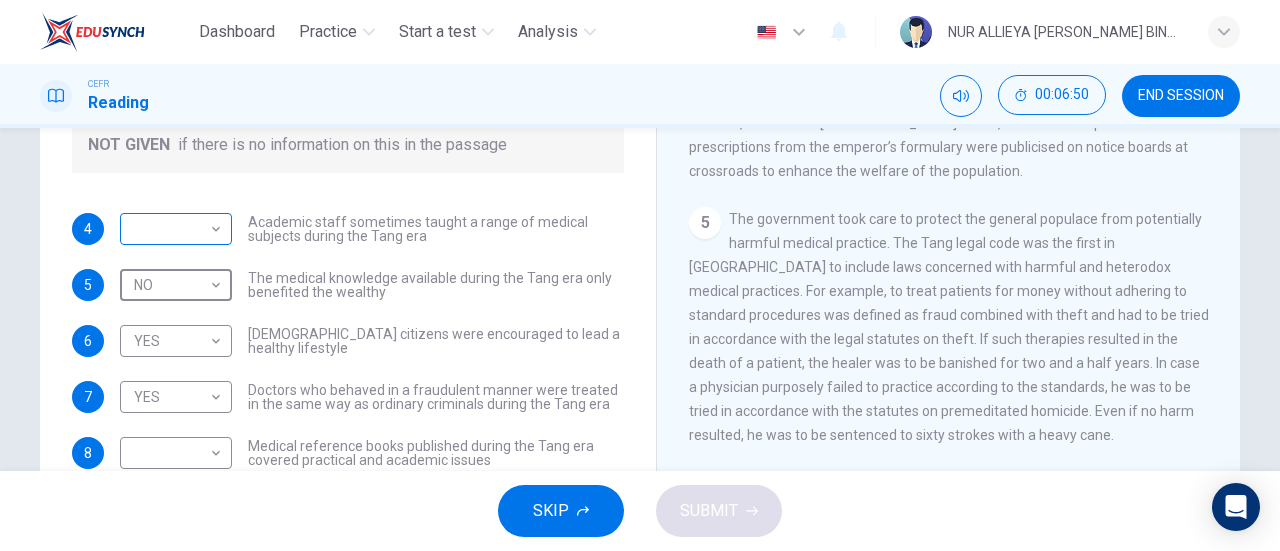 click on "Dashboard Practice Start a test Analysis English en ​ NUR ALLIEYA [PERSON_NAME] BINTI [PERSON_NAME] CEFR Reading 00:06:50 END SESSION Questions 4 - 10 Do the following statements agree with the information given in the Reading Passage?
In the boxes below on your answer sheet write: YES if the statement agrees with the information NO if the statement contradicts the information NOT GIVEN if there is no information on this in the passage 4 ​ ​ Academic staff sometimes taught a range of medical subjects during the Tang era 5 NO NO ​ The medical knowledge available during the Tang era only benefited the wealthy 6 YES YES ​ [DEMOGRAPHIC_DATA] citizens were encouraged to lead a healthy lifestyle 7 YES YES ​ Doctors who behaved in a fraudulent manner were treated in the same way as ordinary criminals during the Tang era 8 ​ ​ Medical reference books published during the Tang era covered practical and academic issues 9 ​ ​ Waitai Miyao contained medical data from the Tang era 10 ​ ​ The Art of Healing CLICK TO ZOOM" at bounding box center [640, 275] 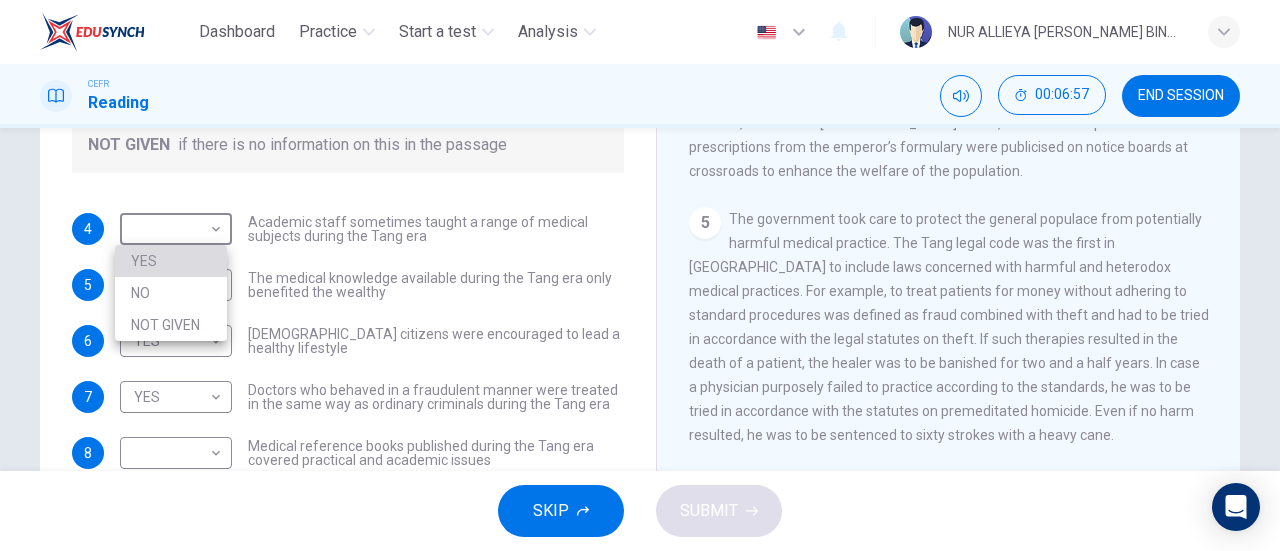 click on "YES" at bounding box center (171, 261) 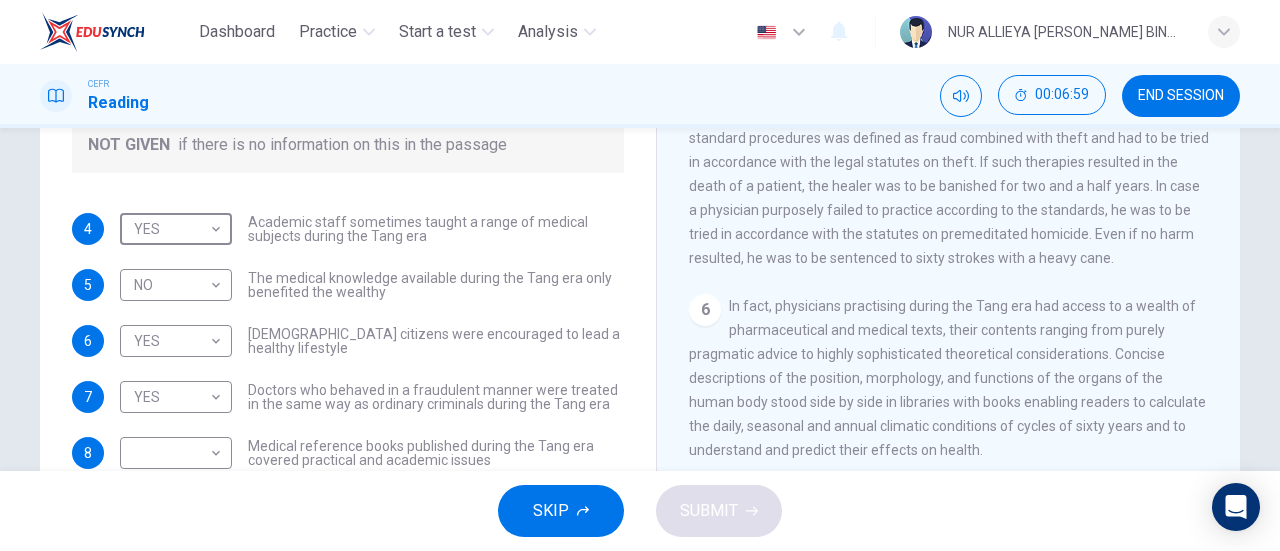 scroll, scrollTop: 1177, scrollLeft: 0, axis: vertical 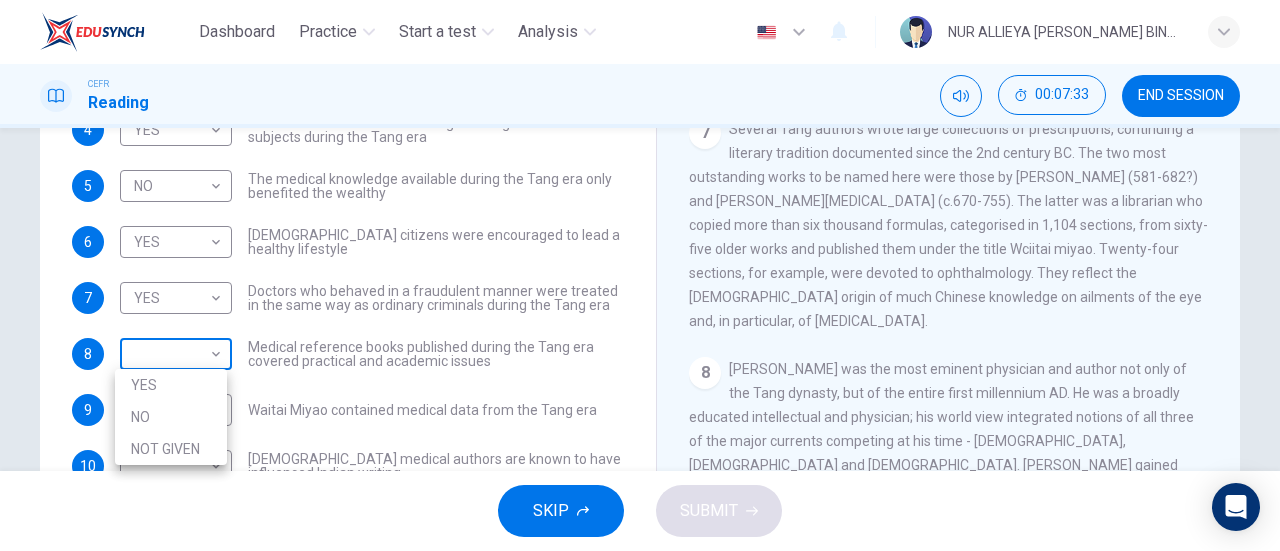 click on "Dashboard Practice Start a test Analysis English en ​ NUR ALLIEYA [PERSON_NAME] BINTI [PERSON_NAME] CEFR Reading 00:07:33 END SESSION Questions 4 - 10 Do the following statements agree with the information given in the Reading Passage?
In the boxes below on your answer sheet write: YES if the statement agrees with the information NO if the statement contradicts the information NOT GIVEN if there is no information on this in the passage 4 YES YES ​ Academic staff sometimes taught a range of medical subjects during the Tang era 5 NO NO ​ The medical knowledge available during the Tang era only benefited the wealthy 6 YES YES ​ [DEMOGRAPHIC_DATA] citizens were encouraged to lead a healthy lifestyle 7 YES YES ​ Doctors who behaved in a fraudulent manner were treated in the same way as ordinary criminals during the Tang era 8 ​ ​ Medical reference books published during the Tang era covered practical and academic issues 9 ​ ​ Waitai Miyao contained medical data from the Tang era 10 ​ ​ The Art of Healing 1 2 3 4 5" at bounding box center (640, 275) 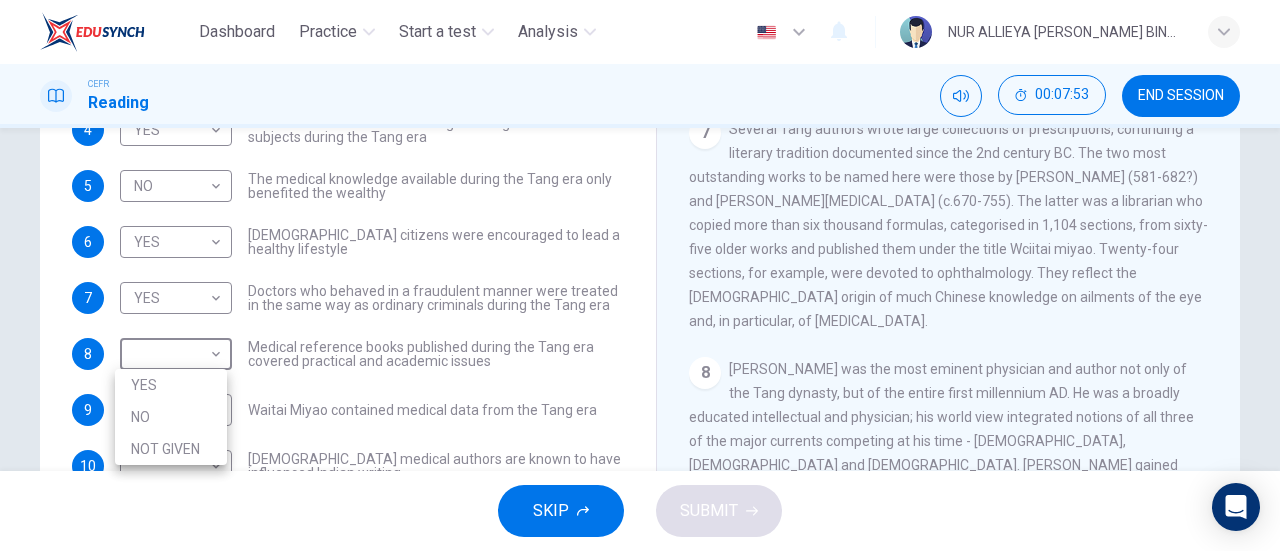 click at bounding box center [640, 275] 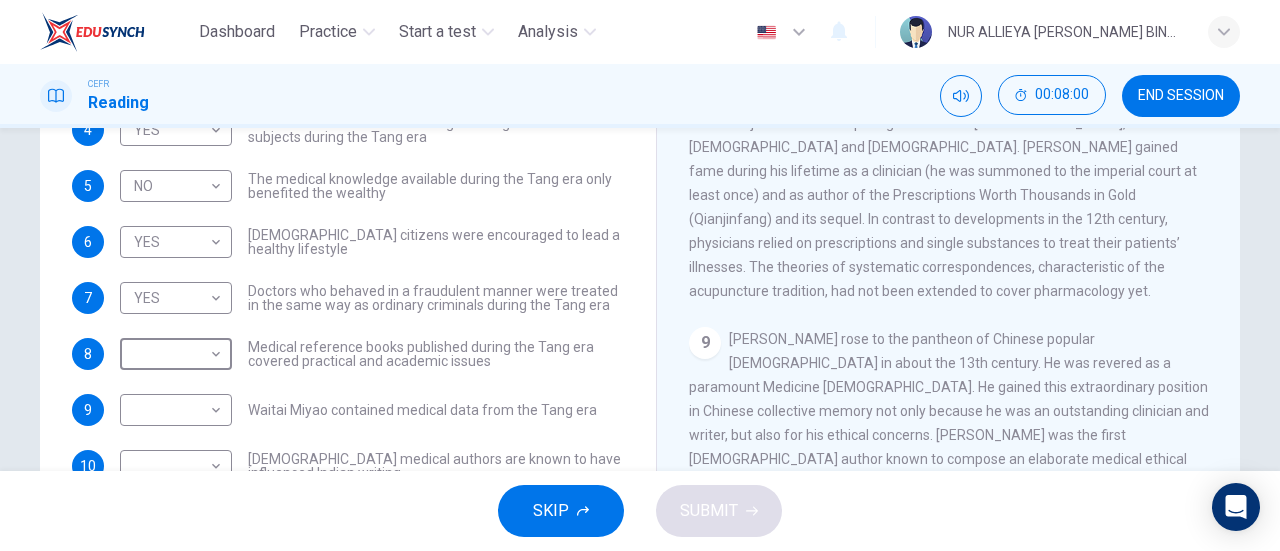 scroll, scrollTop: 1761, scrollLeft: 0, axis: vertical 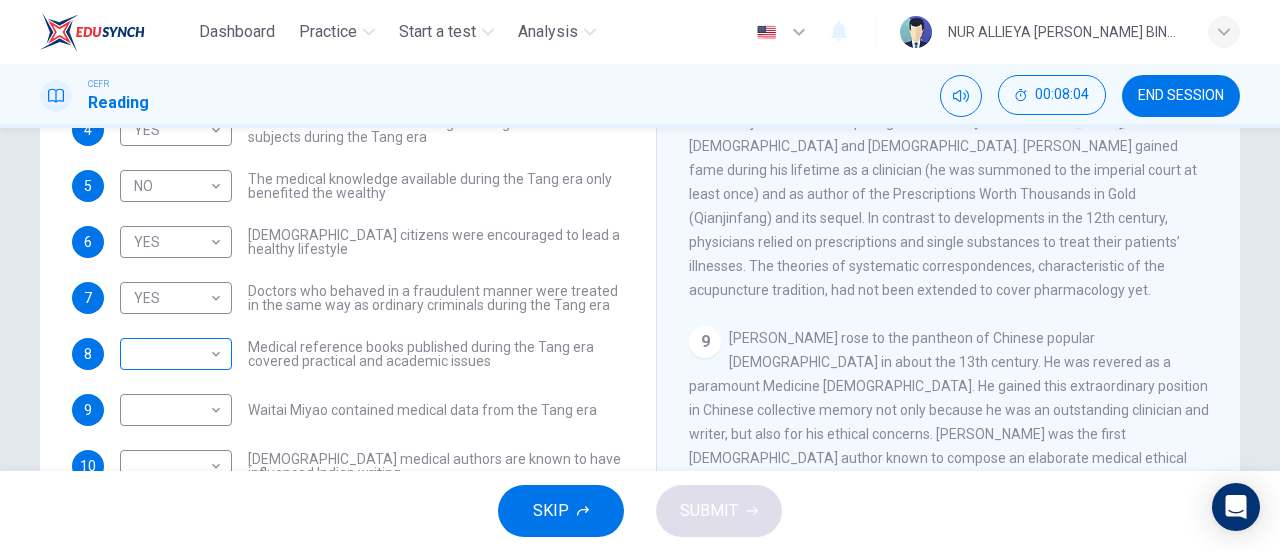 drag, startPoint x: 368, startPoint y: 371, endPoint x: 161, endPoint y: 349, distance: 208.1658 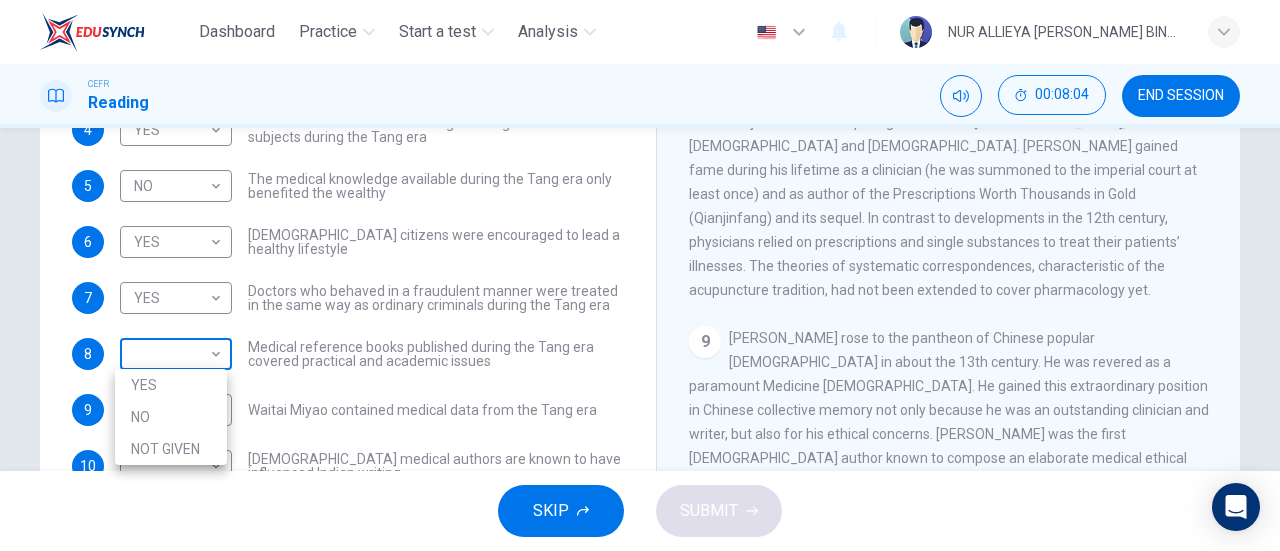 click on "Dashboard Practice Start a test Analysis English en ​ NUR ALLIEYA [PERSON_NAME] BINTI [PERSON_NAME] CEFR Reading 00:08:04 END SESSION Questions 4 - 10 Do the following statements agree with the information given in the Reading Passage?
In the boxes below on your answer sheet write: YES if the statement agrees with the information NO if the statement contradicts the information NOT GIVEN if there is no information on this in the passage 4 YES YES ​ Academic staff sometimes taught a range of medical subjects during the Tang era 5 NO NO ​ The medical knowledge available during the Tang era only benefited the wealthy 6 YES YES ​ [DEMOGRAPHIC_DATA] citizens were encouraged to lead a healthy lifestyle 7 YES YES ​ Doctors who behaved in a fraudulent manner were treated in the same way as ordinary criminals during the Tang era 8 ​ ​ Medical reference books published during the Tang era covered practical and academic issues 9 ​ ​ Waitai Miyao contained medical data from the Tang era 10 ​ ​ The Art of Healing 1 2 3 4 5" at bounding box center [640, 275] 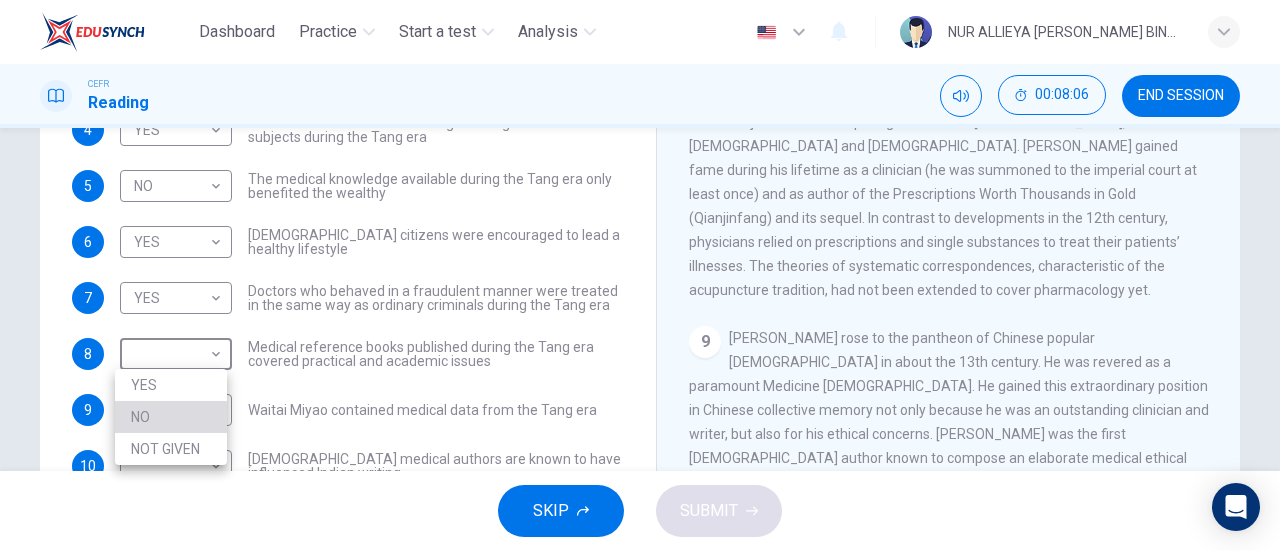 click on "NO" at bounding box center [171, 417] 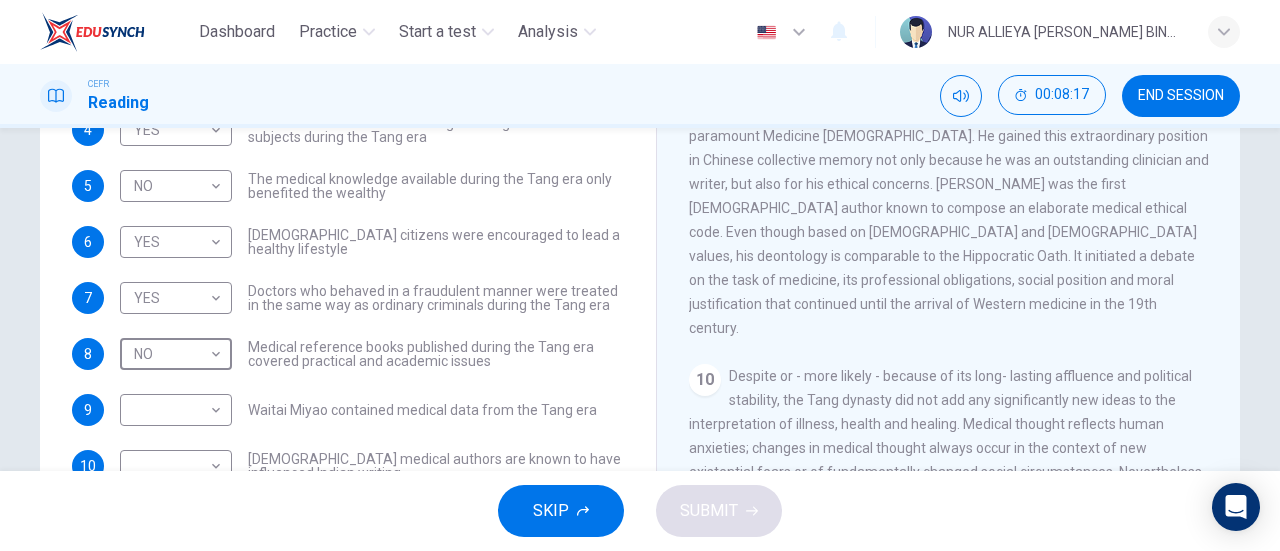 scroll, scrollTop: 2027, scrollLeft: 0, axis: vertical 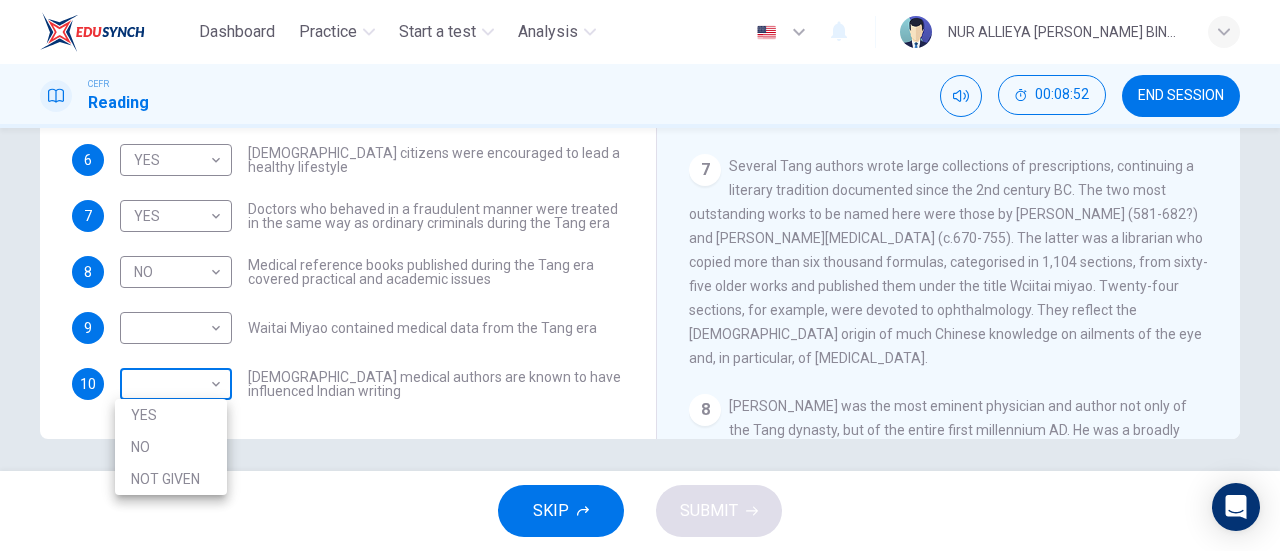 click on "Dashboard Practice Start a test Analysis English en ​ NUR ALLIEYA [PERSON_NAME] BINTI [PERSON_NAME] CEFR Reading 00:08:52 END SESSION Questions 4 - 10 Do the following statements agree with the information given in the Reading Passage?
In the boxes below on your answer sheet write: YES if the statement agrees with the information NO if the statement contradicts the information NOT GIVEN if there is no information on this in the passage 4 YES YES ​ Academic staff sometimes taught a range of medical subjects during the Tang era 5 NO NO ​ The medical knowledge available during the Tang era only benefited the wealthy 6 YES YES ​ [DEMOGRAPHIC_DATA] citizens were encouraged to lead a healthy lifestyle 7 YES YES ​ Doctors who behaved in a fraudulent manner were treated in the same way as ordinary criminals during the Tang era 8 NO NO ​ Medical reference books published during the Tang era covered practical and academic issues 9 ​ ​ Waitai Miyao contained medical data from the Tang era 10 ​ ​ The Art of Healing 1 2 3 4" at bounding box center [640, 275] 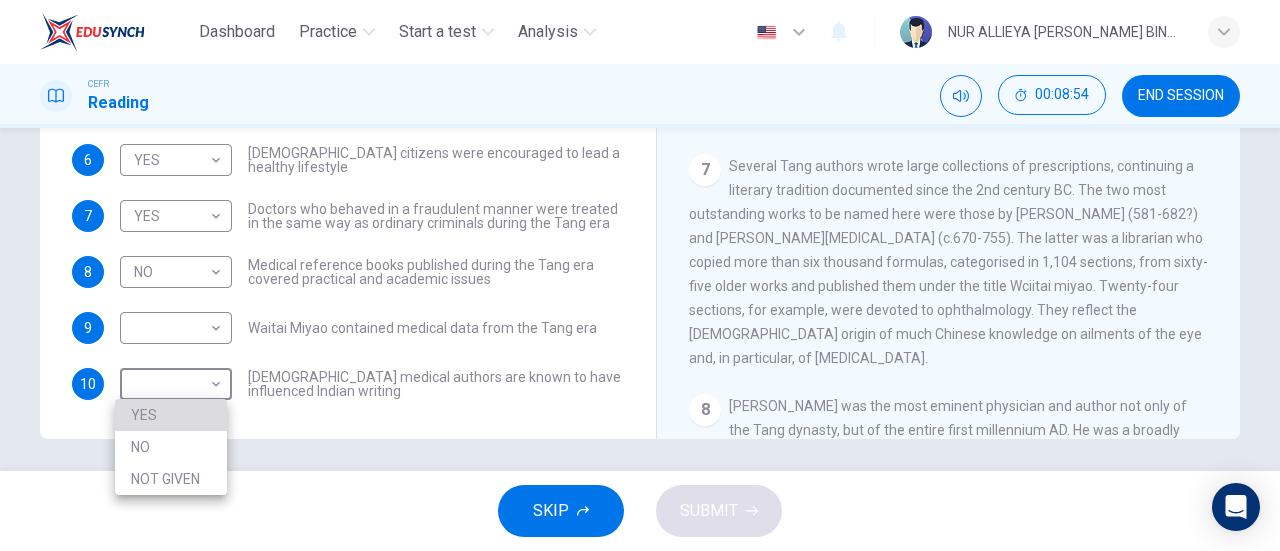 click on "YES" at bounding box center (171, 415) 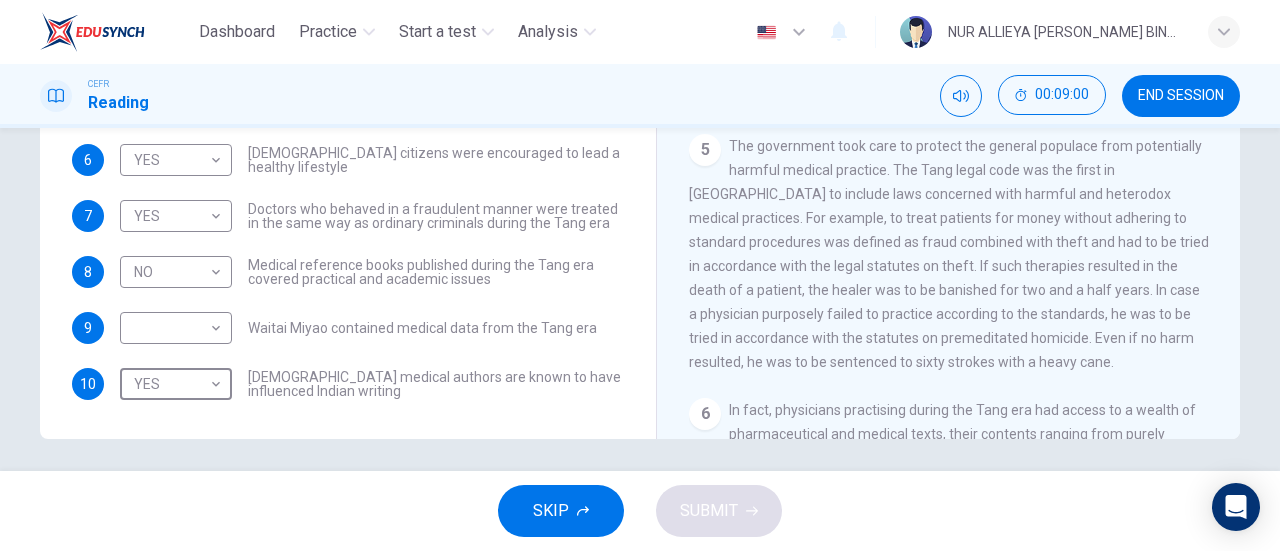 scroll, scrollTop: 876, scrollLeft: 0, axis: vertical 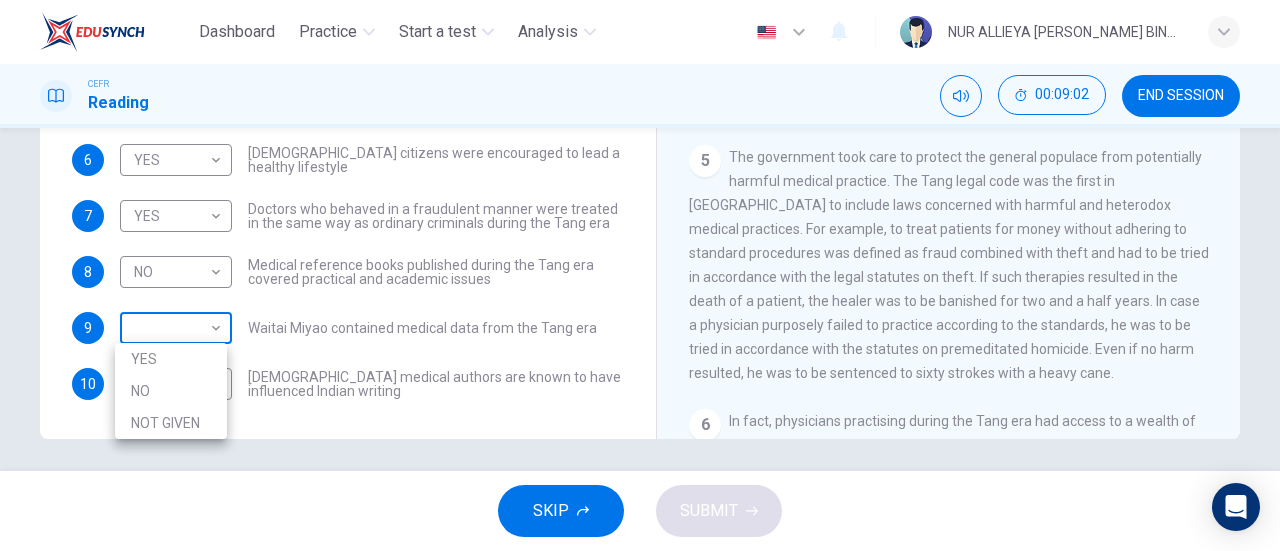 click on "Dashboard Practice Start a test Analysis English en ​ NUR ALLIEYA [PERSON_NAME] BINTI [PERSON_NAME] CEFR Reading 00:09:02 END SESSION Questions 4 - 10 Do the following statements agree with the information given in the Reading Passage?
In the boxes below on your answer sheet write: YES if the statement agrees with the information NO if the statement contradicts the information NOT GIVEN if there is no information on this in the passage 4 YES YES ​ Academic staff sometimes taught a range of medical subjects during the Tang era 5 NO NO ​ The medical knowledge available during the Tang era only benefited the wealthy 6 YES YES ​ [DEMOGRAPHIC_DATA] citizens were encouraged to lead a healthy lifestyle 7 YES YES ​ Doctors who behaved in a fraudulent manner were treated in the same way as ordinary criminals during the Tang era 8 NO NO ​ Medical reference books published during the Tang era covered practical and academic issues 9 ​ ​ Waitai Miyao contained medical data from the Tang era 10 YES YES ​ The Art of Healing 1 2" at bounding box center [640, 275] 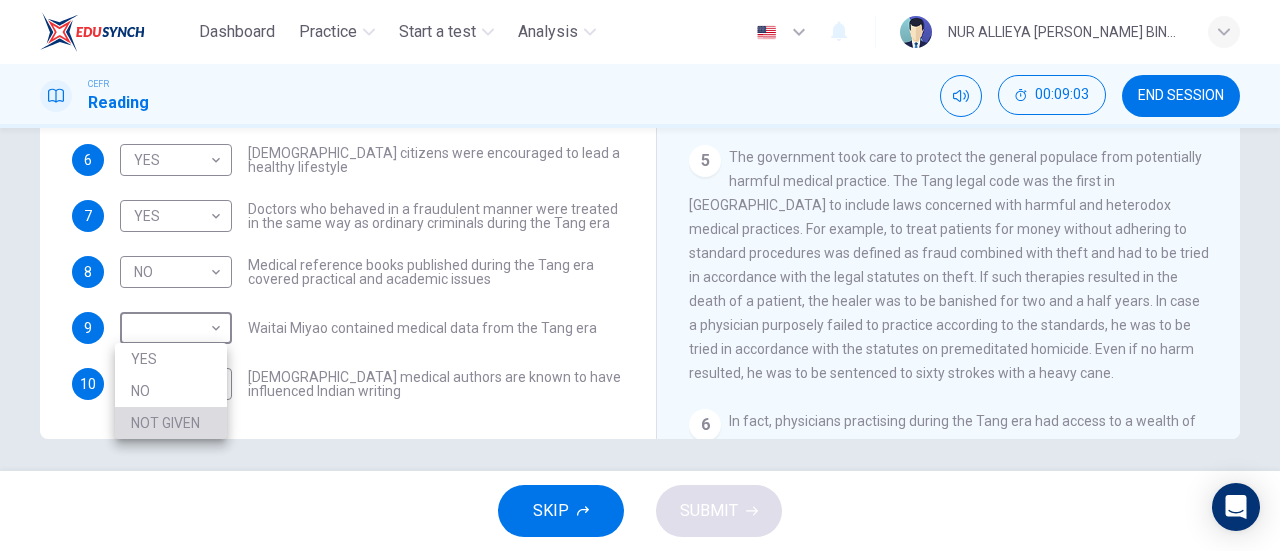 click on "NOT GIVEN" at bounding box center [171, 423] 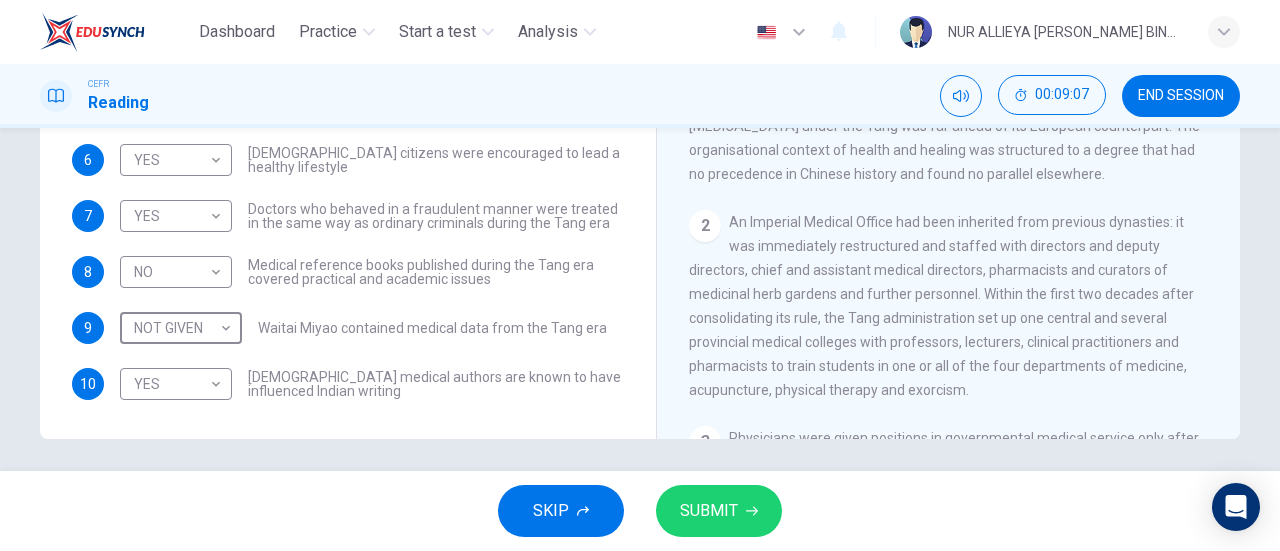 scroll, scrollTop: 321, scrollLeft: 0, axis: vertical 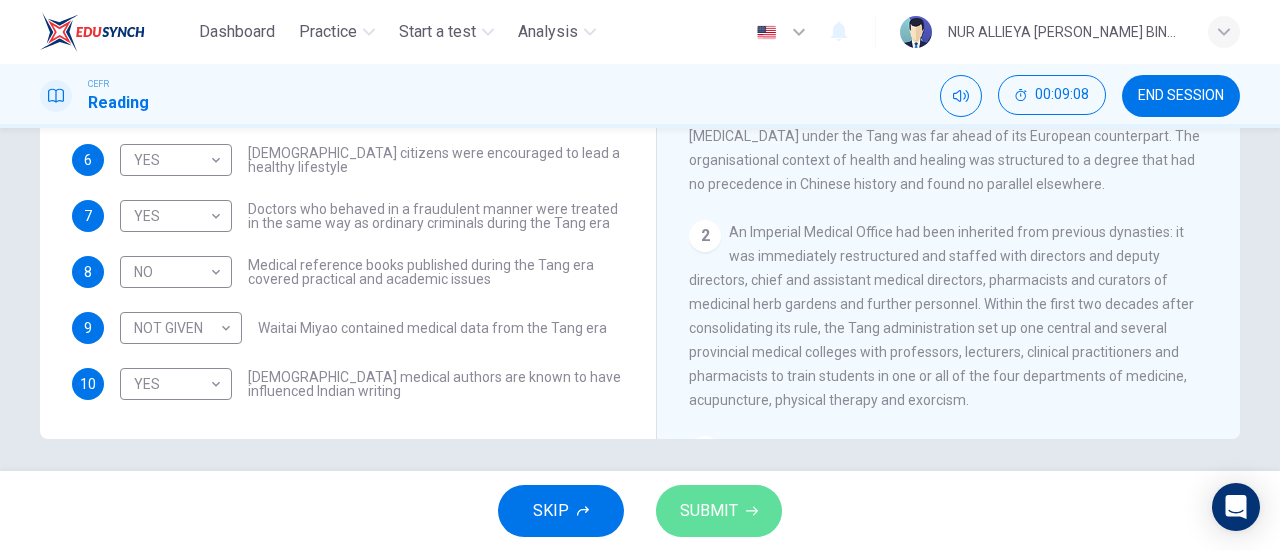 click on "SUBMIT" at bounding box center [719, 511] 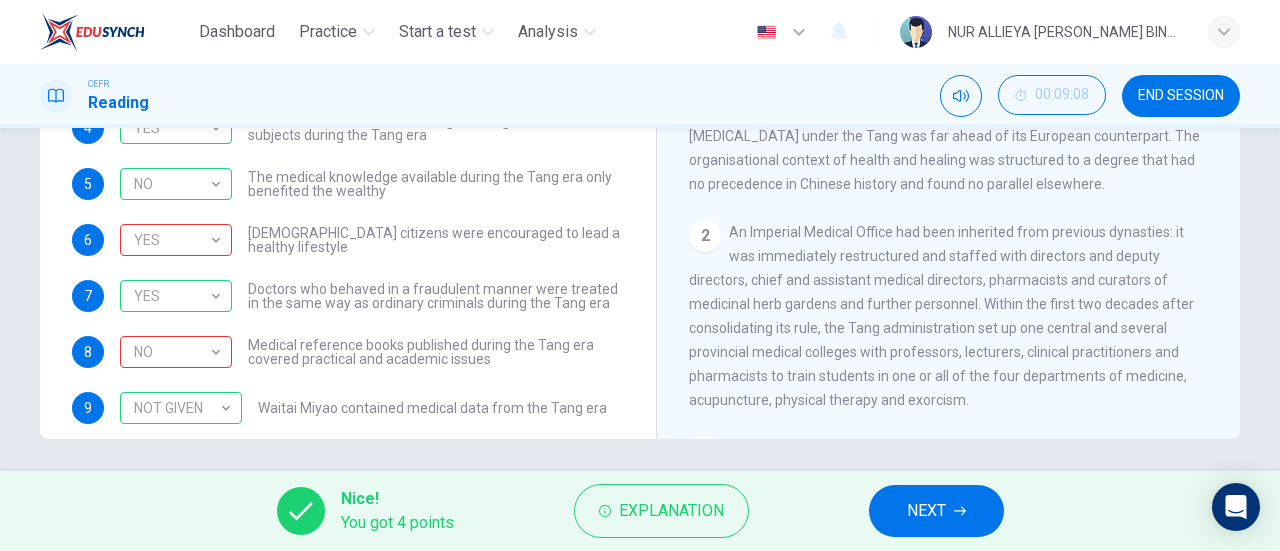 scroll, scrollTop: 0, scrollLeft: 0, axis: both 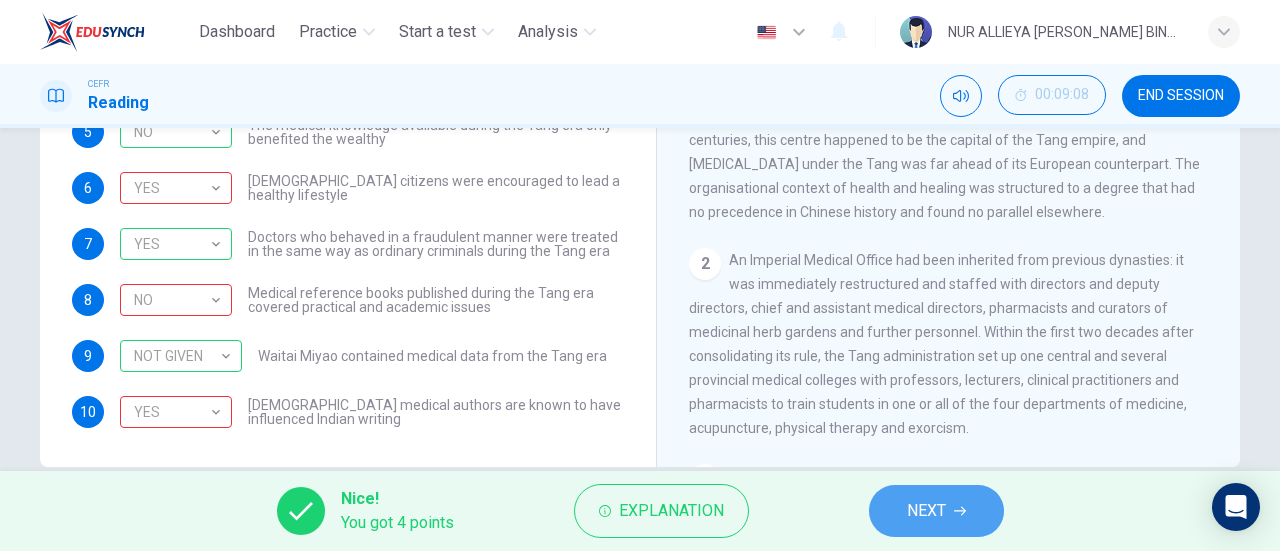 click on "NEXT" at bounding box center (936, 511) 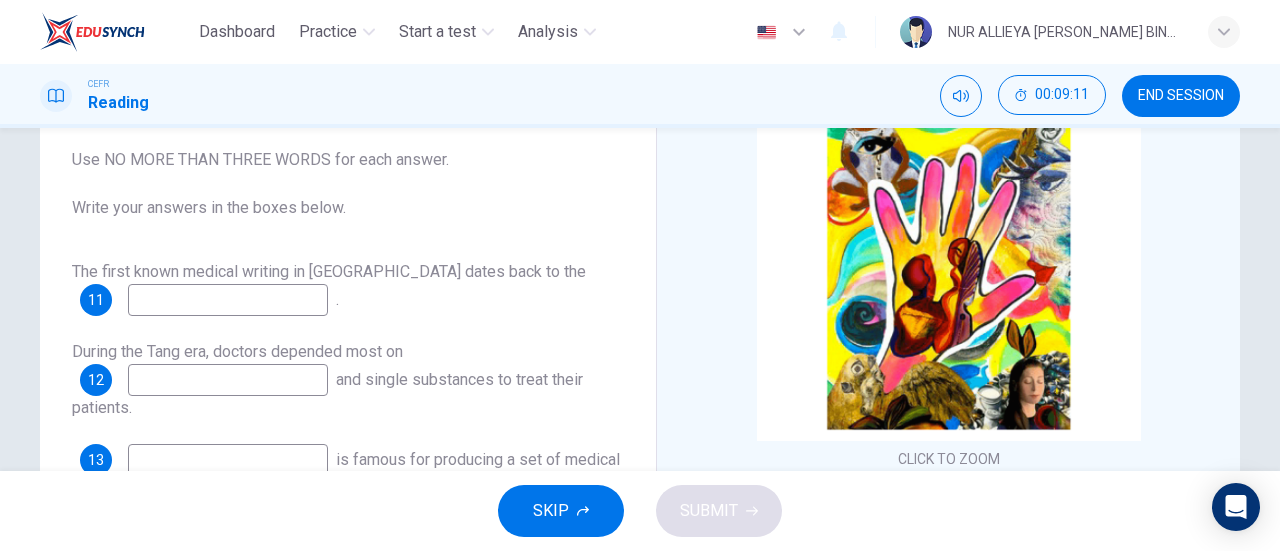 scroll, scrollTop: 171, scrollLeft: 0, axis: vertical 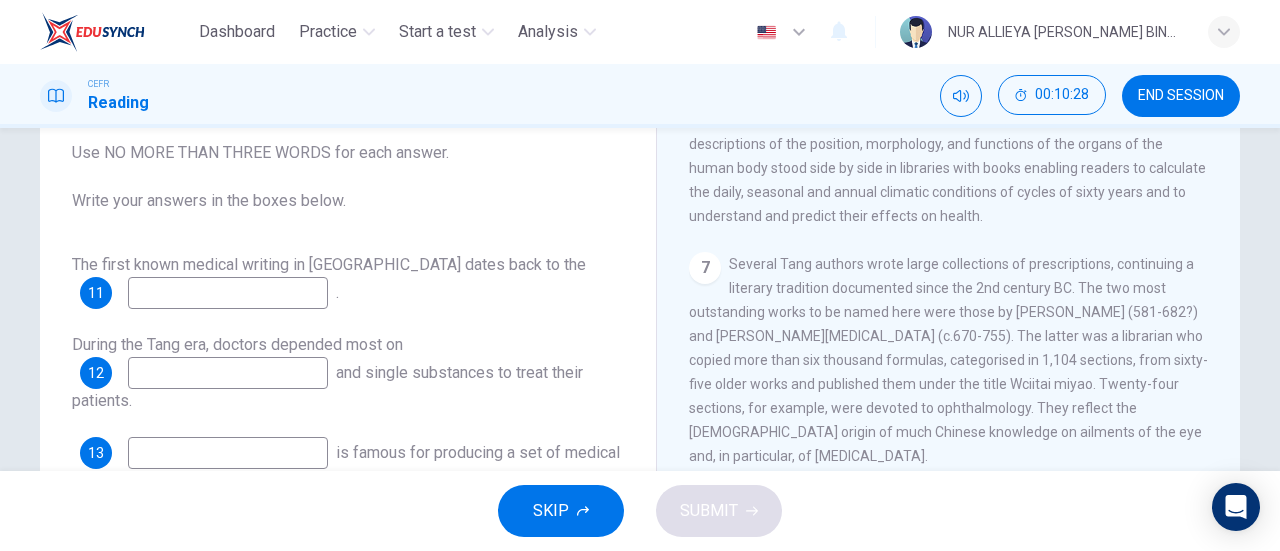 click at bounding box center (228, 293) 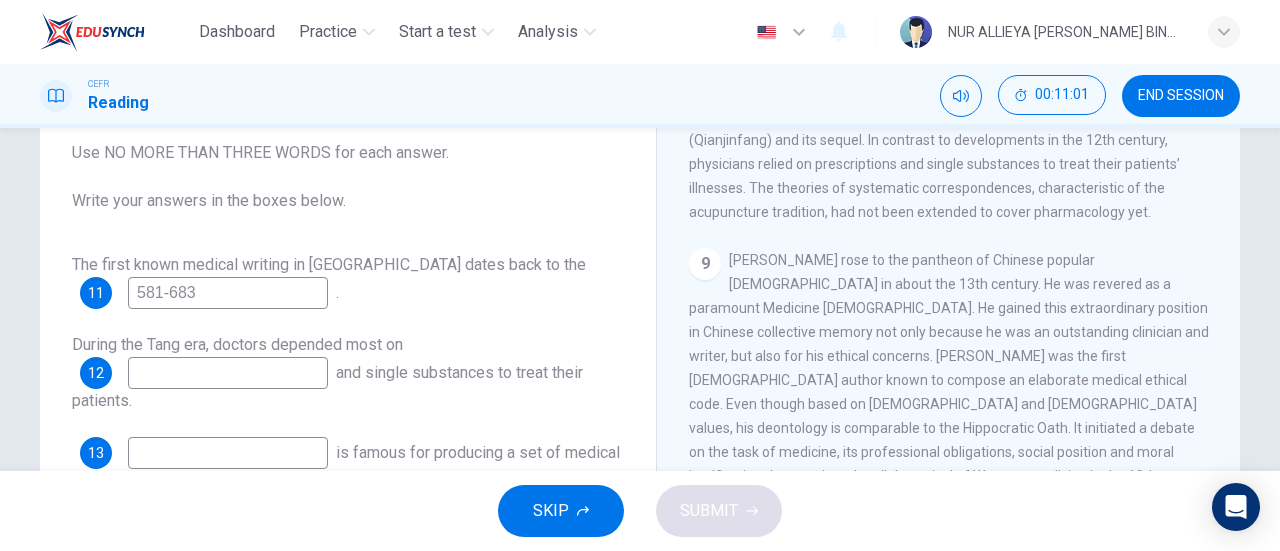 scroll, scrollTop: 2027, scrollLeft: 0, axis: vertical 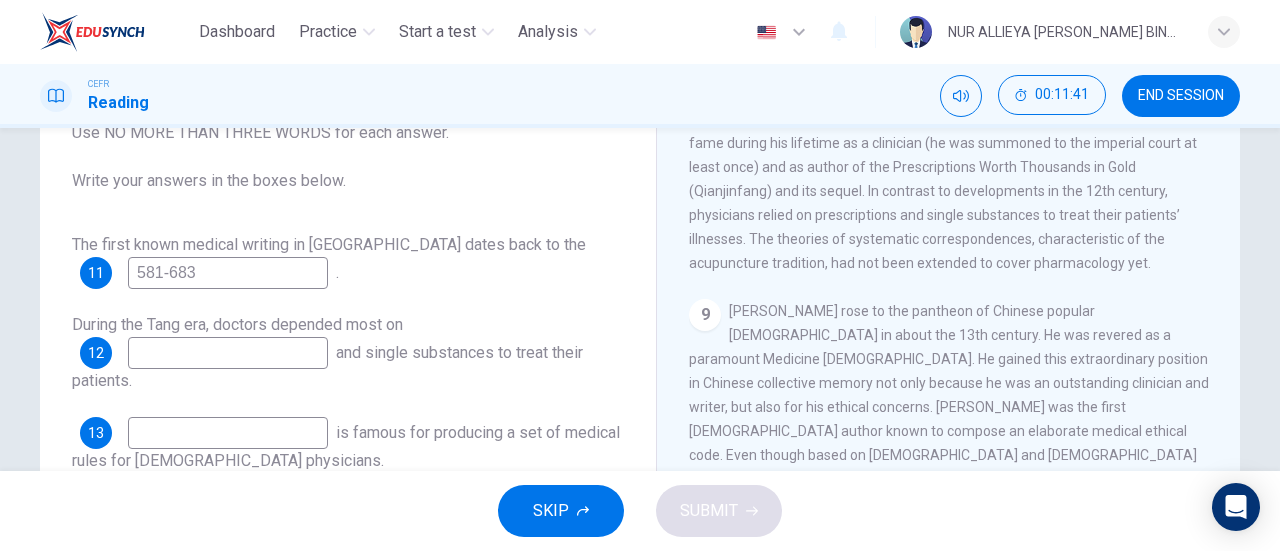 type on "581-683" 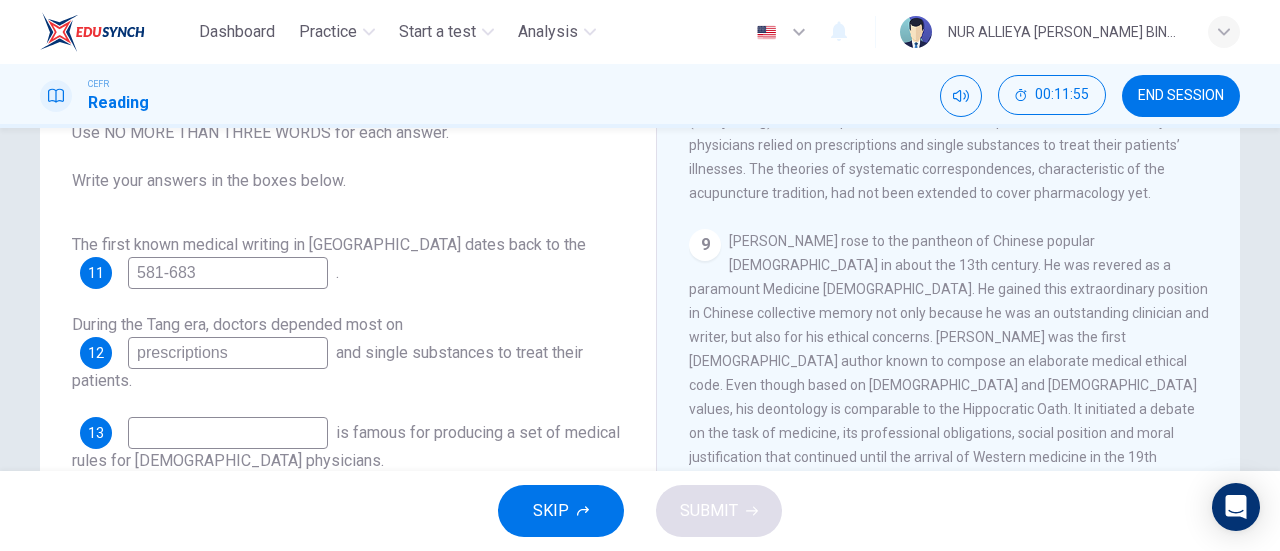 scroll, scrollTop: 2022, scrollLeft: 0, axis: vertical 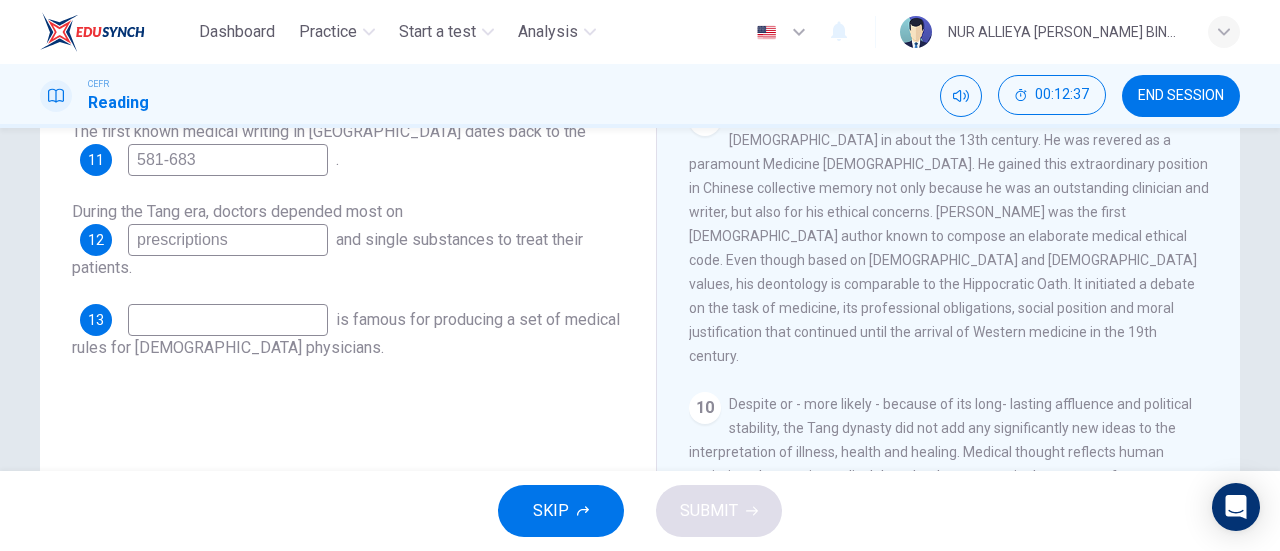 type on "prescriptions" 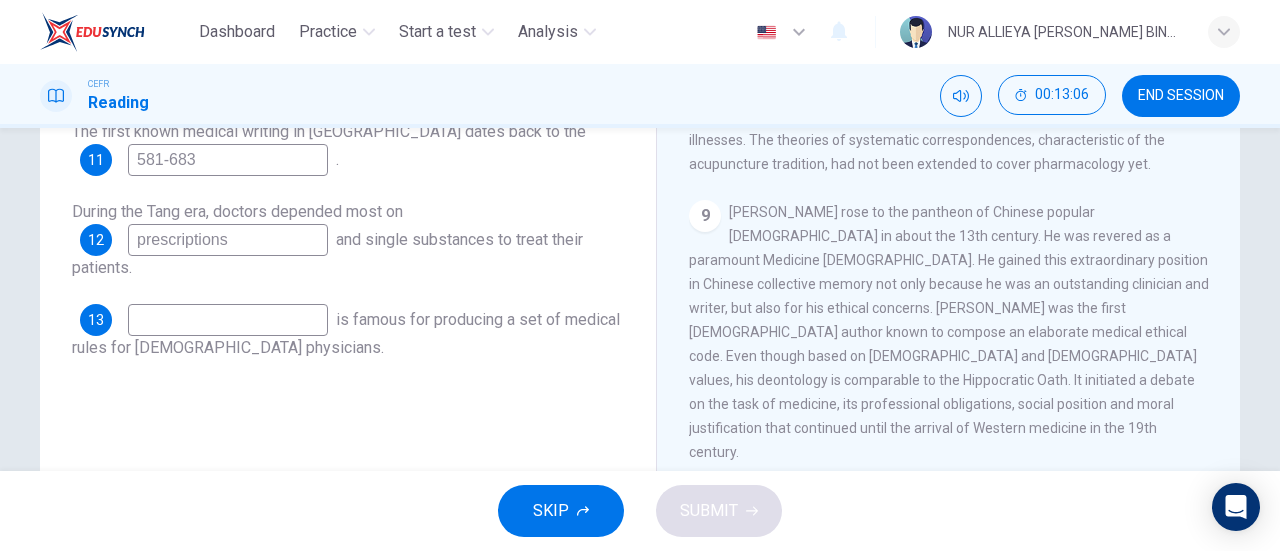 scroll, scrollTop: 1925, scrollLeft: 0, axis: vertical 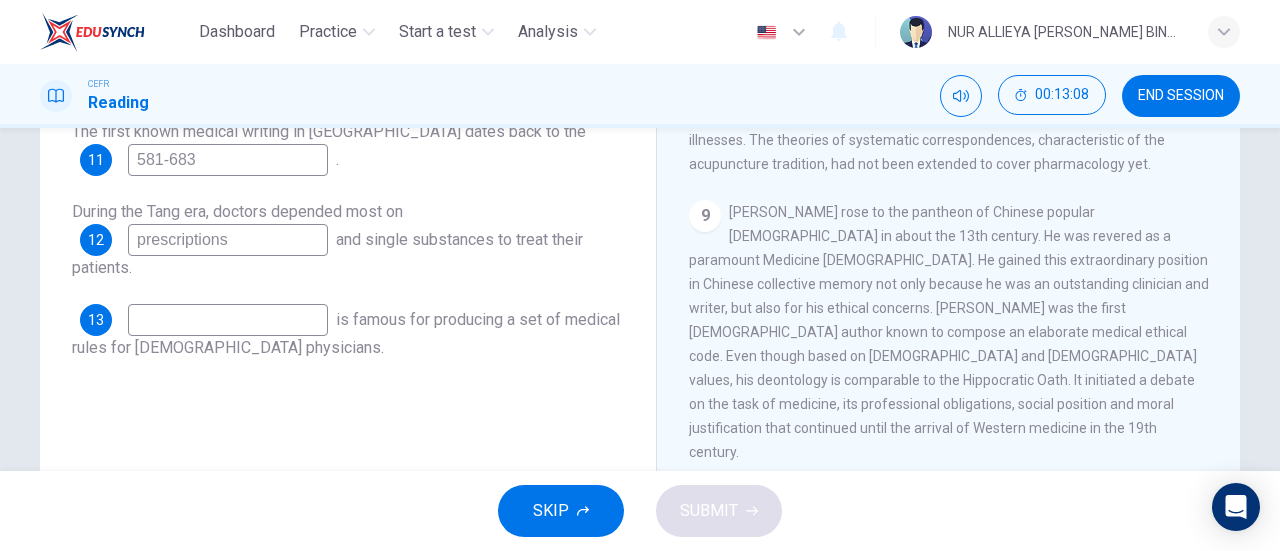 click at bounding box center [228, 320] 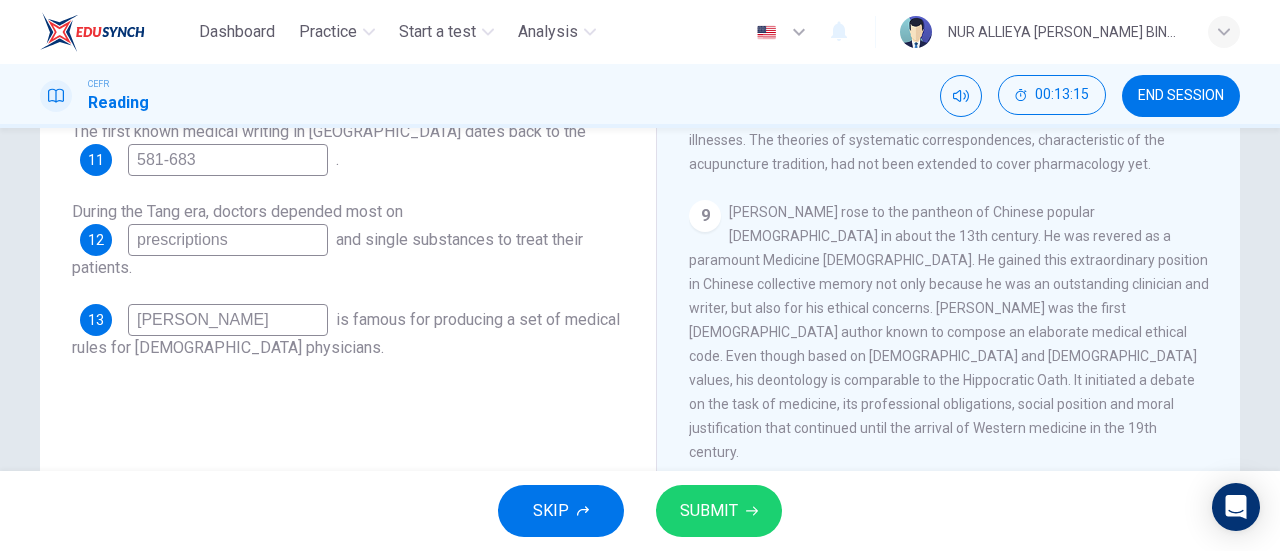 type on "[PERSON_NAME]" 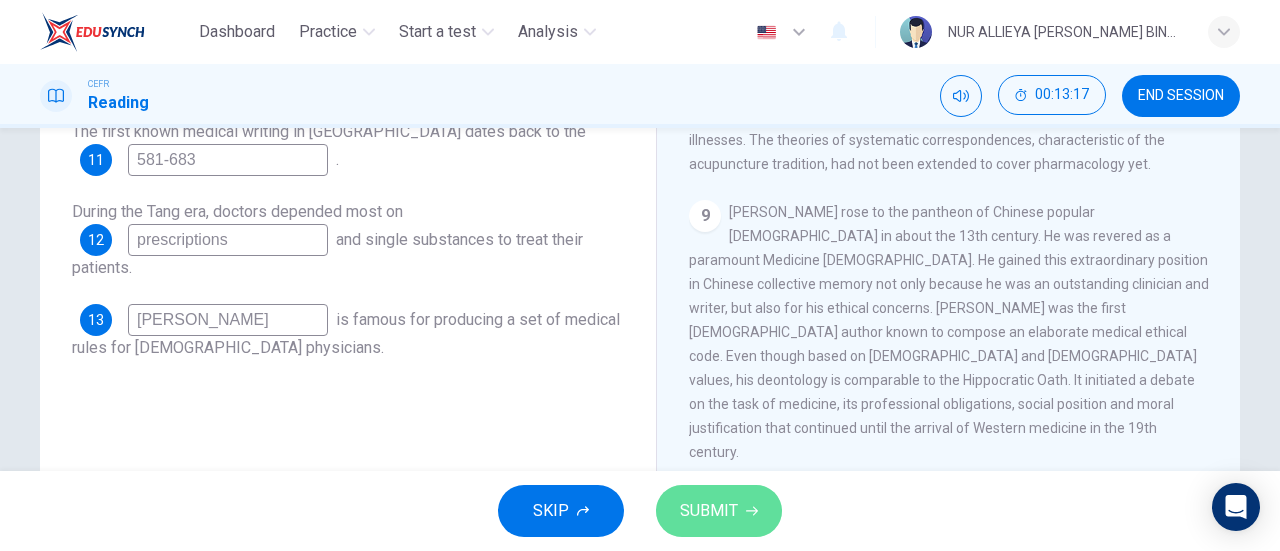 click on "SUBMIT" at bounding box center (709, 511) 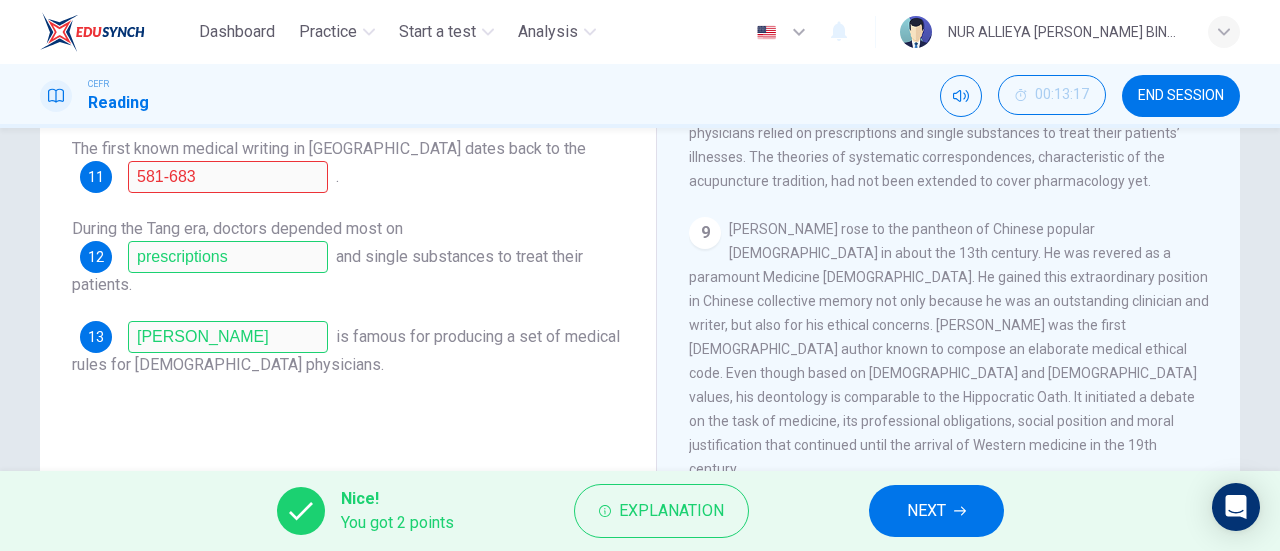 scroll, scrollTop: 281, scrollLeft: 0, axis: vertical 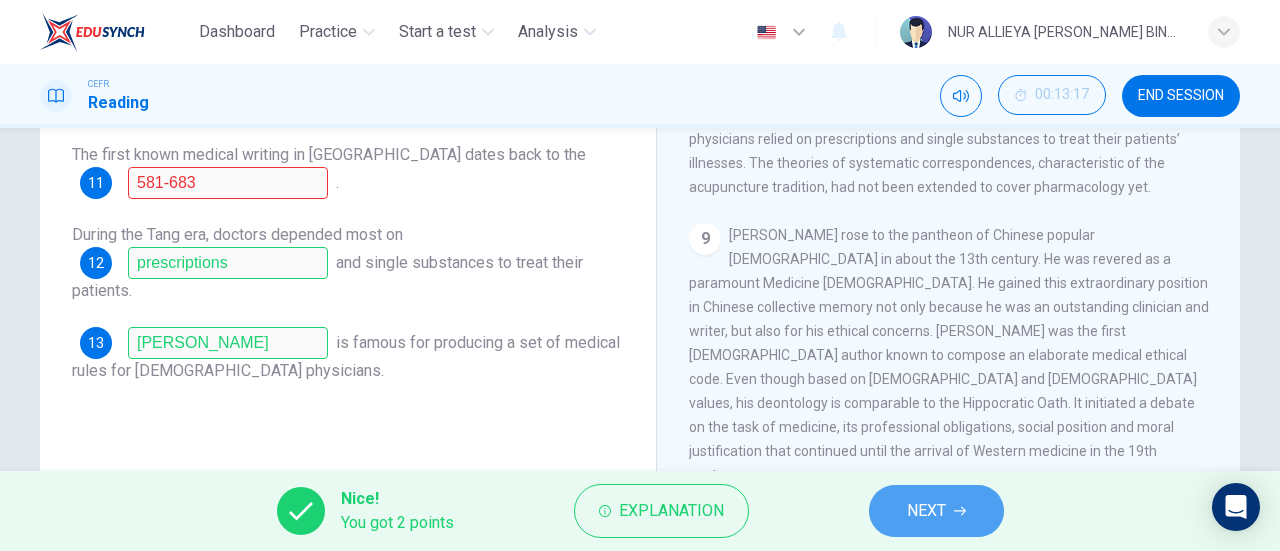 click on "NEXT" at bounding box center [936, 511] 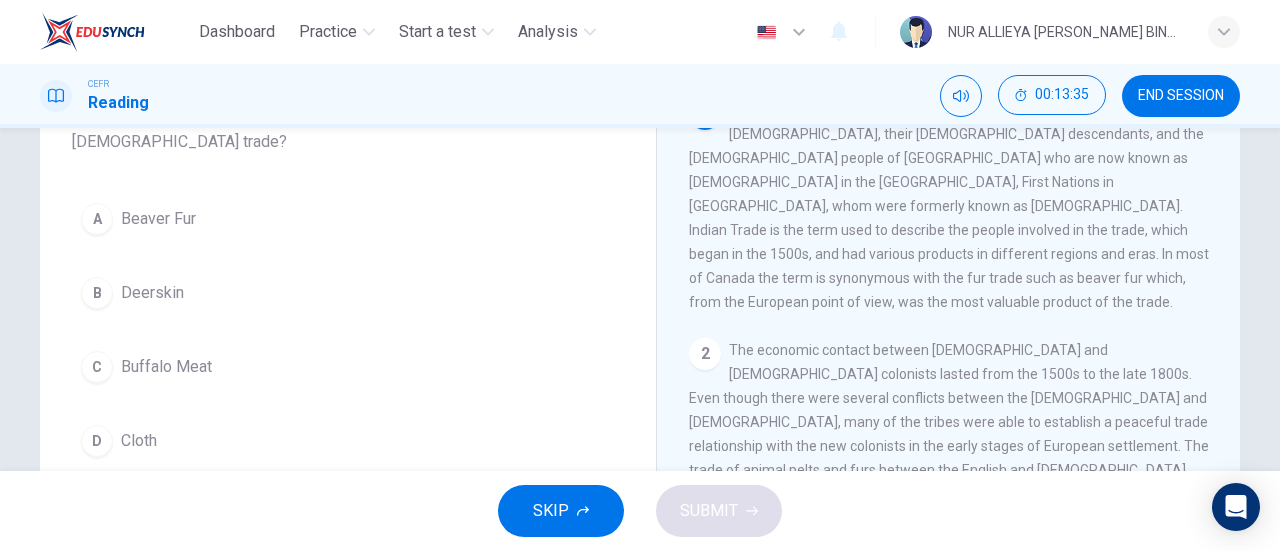 scroll, scrollTop: 158, scrollLeft: 0, axis: vertical 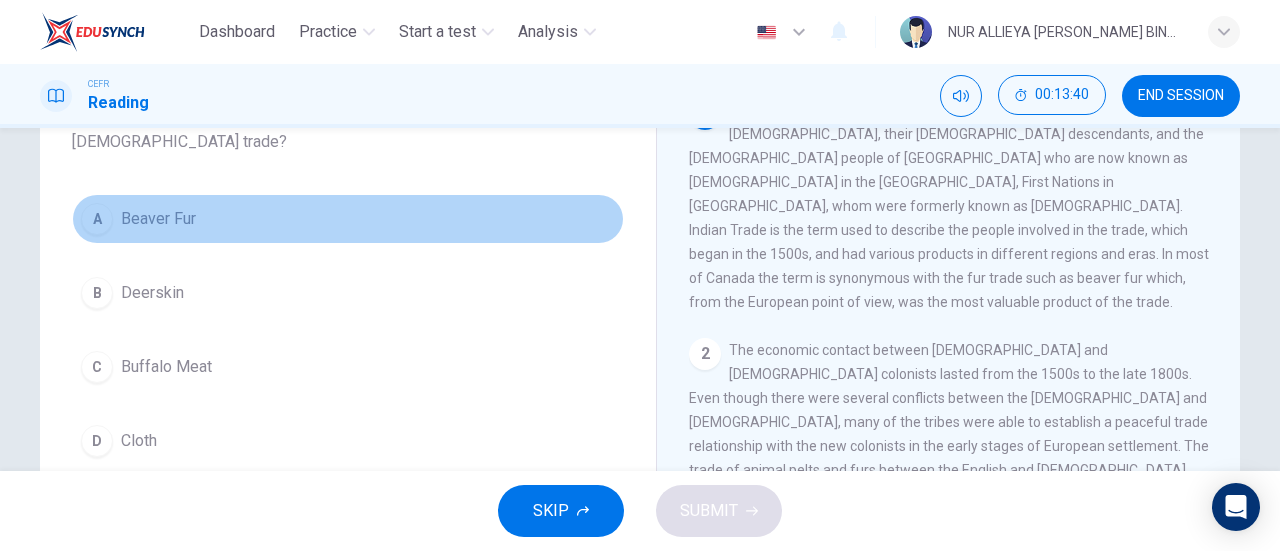 click on "A Beaver Fur" at bounding box center [348, 219] 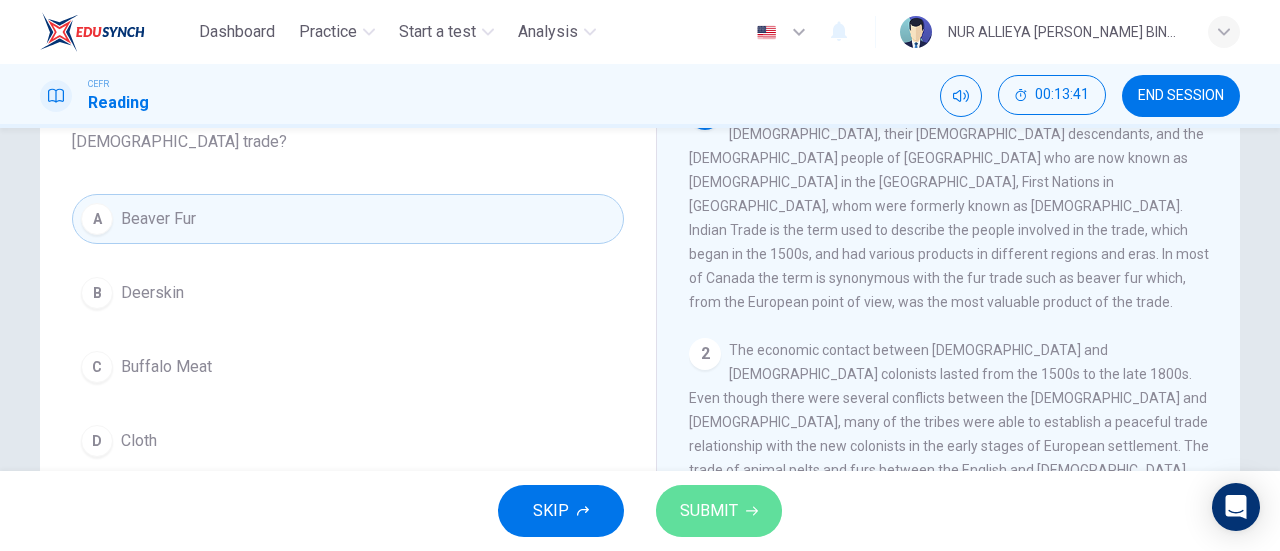 click on "SUBMIT" at bounding box center (709, 511) 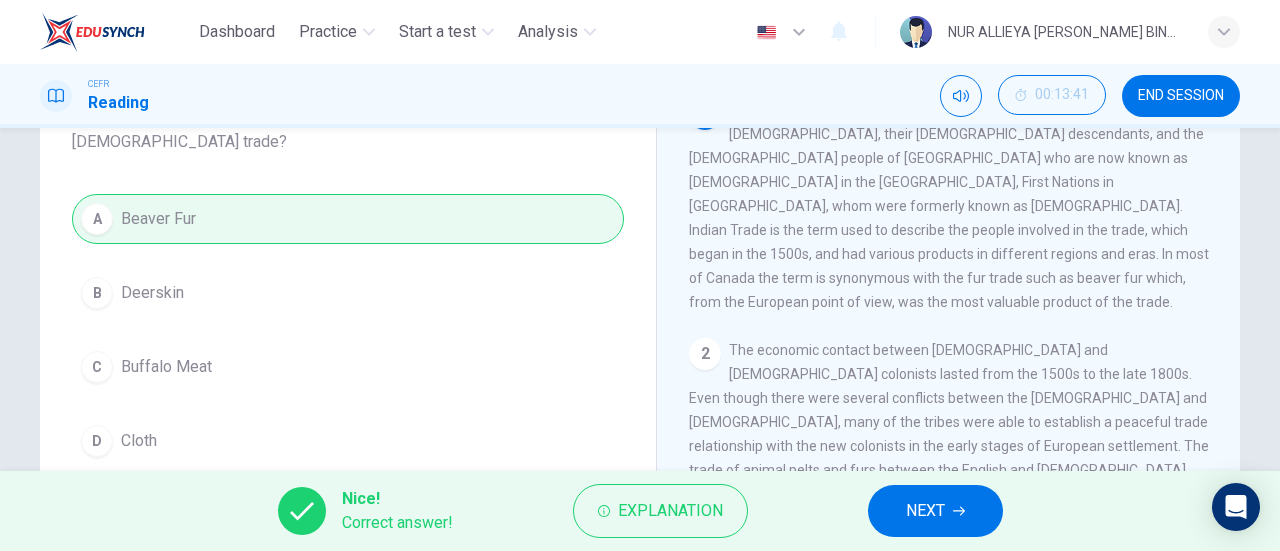 click on "NEXT" at bounding box center [925, 511] 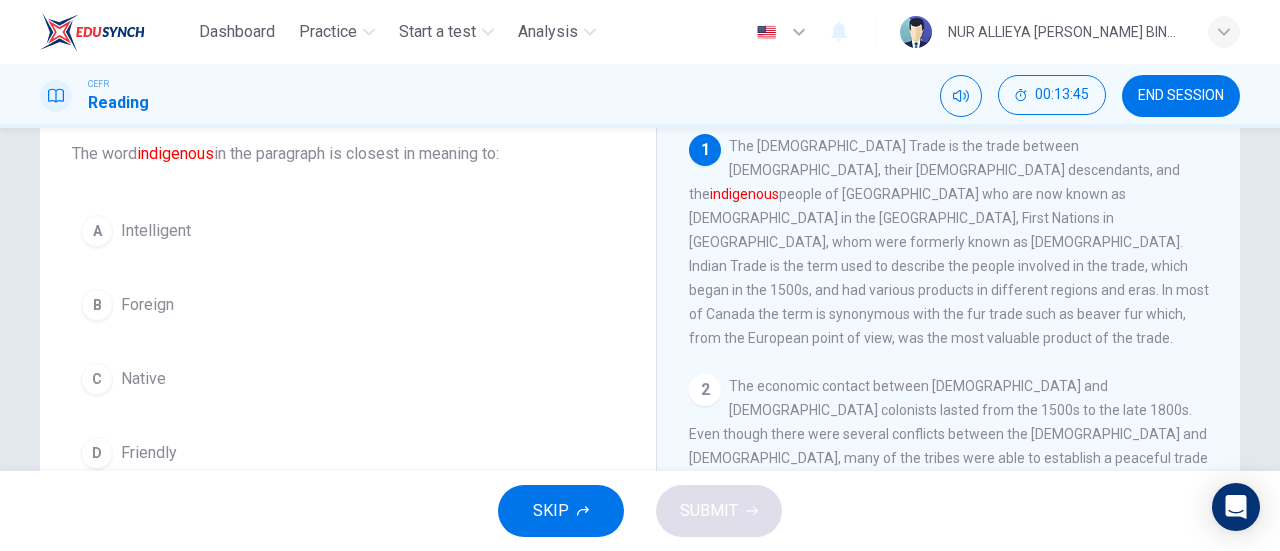 scroll, scrollTop: 123, scrollLeft: 0, axis: vertical 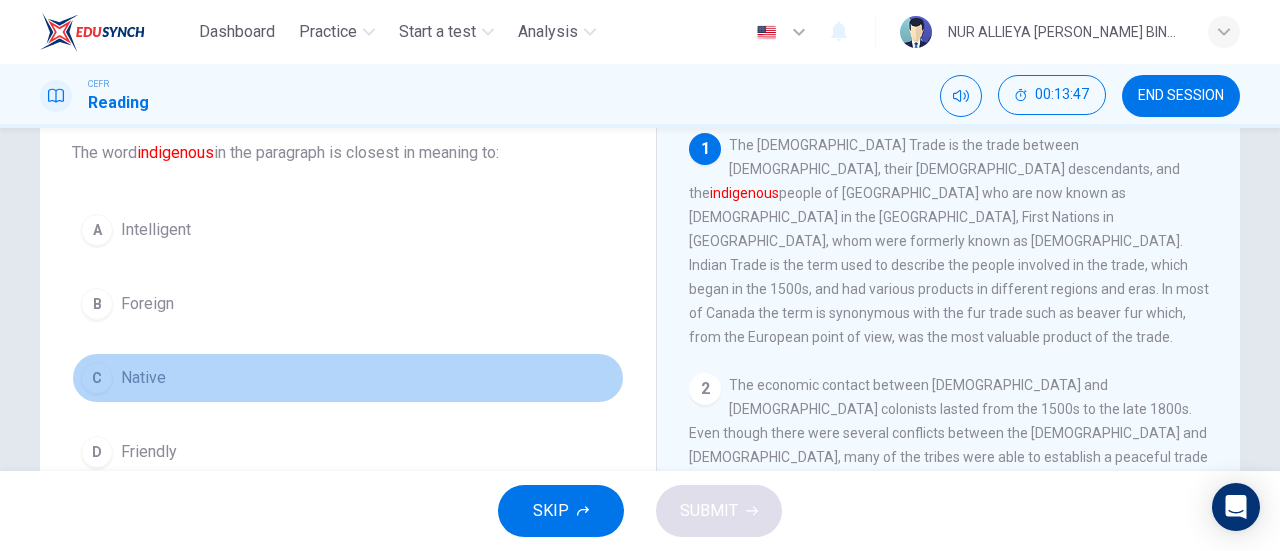 click on "C Native" at bounding box center [348, 378] 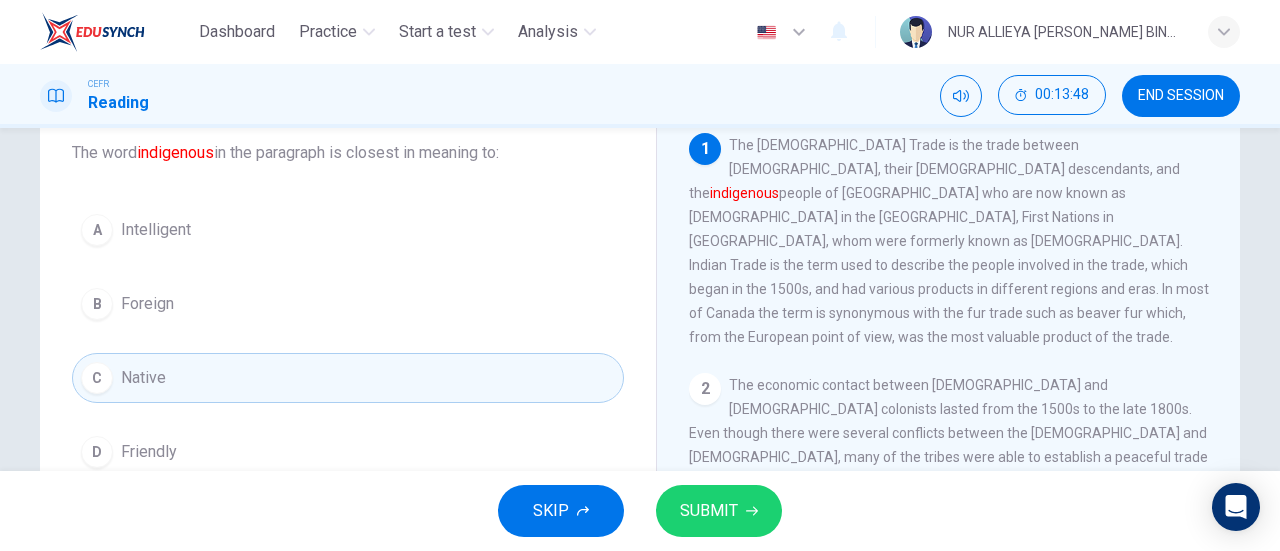click on "SKIP SUBMIT" at bounding box center [640, 511] 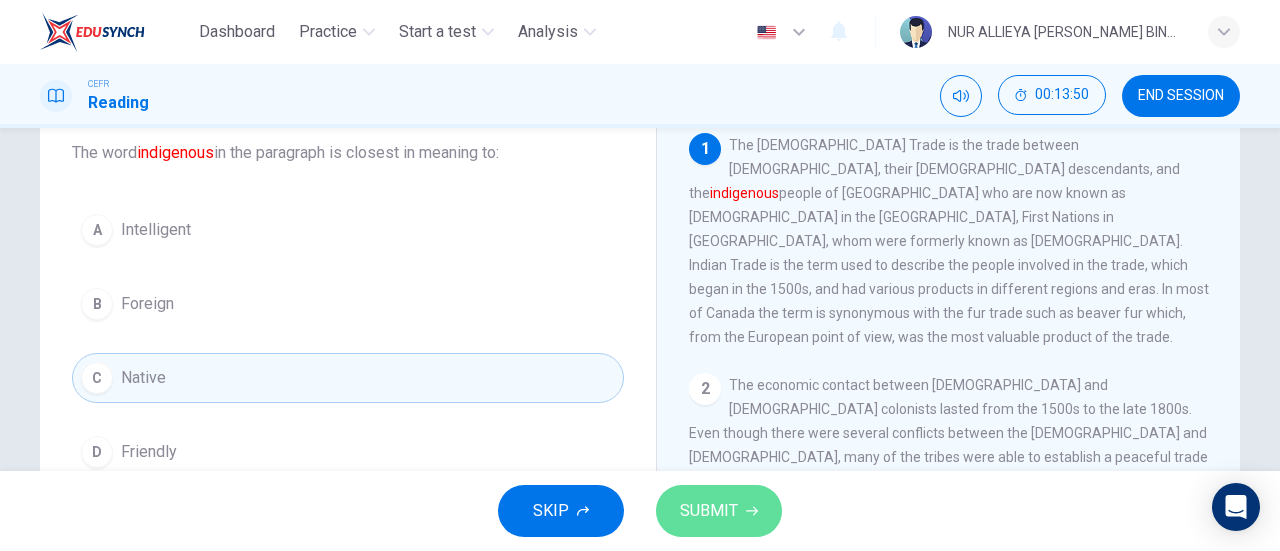 click on "SUBMIT" at bounding box center (709, 511) 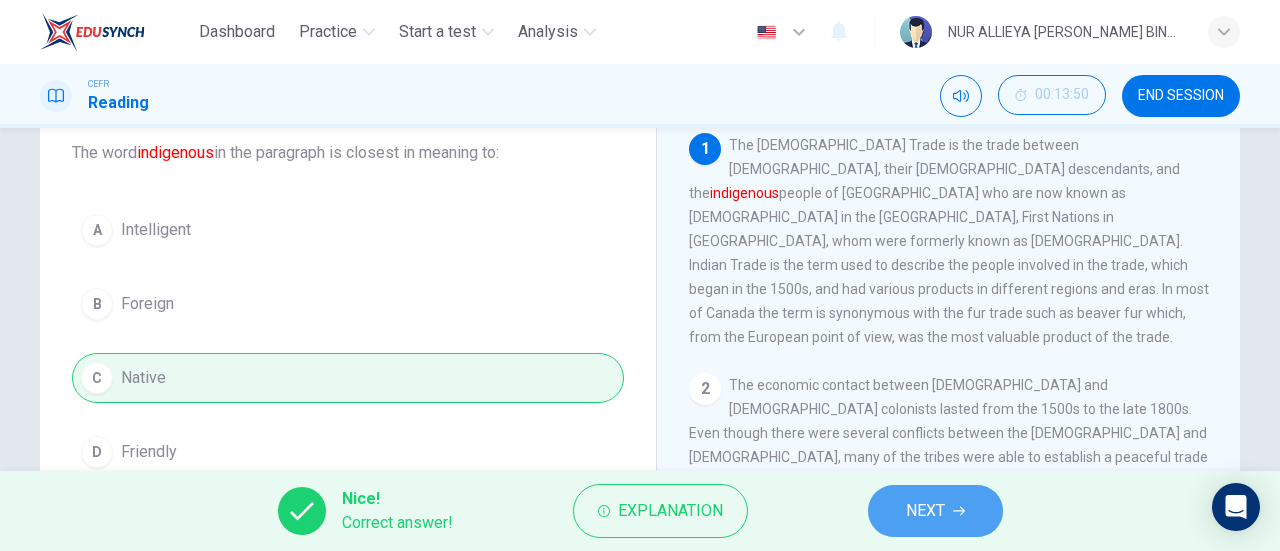 click on "NEXT" at bounding box center (935, 511) 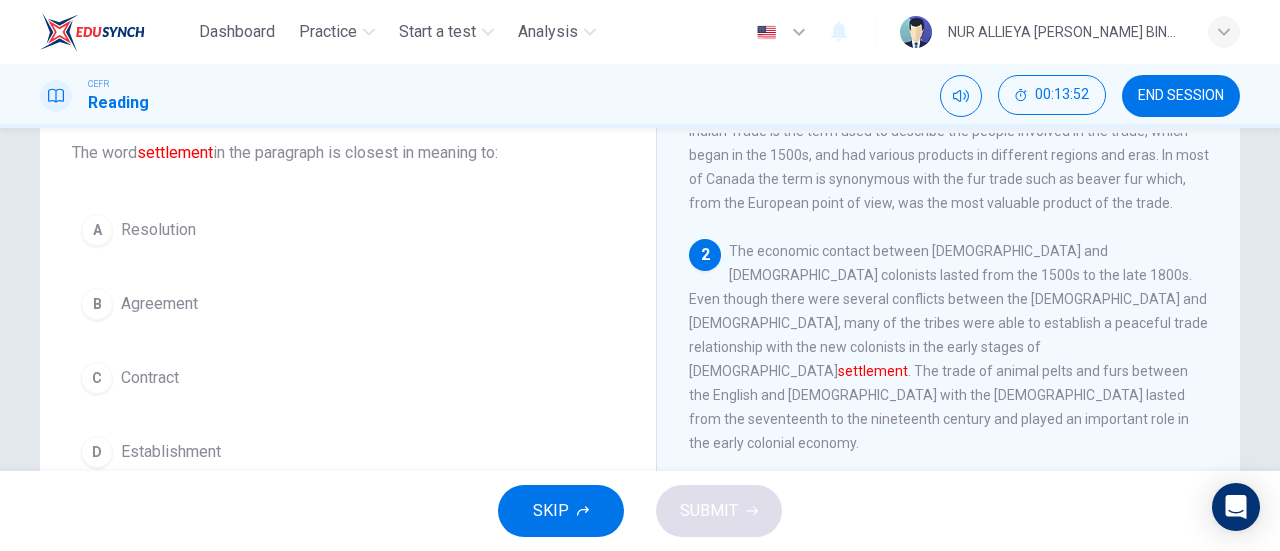 scroll, scrollTop: 135, scrollLeft: 0, axis: vertical 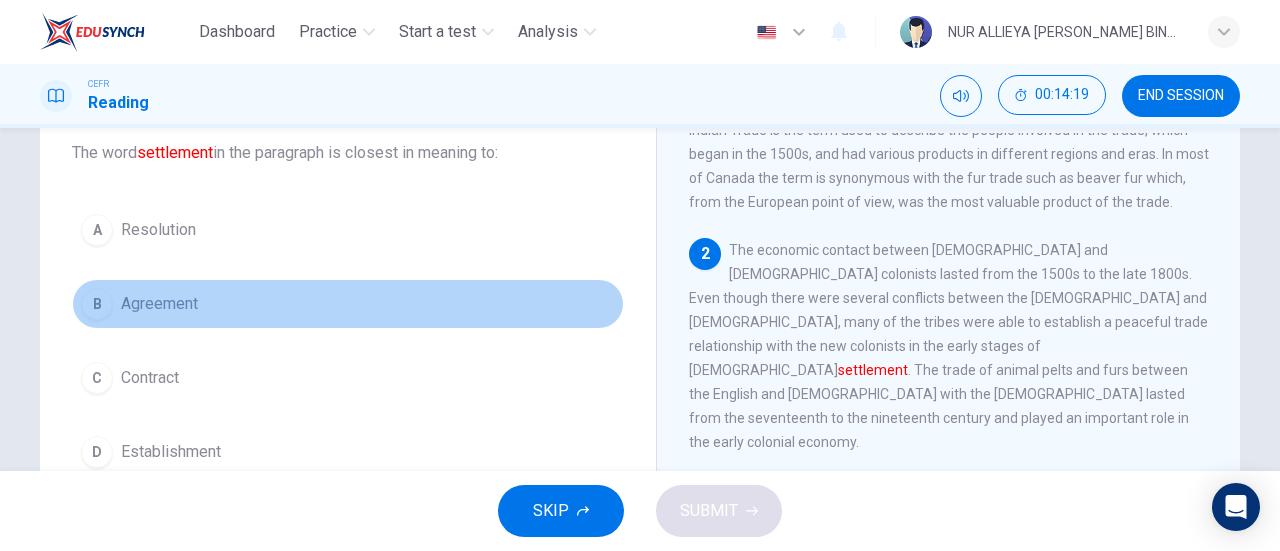 click on "Agreement" at bounding box center [159, 304] 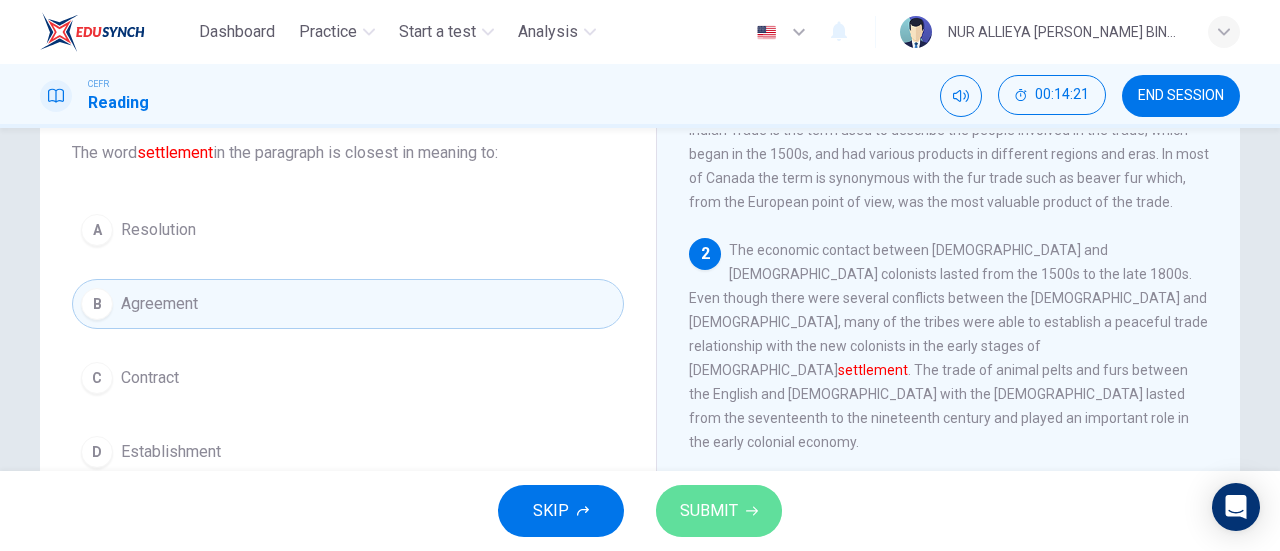 click 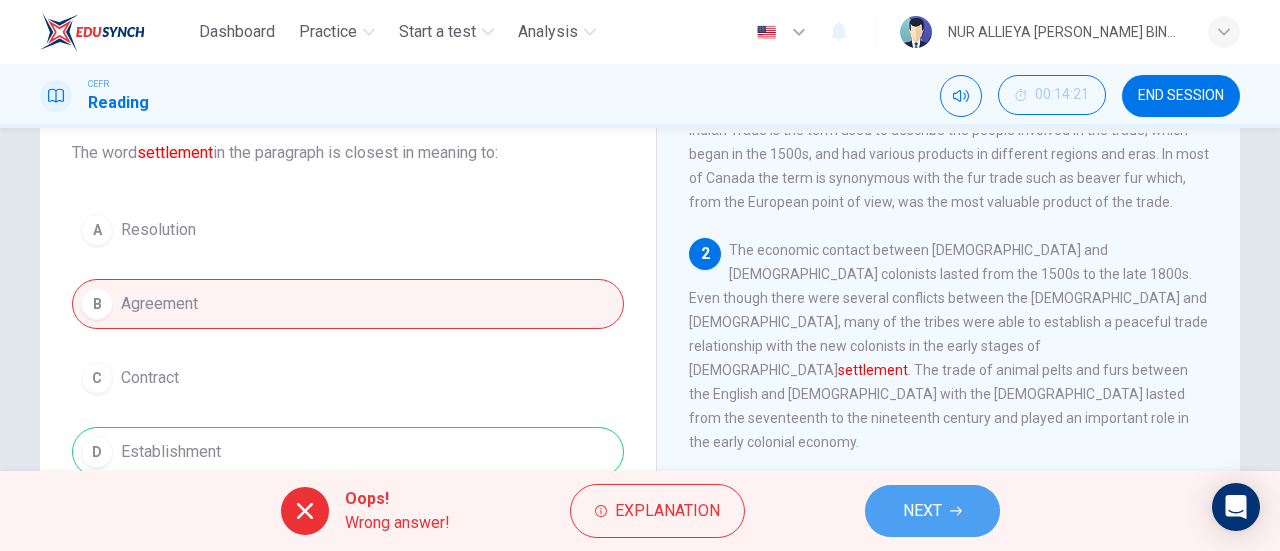 click on "NEXT" at bounding box center (932, 511) 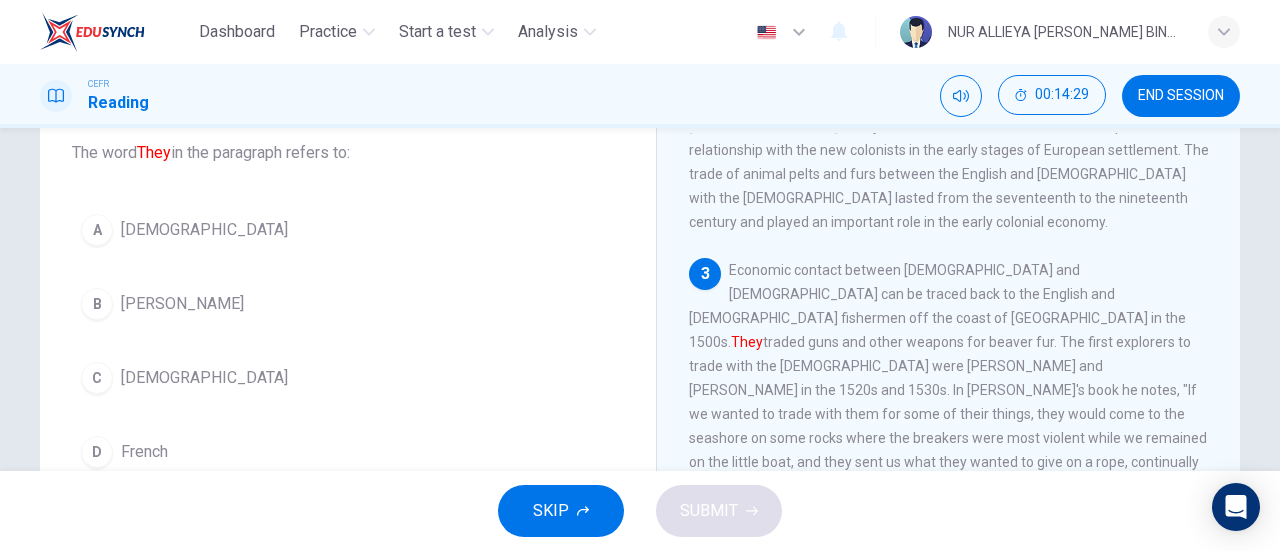 scroll, scrollTop: 330, scrollLeft: 0, axis: vertical 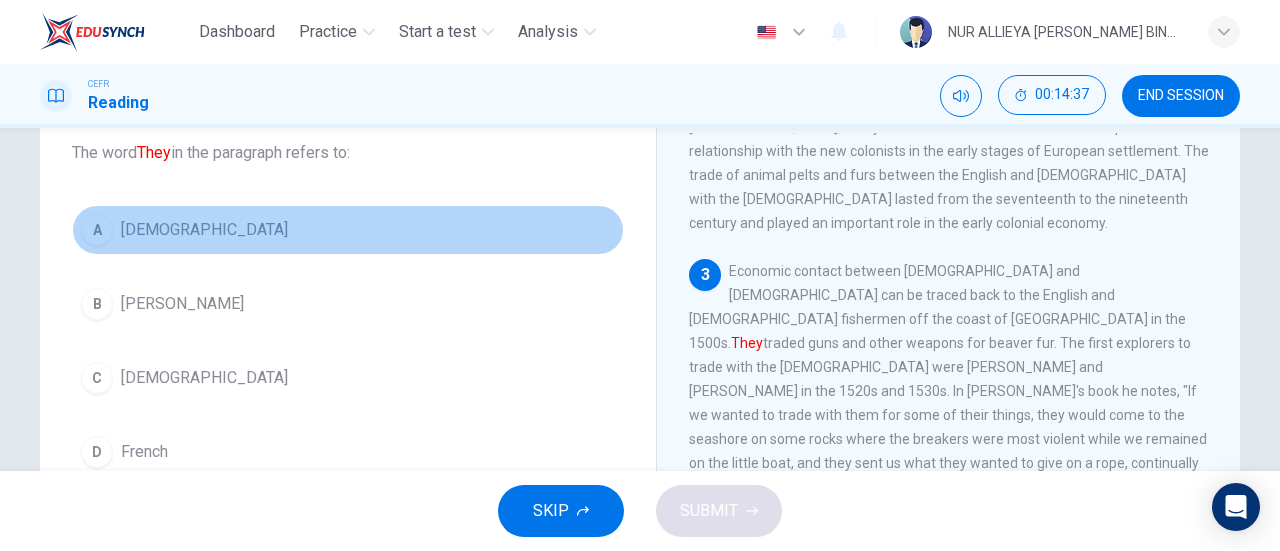 click on "[DEMOGRAPHIC_DATA]" at bounding box center [204, 230] 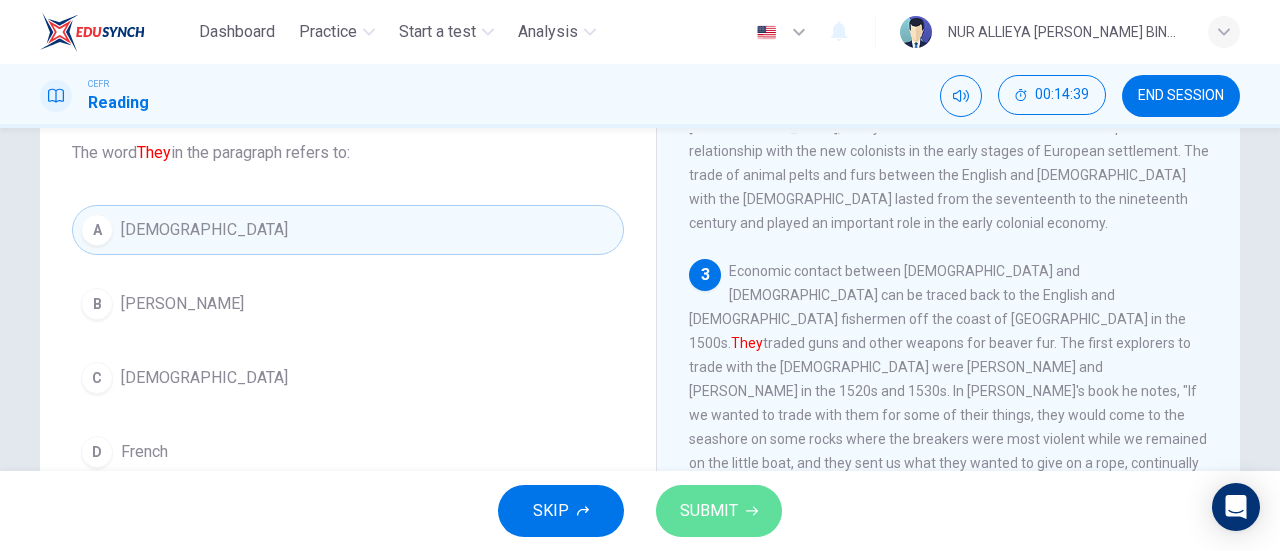 click on "SUBMIT" at bounding box center [709, 511] 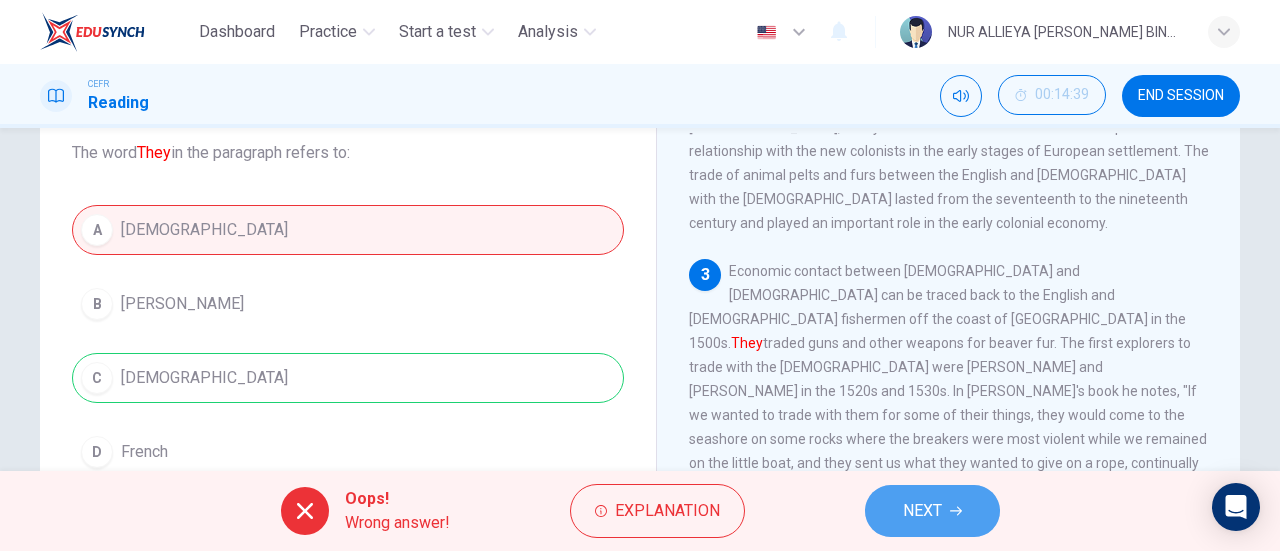 click on "NEXT" at bounding box center [922, 511] 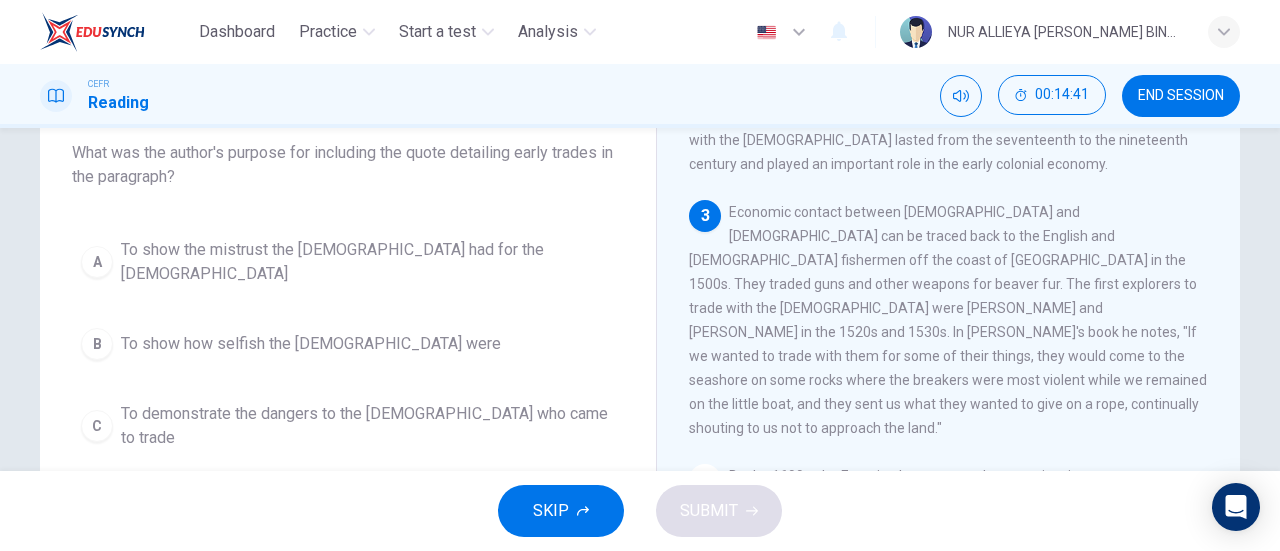scroll, scrollTop: 388, scrollLeft: 0, axis: vertical 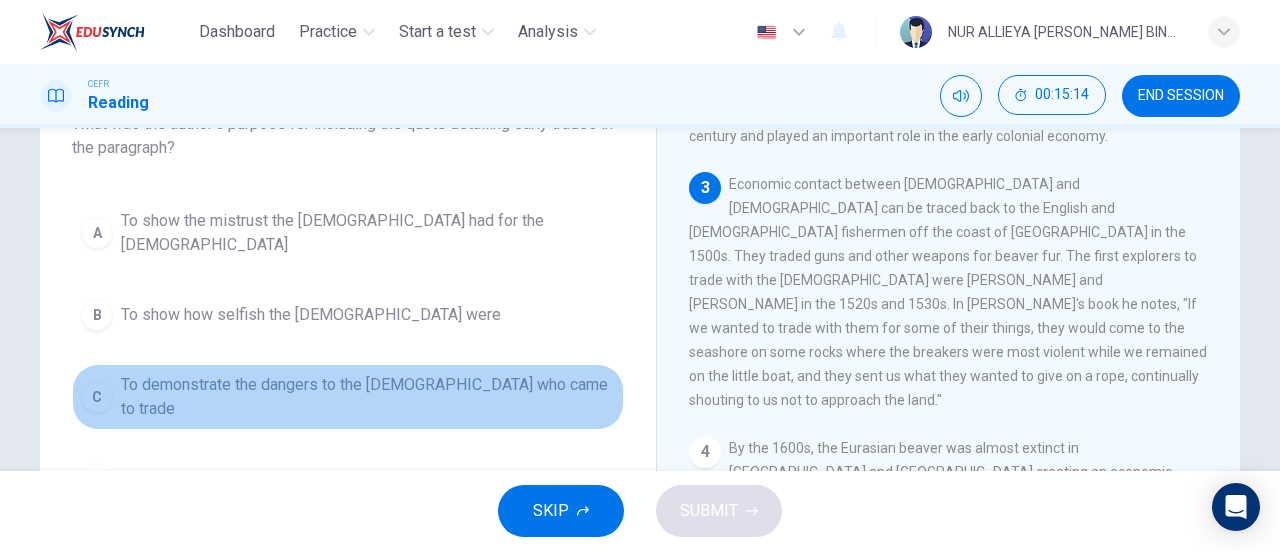 click on "To demonstrate the dangers to the [DEMOGRAPHIC_DATA] who came to trade" at bounding box center (368, 397) 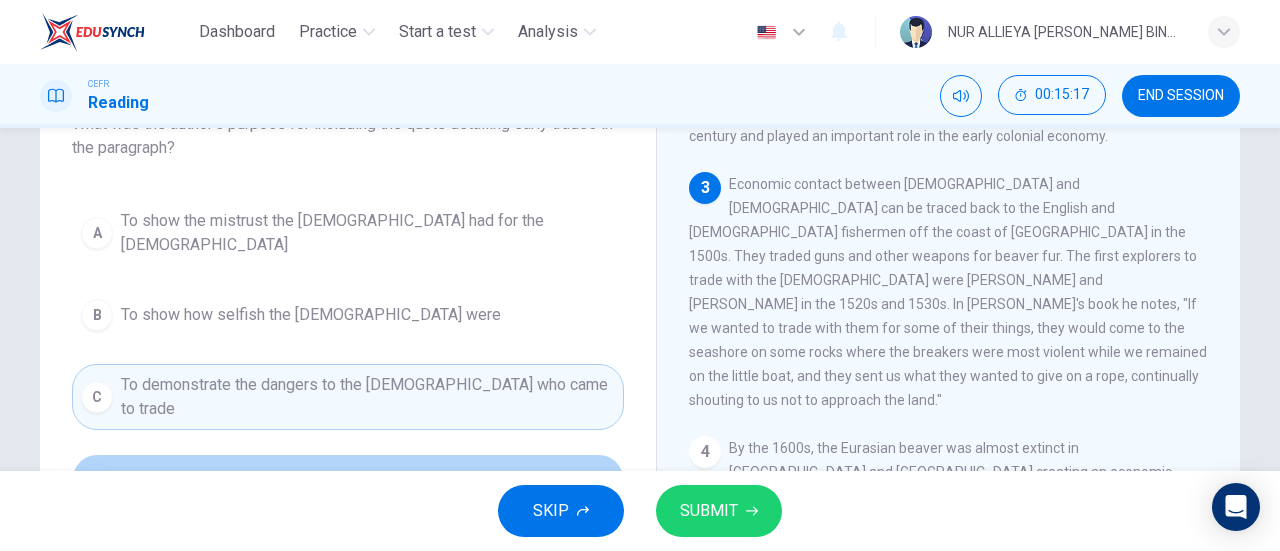 click on "D To illustrate how early Native American trade was conducted" at bounding box center (348, 479) 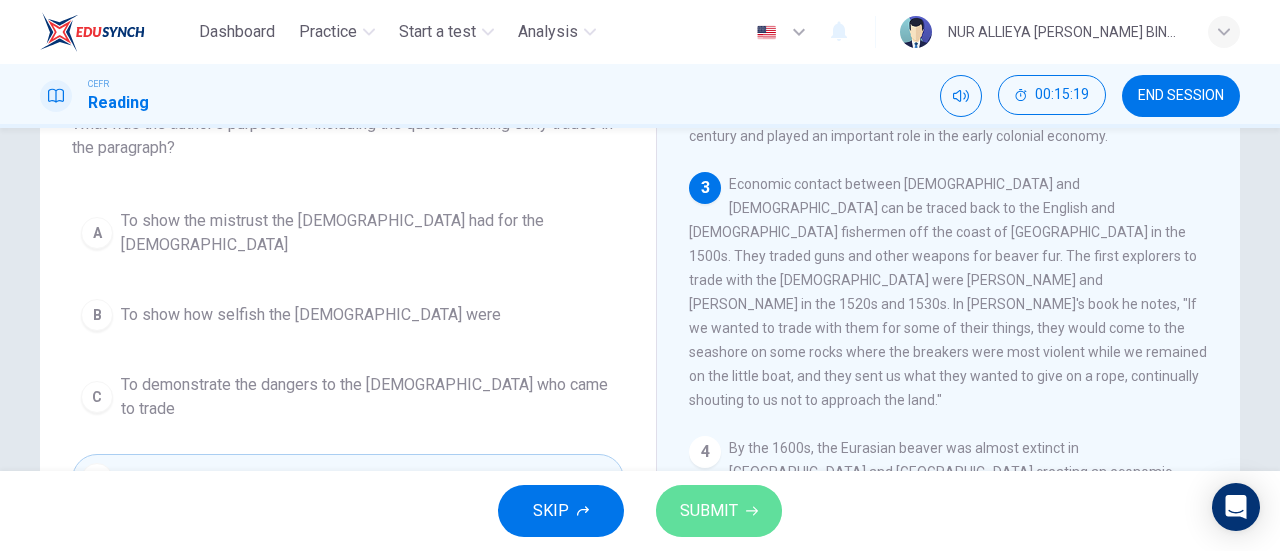click on "SUBMIT" at bounding box center [719, 511] 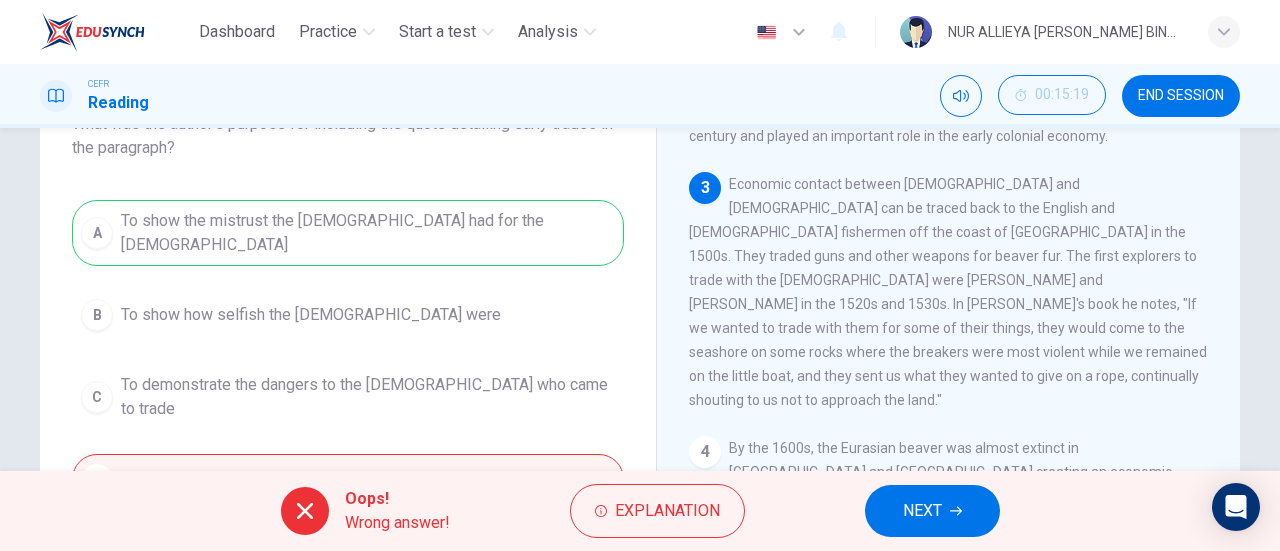 click on "NEXT" at bounding box center (922, 511) 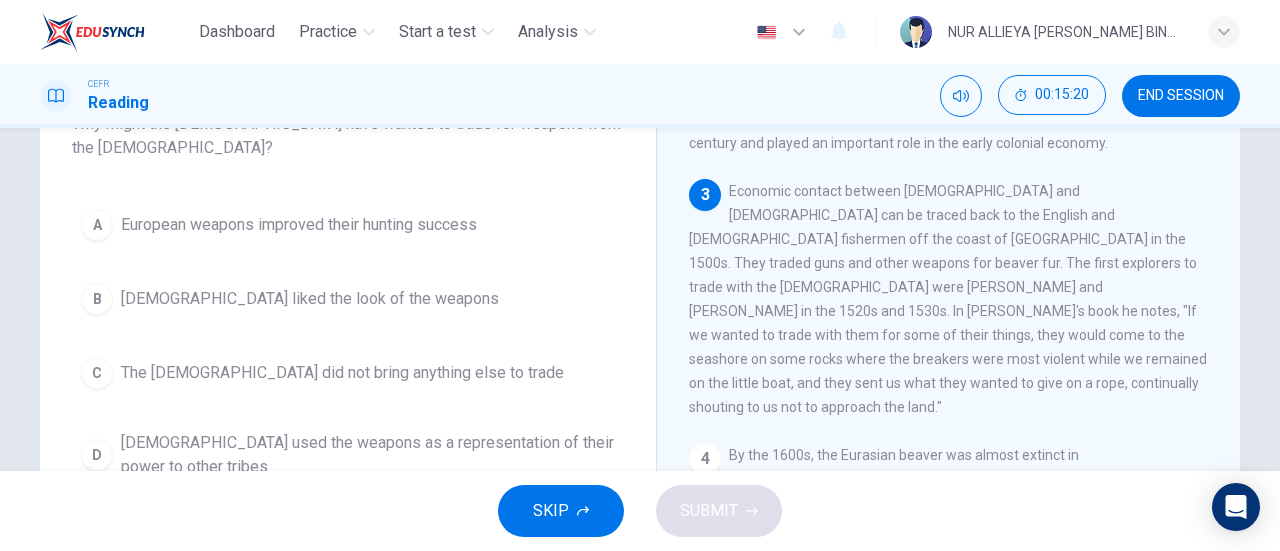 scroll, scrollTop: 382, scrollLeft: 0, axis: vertical 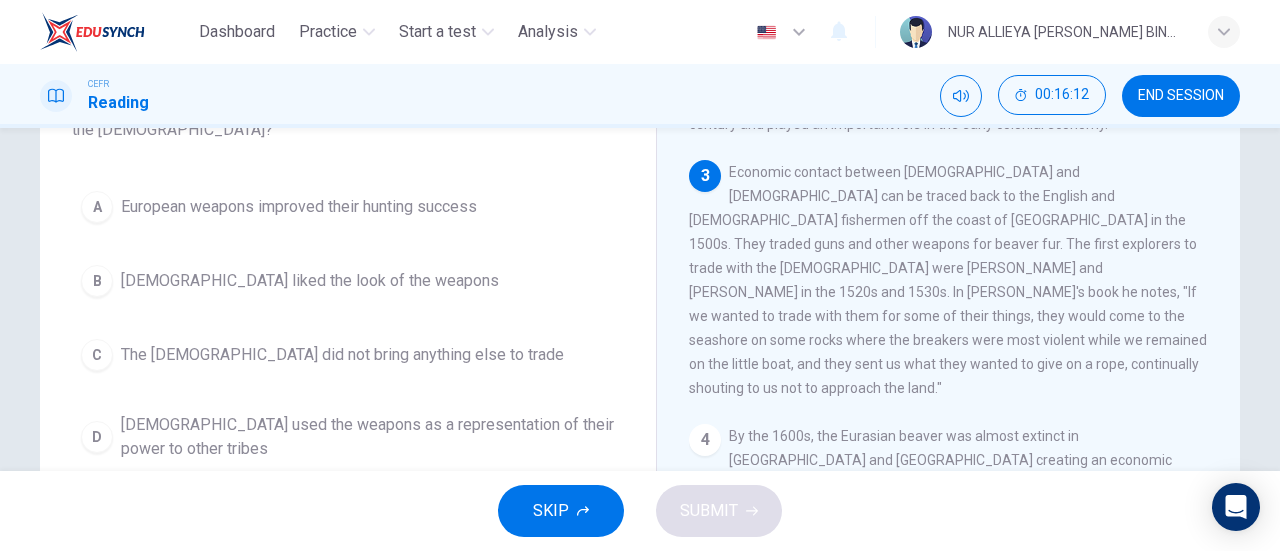 click on "A European weapons improved their hunting success" at bounding box center (348, 207) 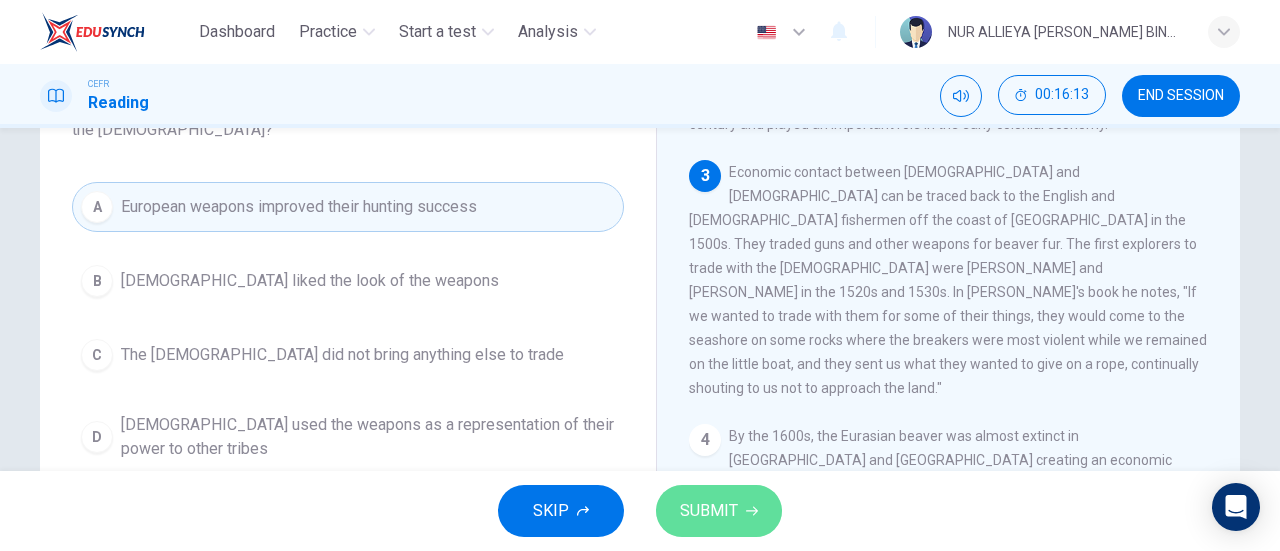 click on "SUBMIT" at bounding box center [719, 511] 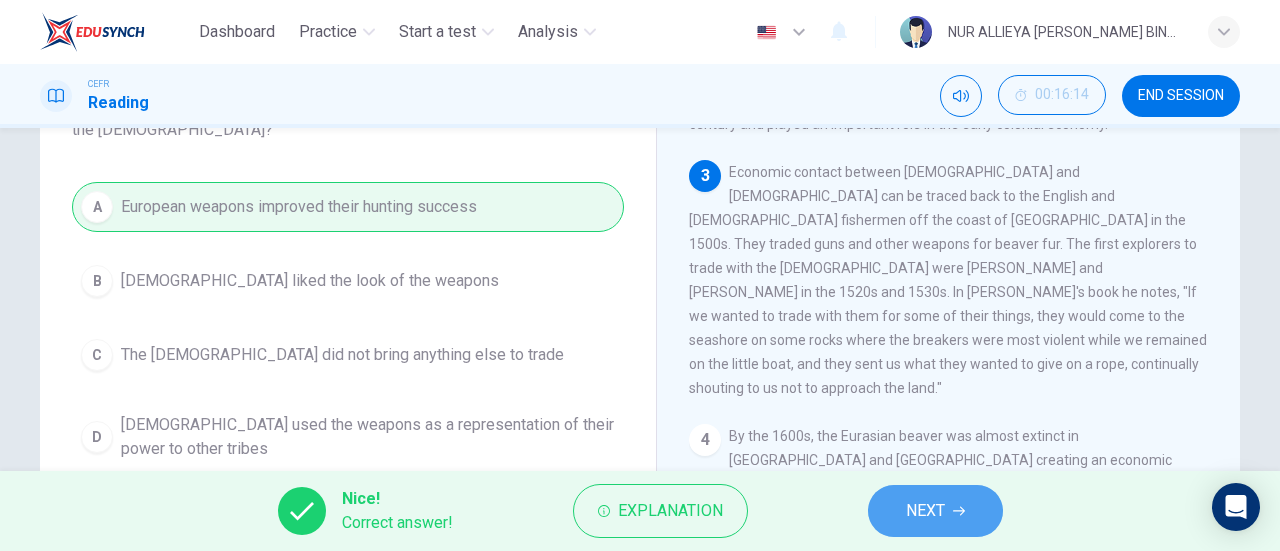 click 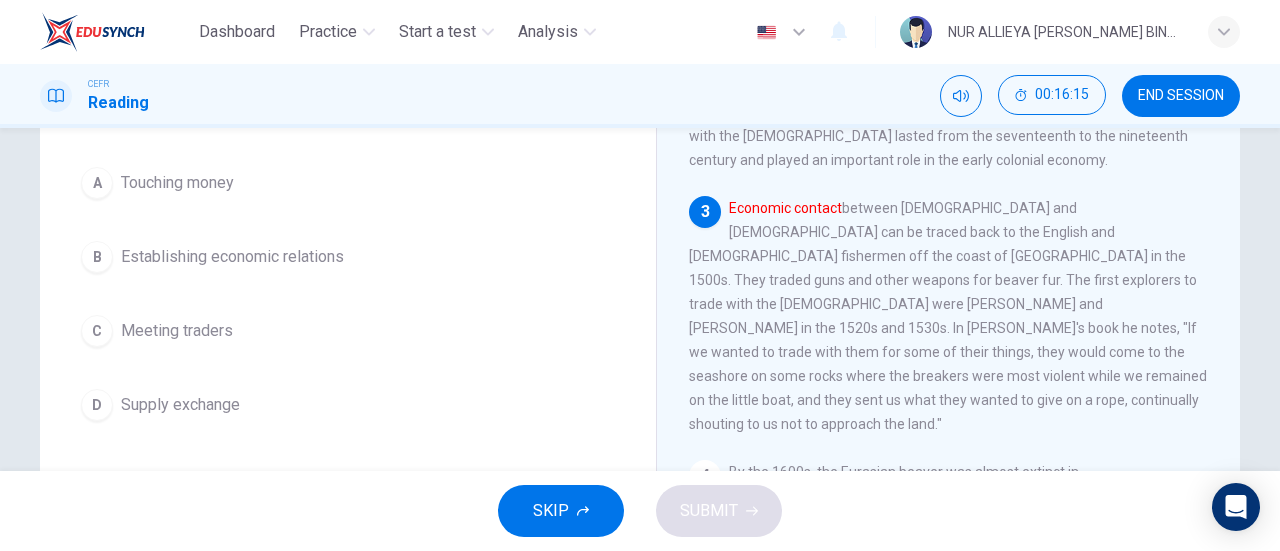 scroll, scrollTop: 344, scrollLeft: 0, axis: vertical 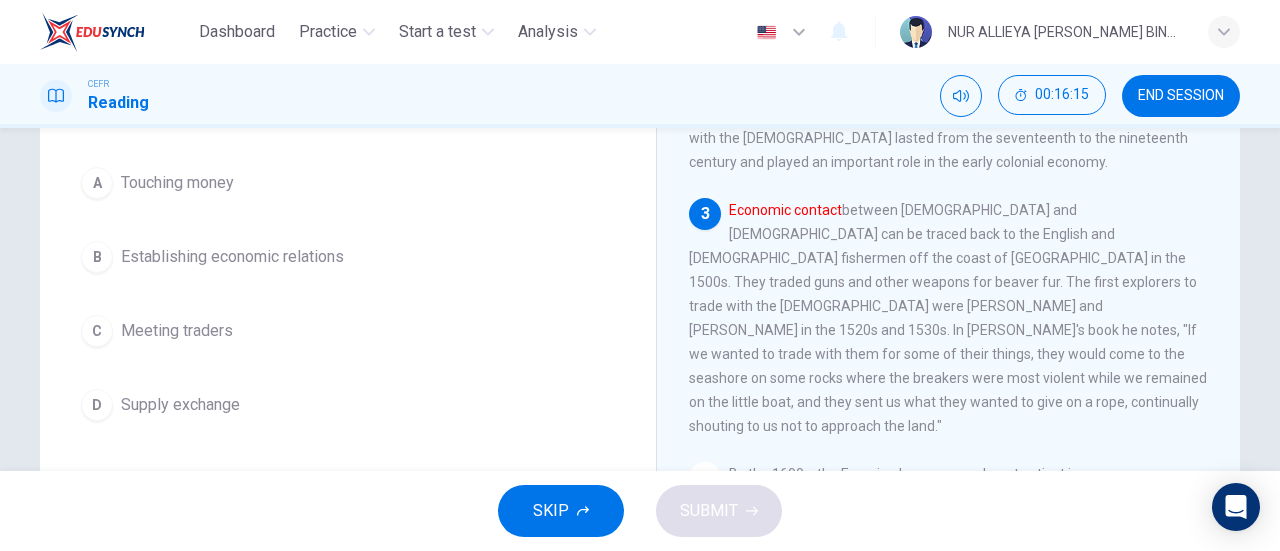 click on "By the 1600s, the Eurasian beaver was almost extinct in [GEOGRAPHIC_DATA] and [GEOGRAPHIC_DATA] creating an economic shortage of fur. Due to this shortage many fur traders looked to the New World for pelts to supplement their supply. As the [DEMOGRAPHIC_DATA] visited the New World more frequently and some of them started settling in [GEOGRAPHIC_DATA], [DEMOGRAPHIC_DATA] began to establish regular trade relations with the new colonists. With the development of regular trade, the ideal location for fur trading became harbors so ships could come in." at bounding box center (948, 558) 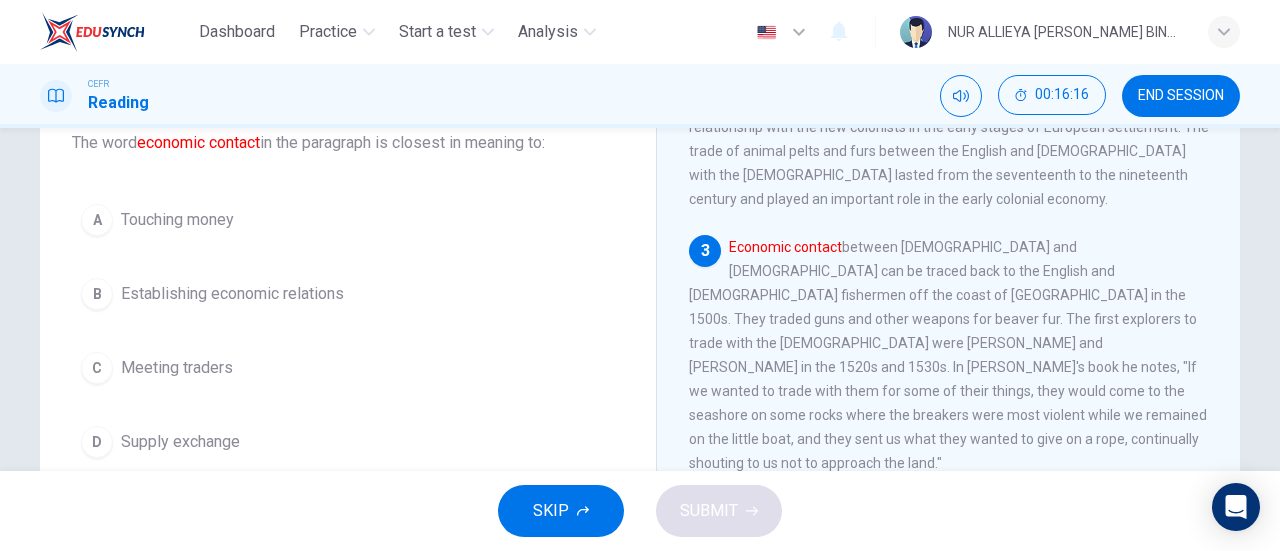 scroll, scrollTop: 130, scrollLeft: 0, axis: vertical 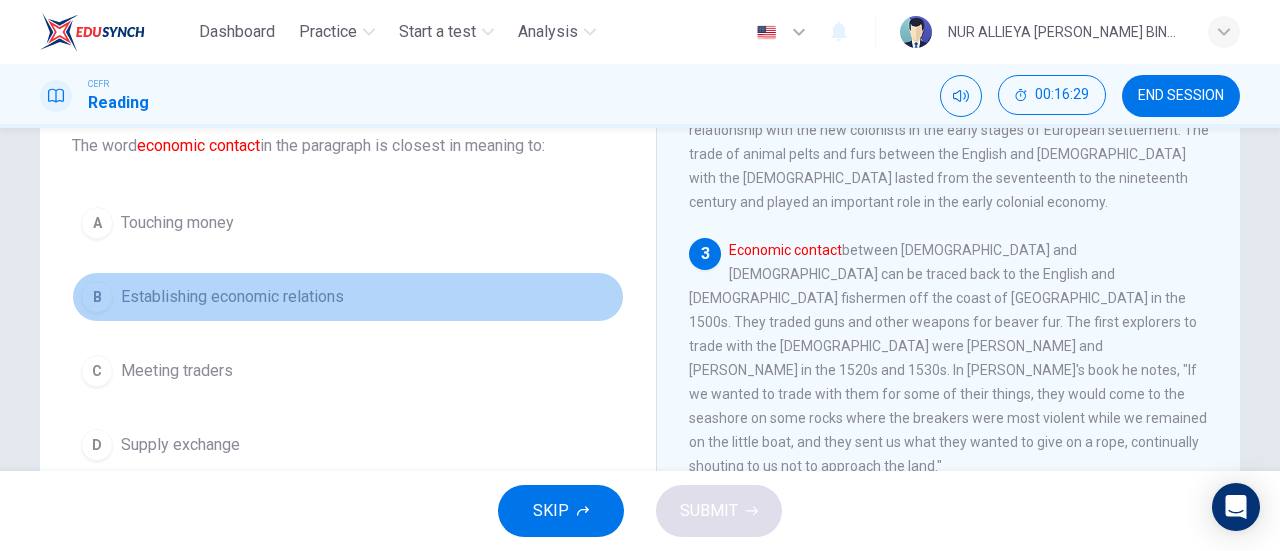 click on "Establishing economic relations" at bounding box center [232, 297] 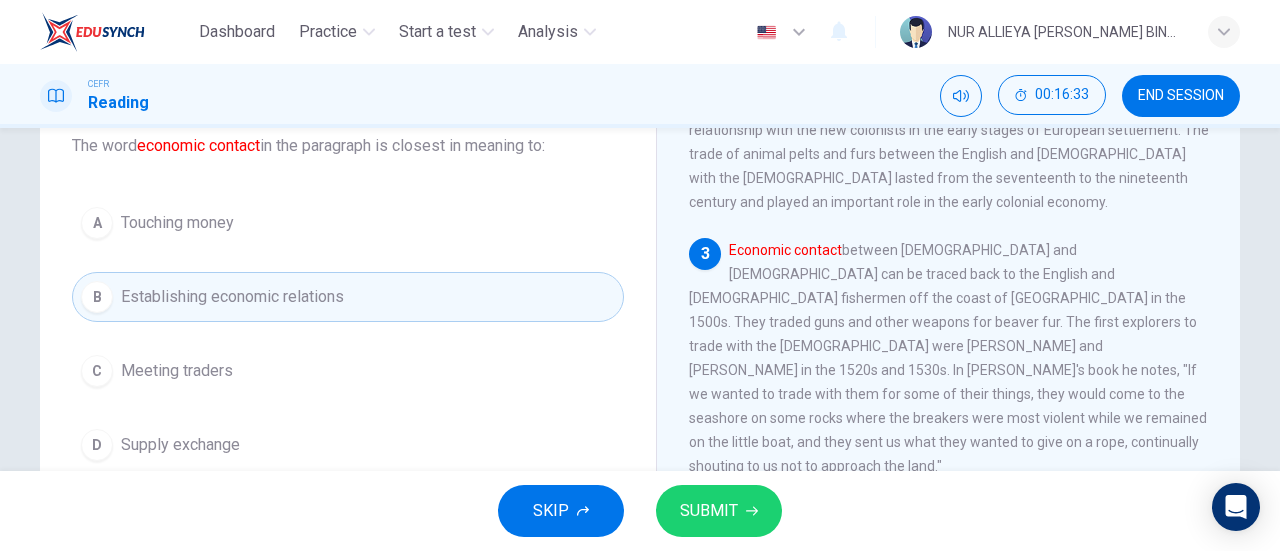 click on "SKIP SUBMIT" at bounding box center [640, 511] 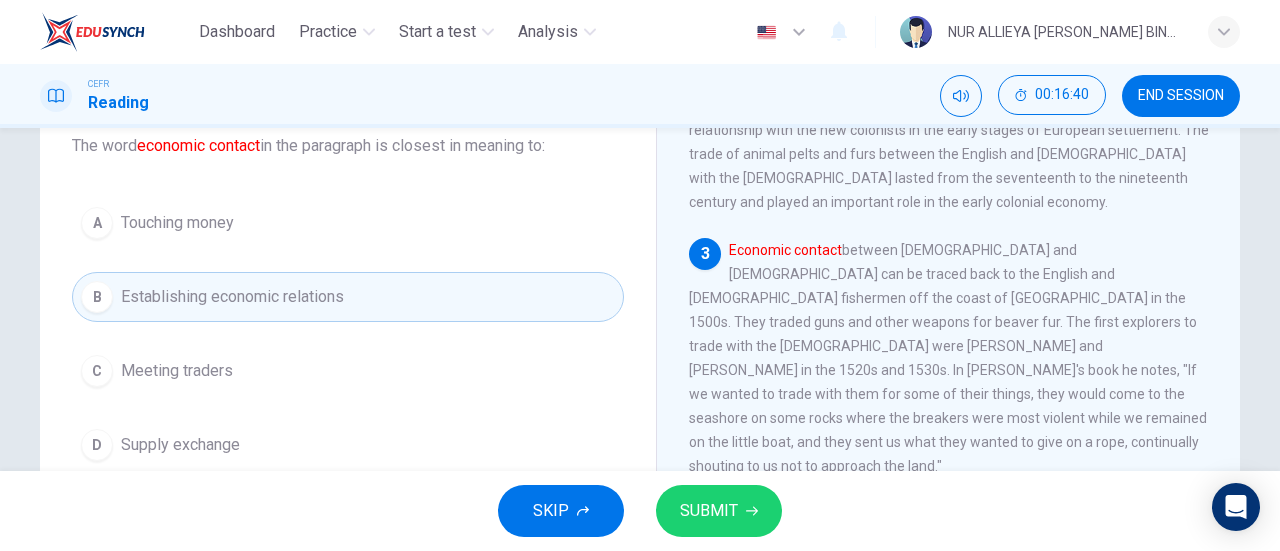 click on "SUBMIT" at bounding box center (709, 511) 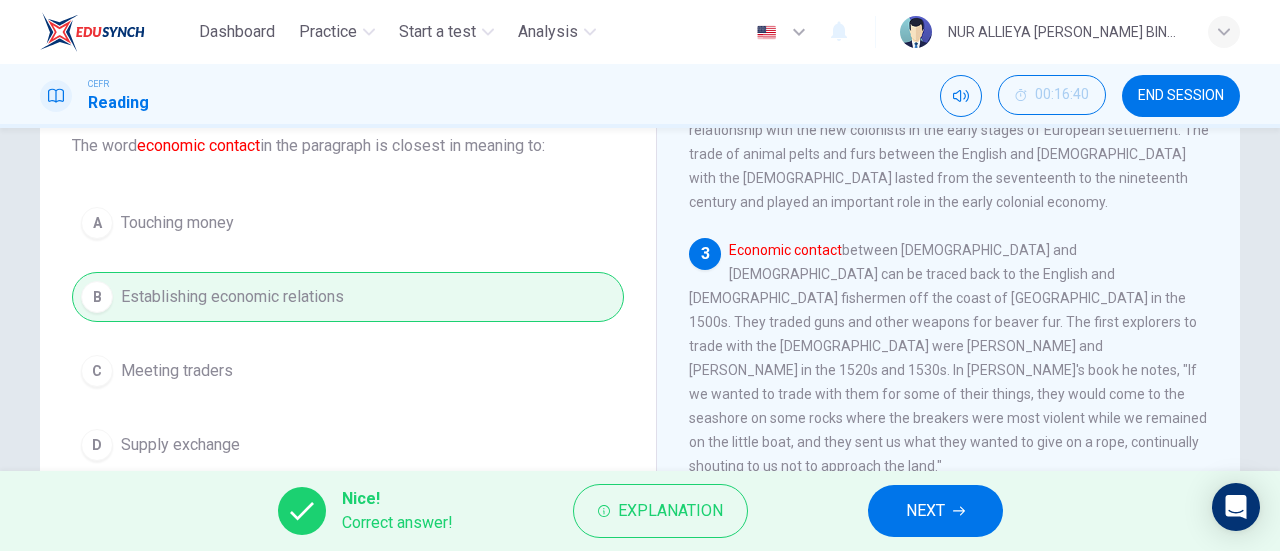 click on "NEXT" at bounding box center [925, 511] 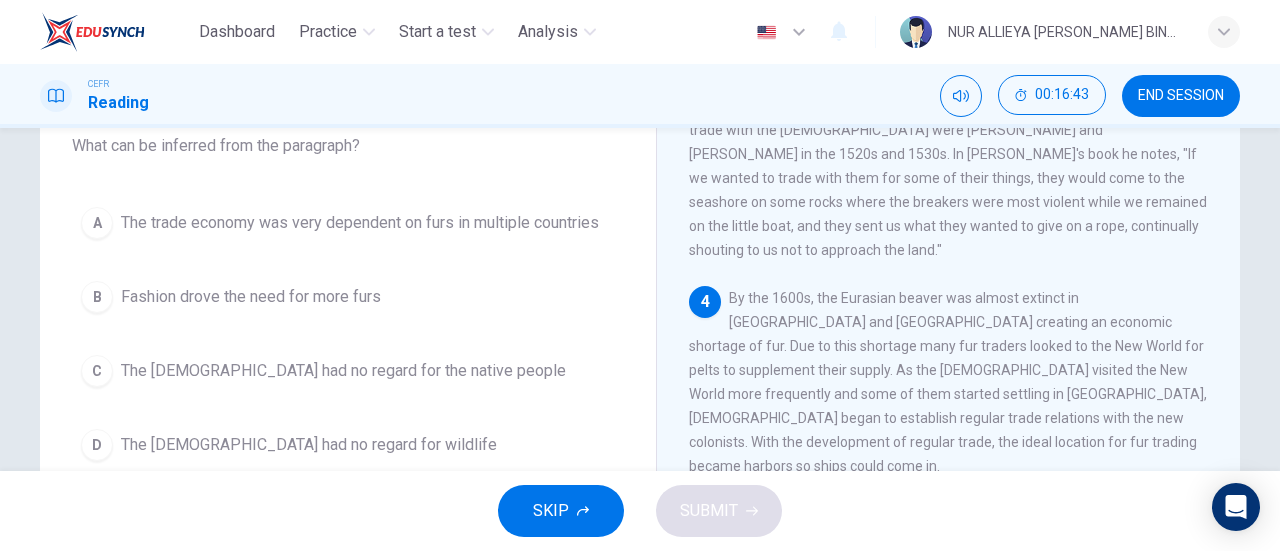 scroll, scrollTop: 561, scrollLeft: 0, axis: vertical 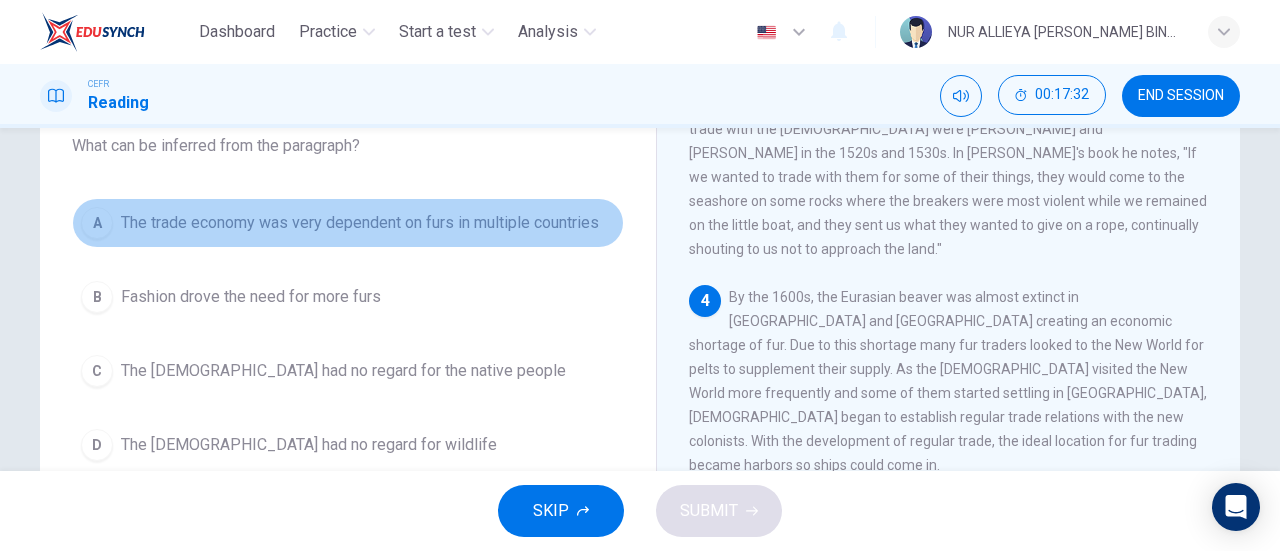 click on "The trade economy was very dependent on furs in multiple countries" at bounding box center [360, 223] 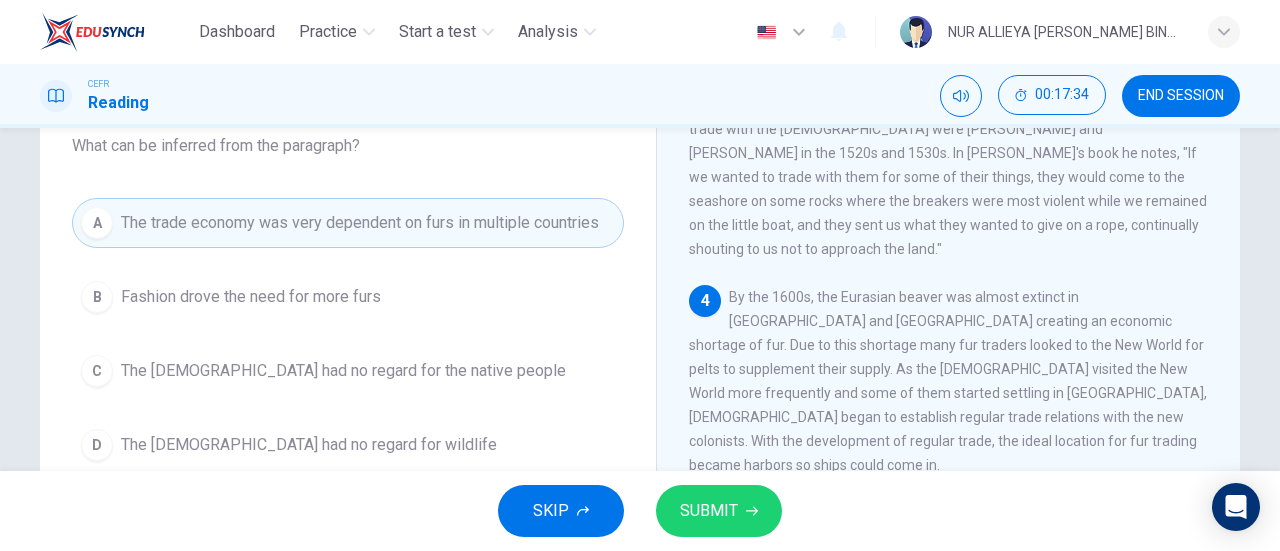 click on "SKIP SUBMIT" at bounding box center (640, 511) 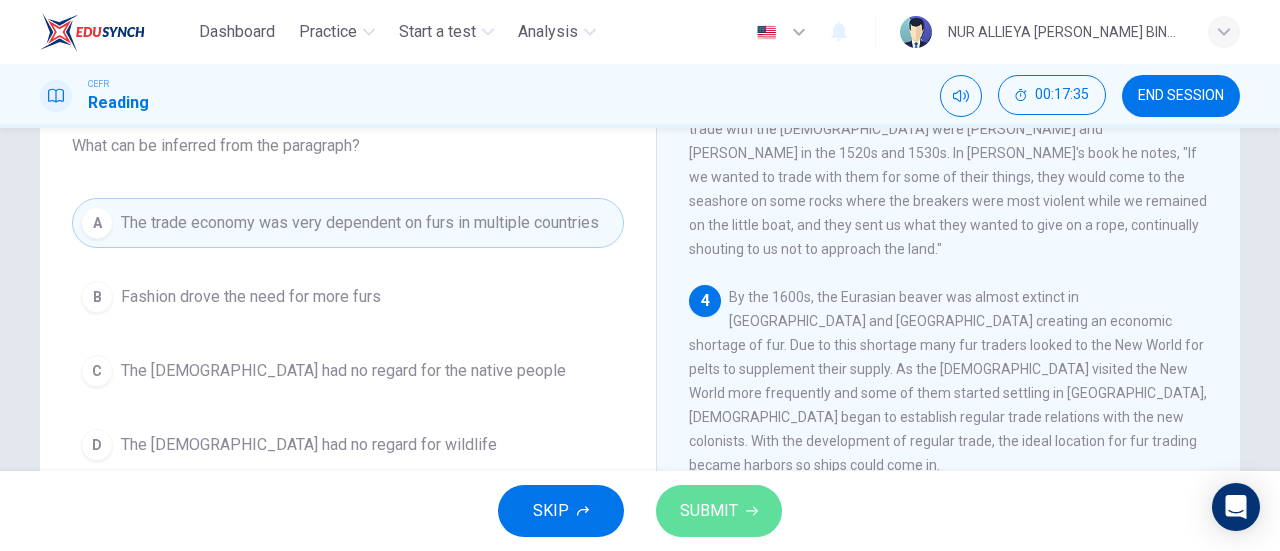 click on "SUBMIT" at bounding box center [719, 511] 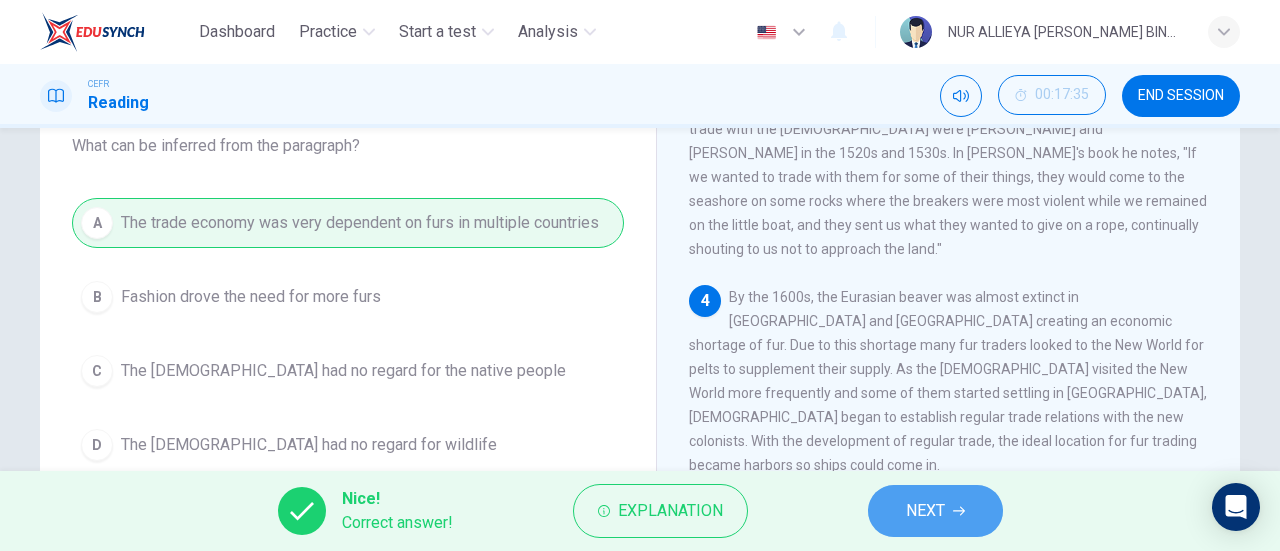 click on "NEXT" at bounding box center (935, 511) 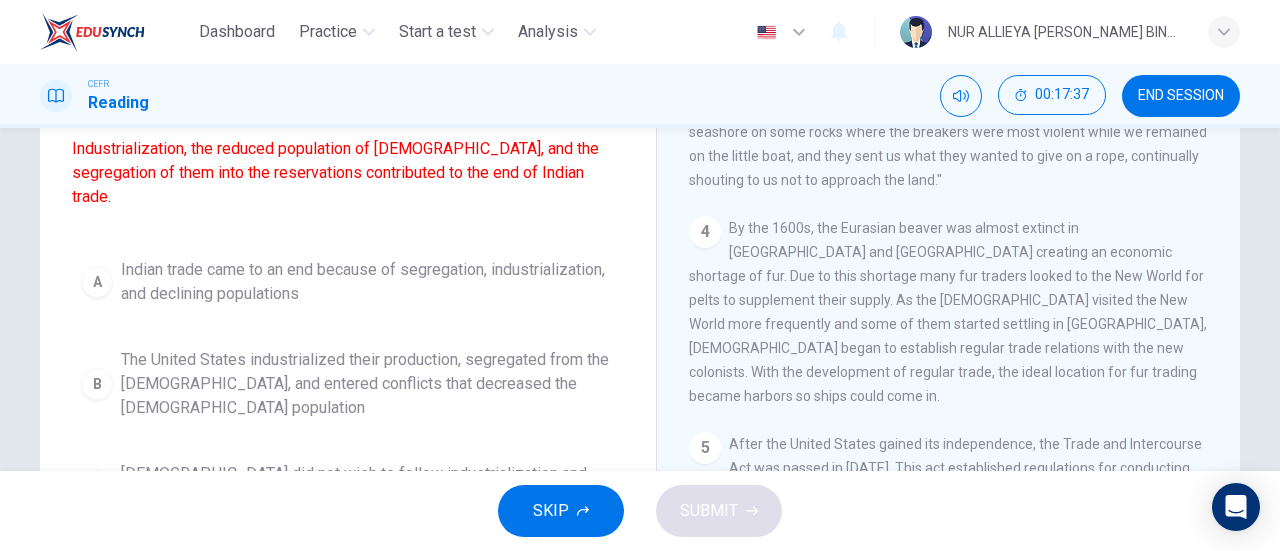 scroll, scrollTop: 170, scrollLeft: 0, axis: vertical 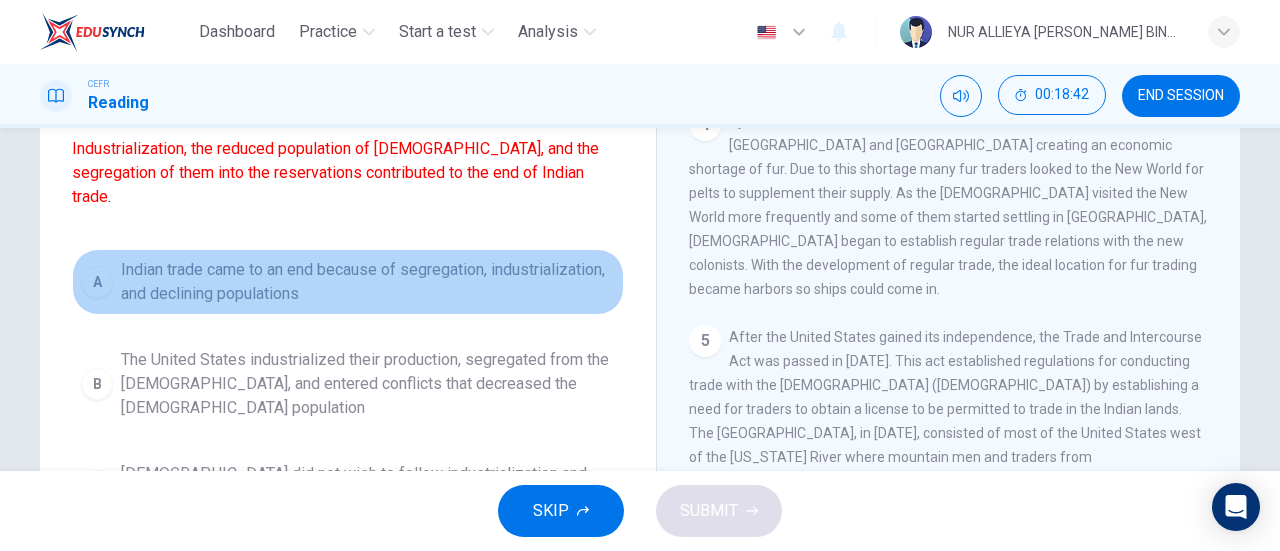 click on "Indian trade came to an end because of segregation, industrialization, and declining populations" at bounding box center [368, 282] 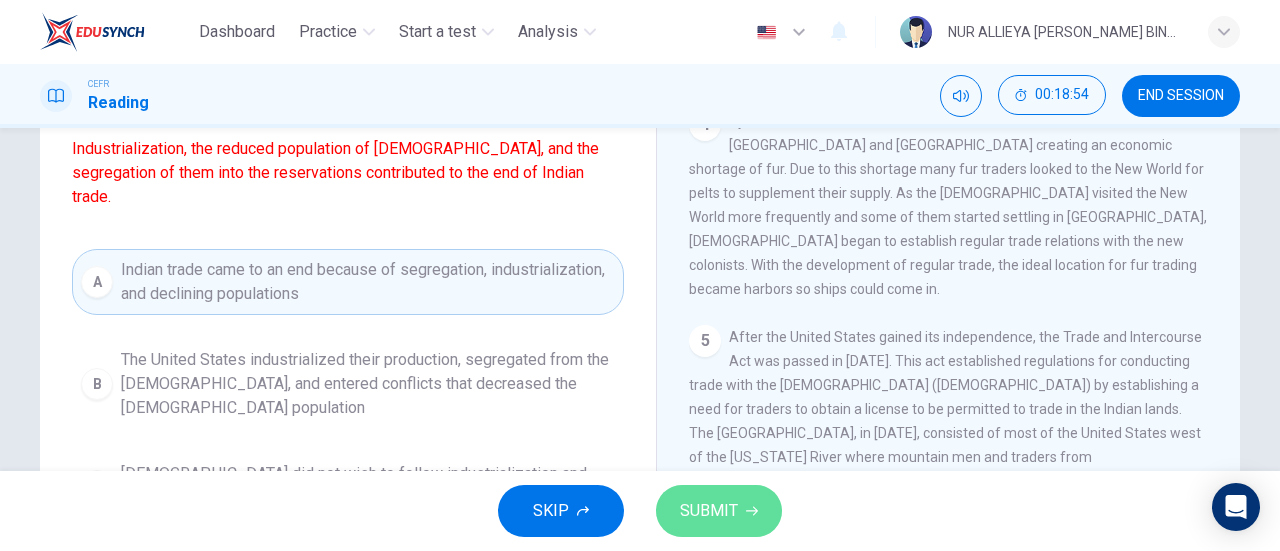 click on "SUBMIT" at bounding box center [709, 511] 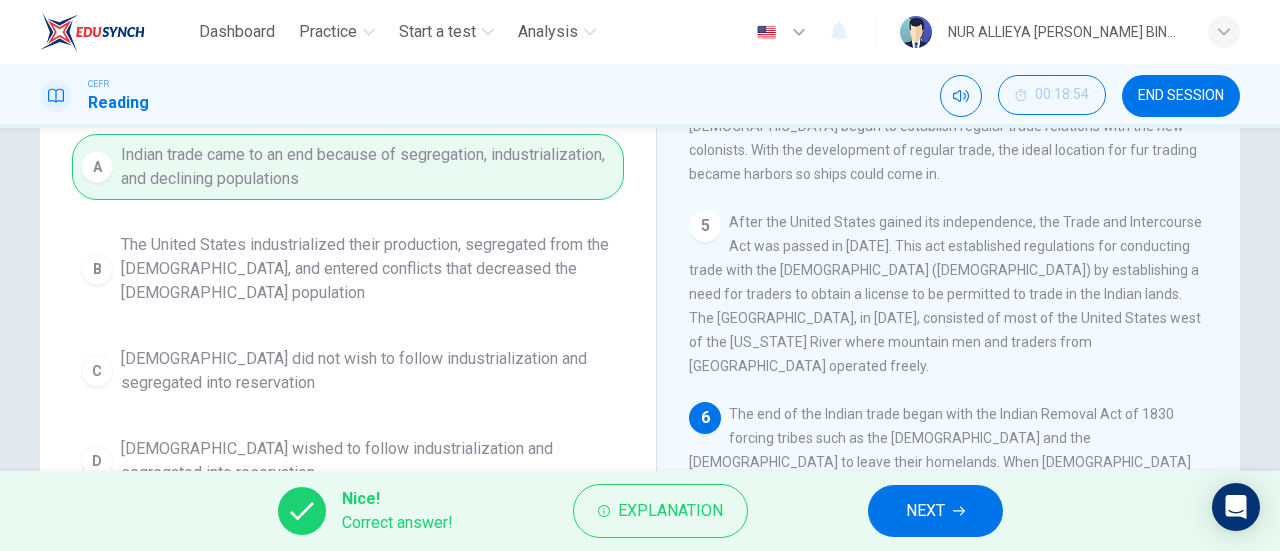 scroll, scrollTop: 358, scrollLeft: 0, axis: vertical 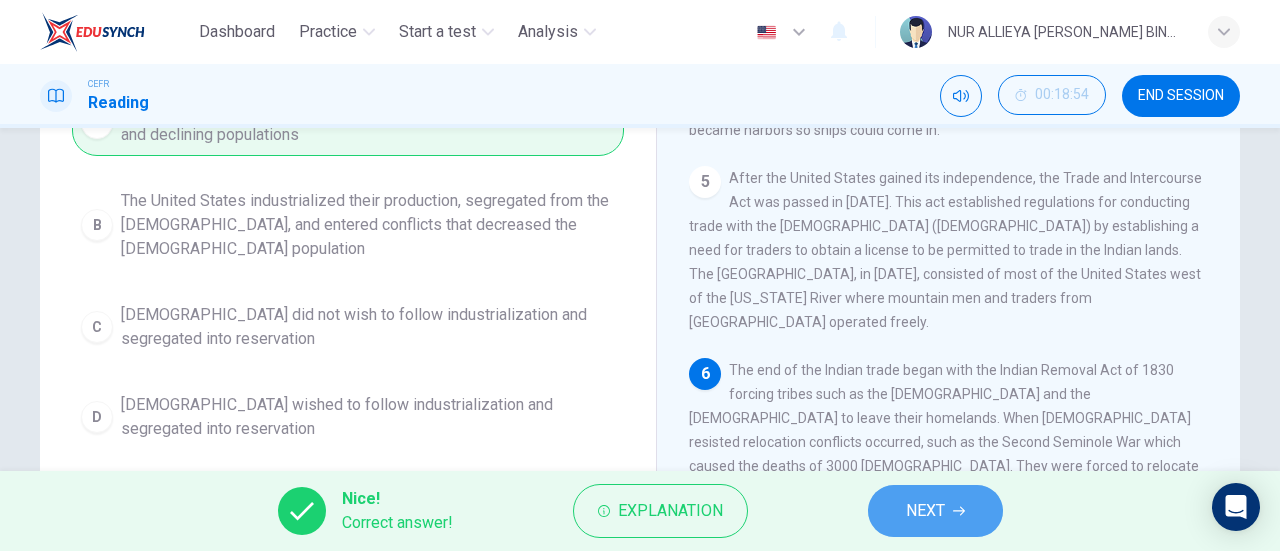 click on "NEXT" at bounding box center [935, 511] 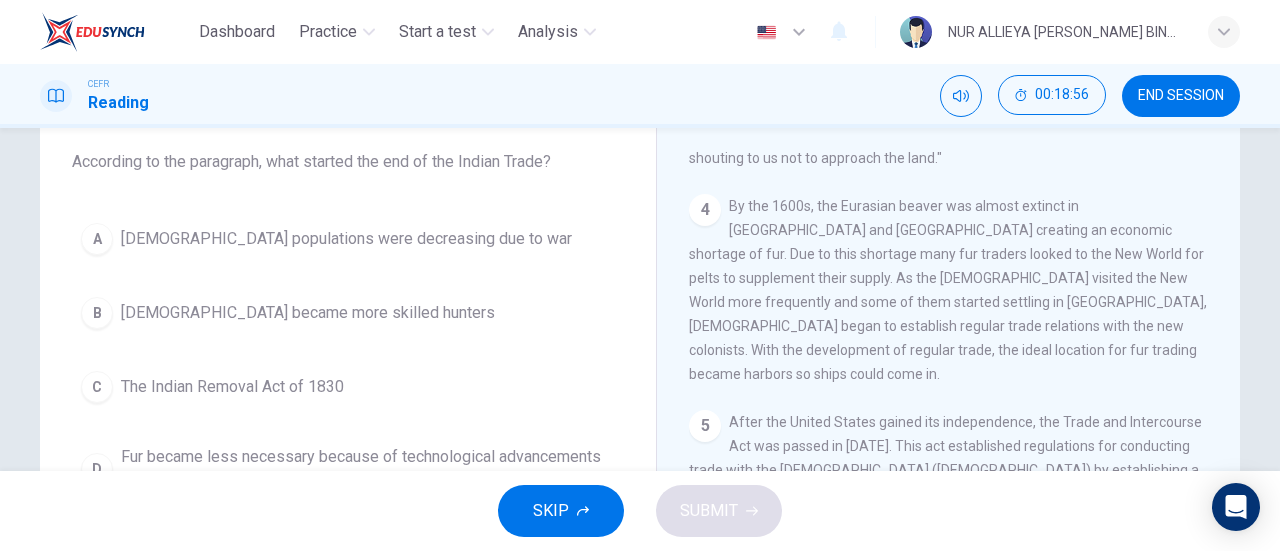 scroll, scrollTop: 116, scrollLeft: 0, axis: vertical 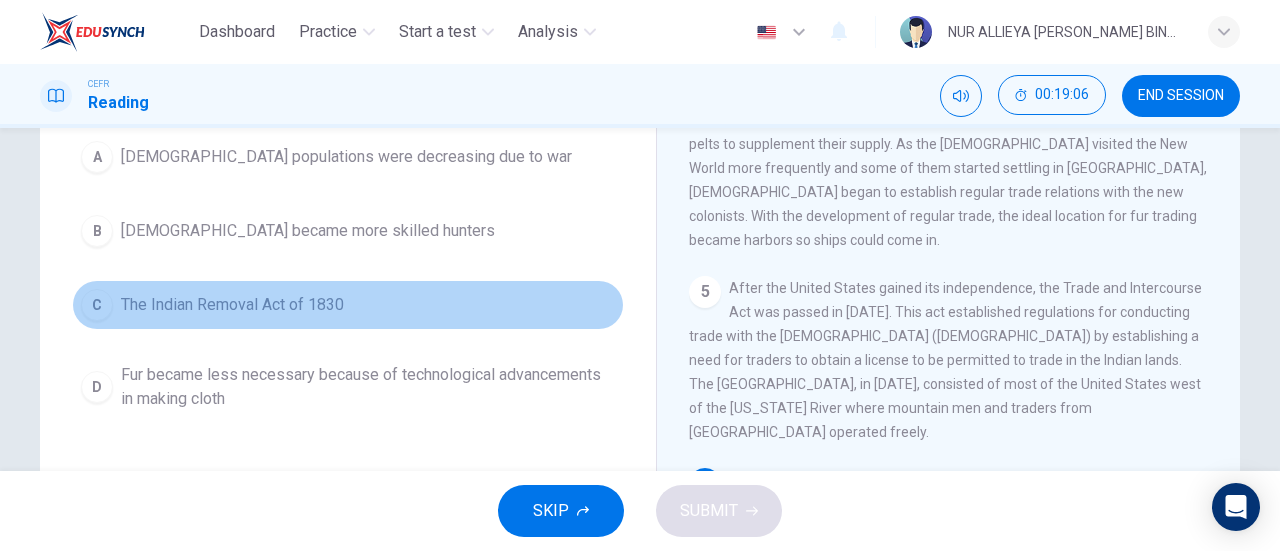 click on "The Indian Removal Act of 1830" at bounding box center (232, 305) 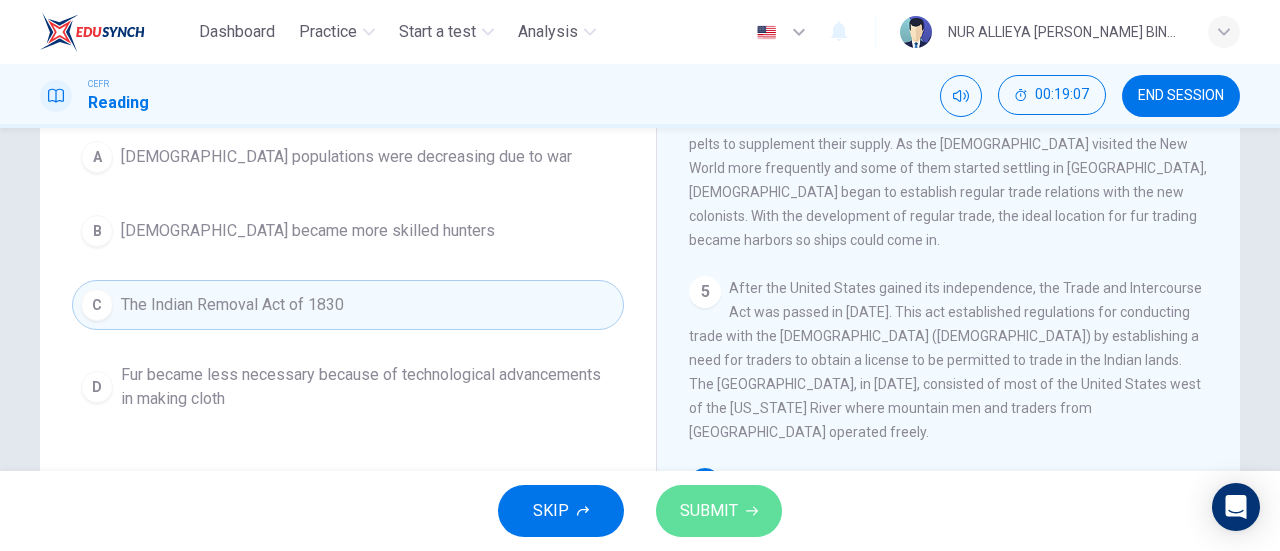 click on "SUBMIT" at bounding box center [709, 511] 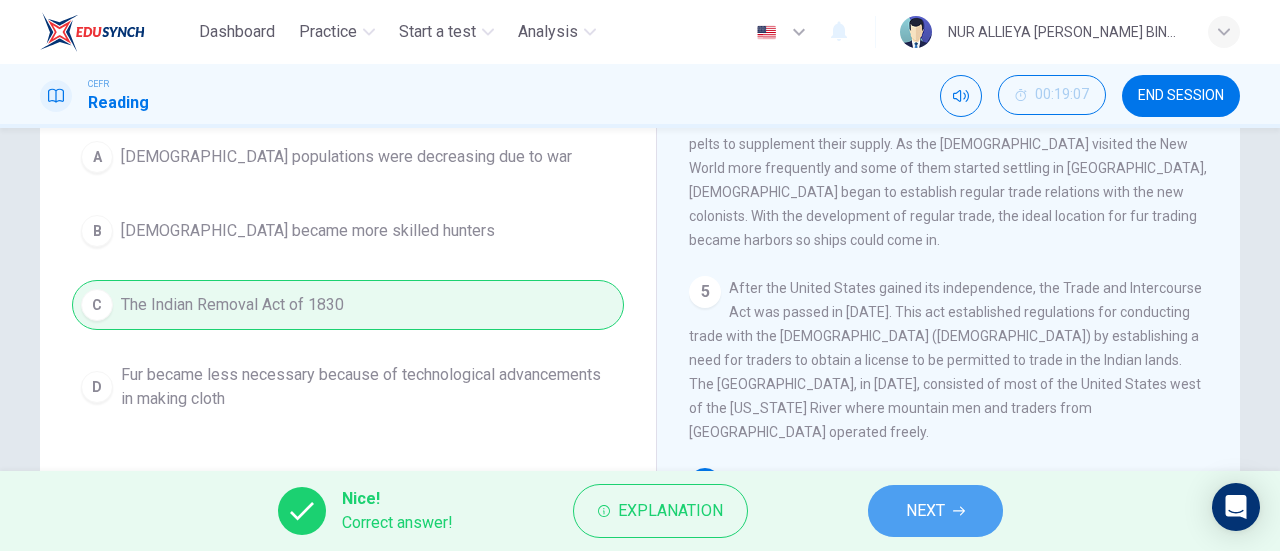 click on "NEXT" at bounding box center [935, 511] 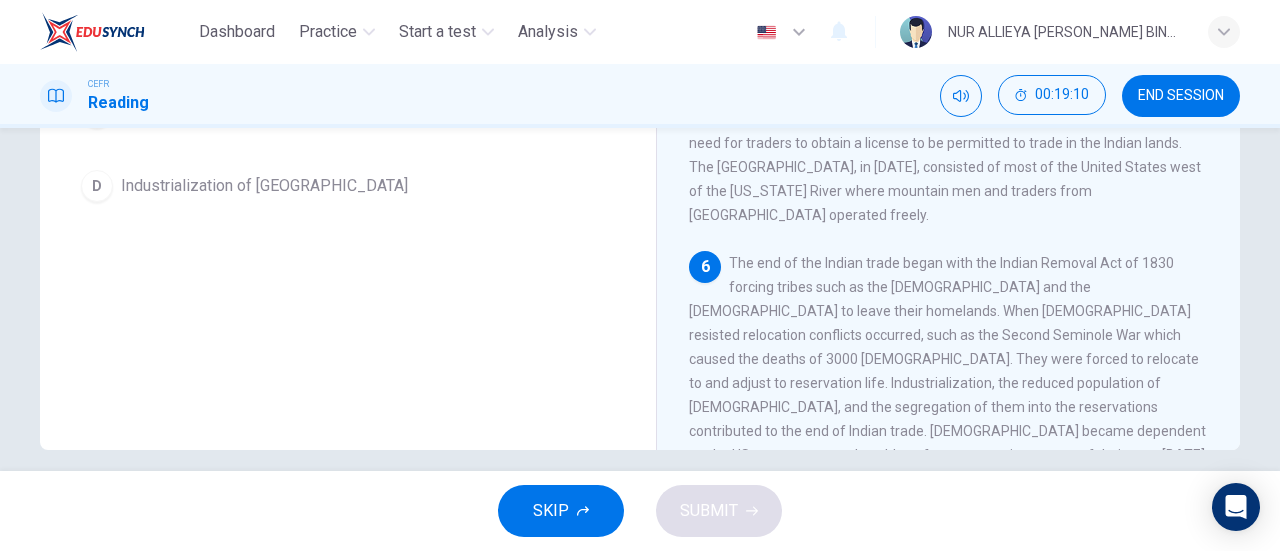 scroll, scrollTop: 415, scrollLeft: 0, axis: vertical 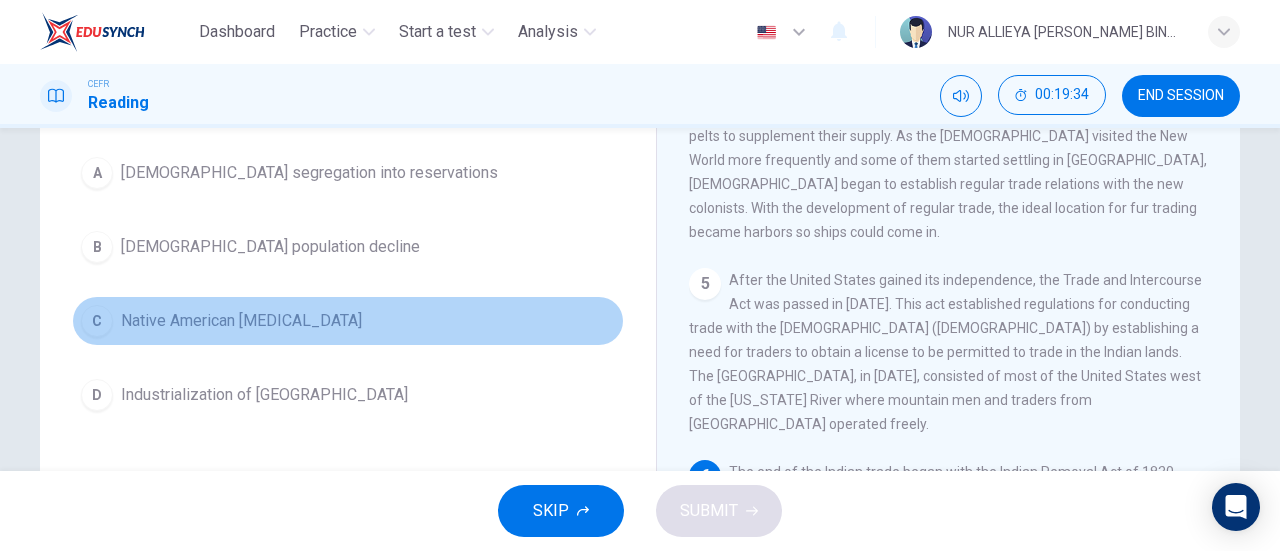click on "C [DEMOGRAPHIC_DATA] [MEDICAL_DATA]" at bounding box center [348, 321] 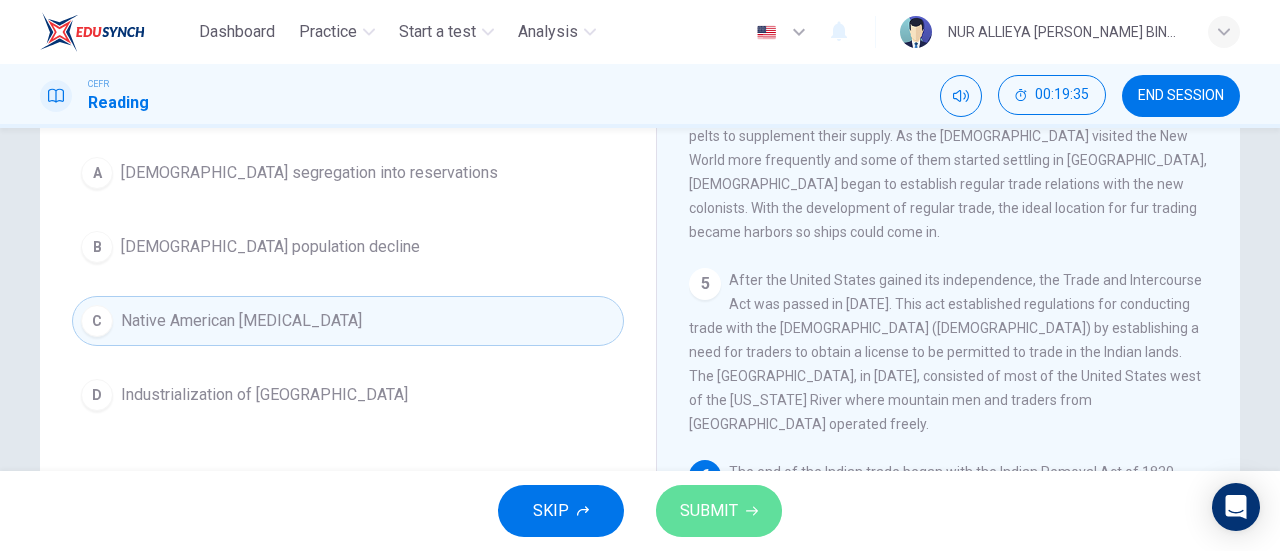 click on "SUBMIT" at bounding box center (719, 511) 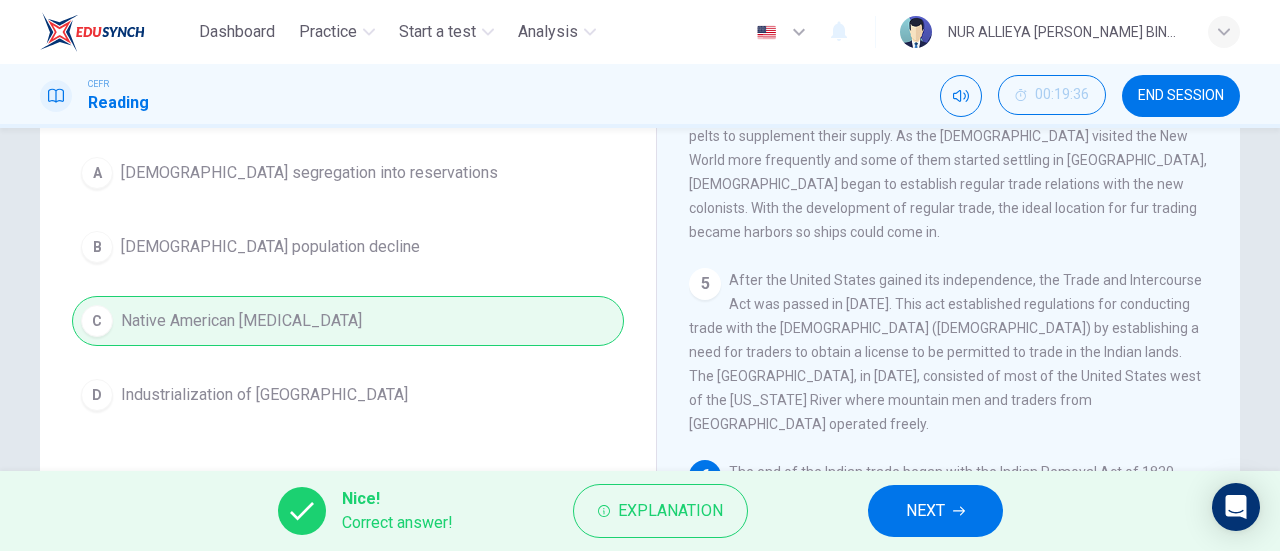 click on "NEXT" at bounding box center (935, 511) 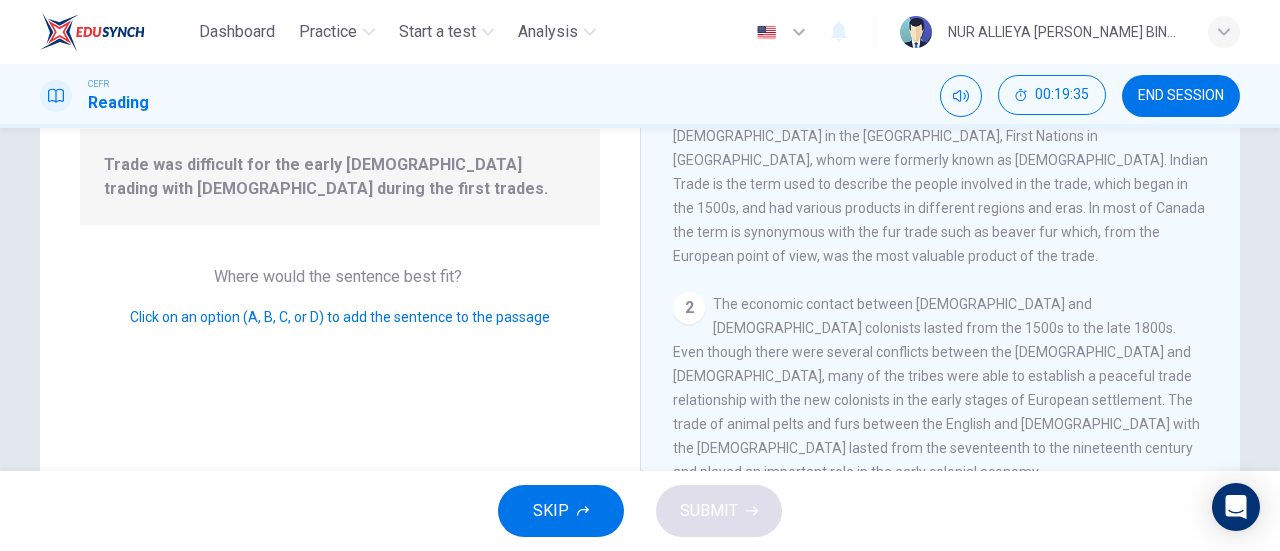 scroll, scrollTop: 291, scrollLeft: 0, axis: vertical 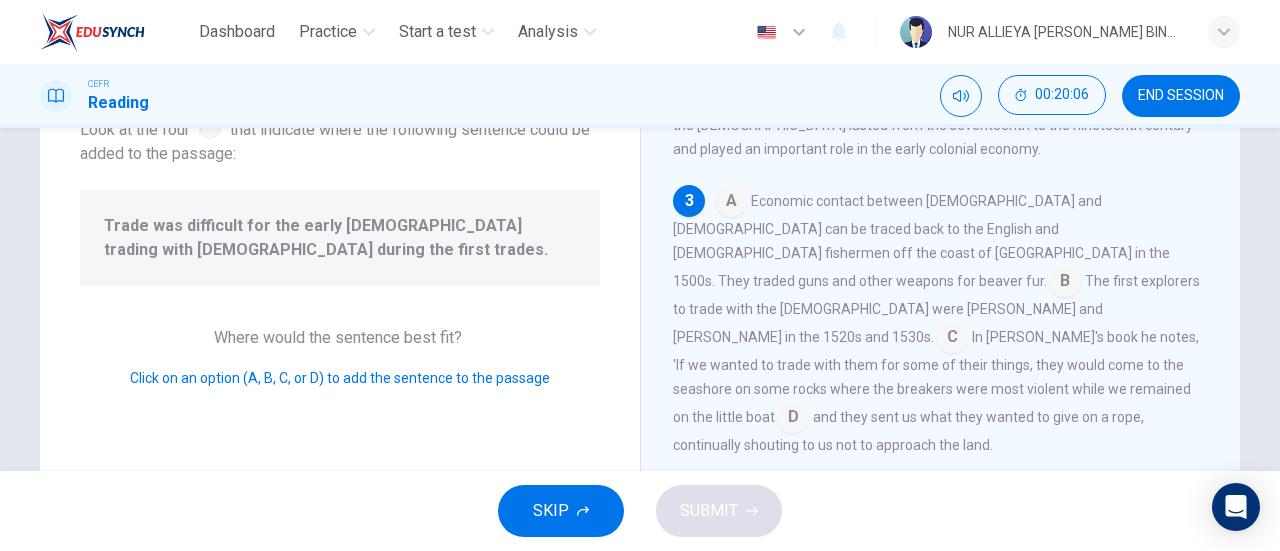 click at bounding box center [1065, 283] 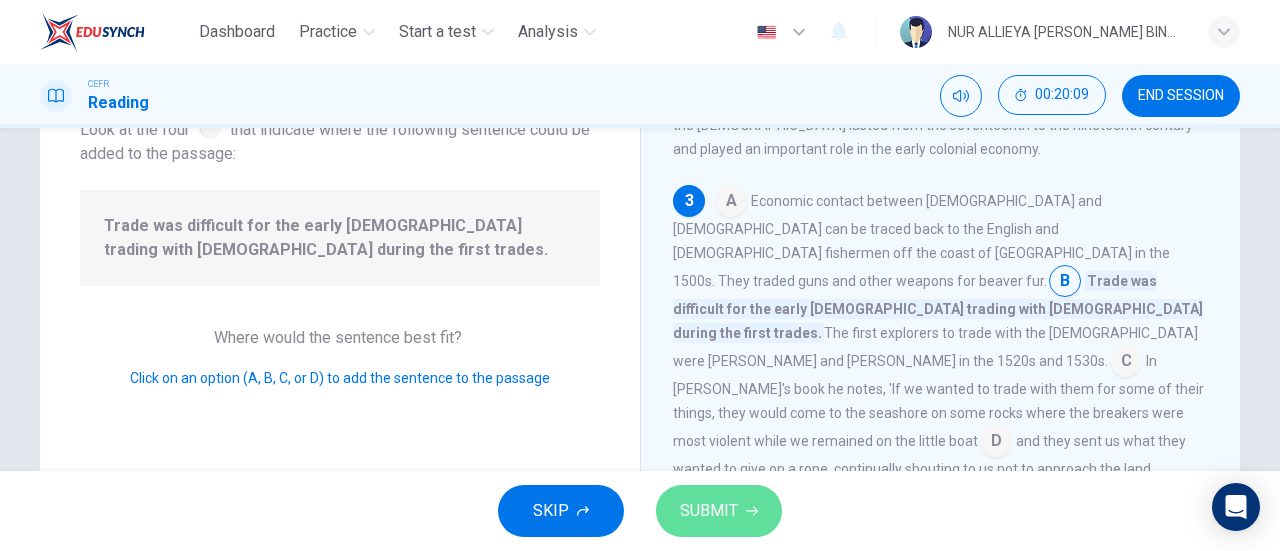 click on "SUBMIT" at bounding box center [709, 511] 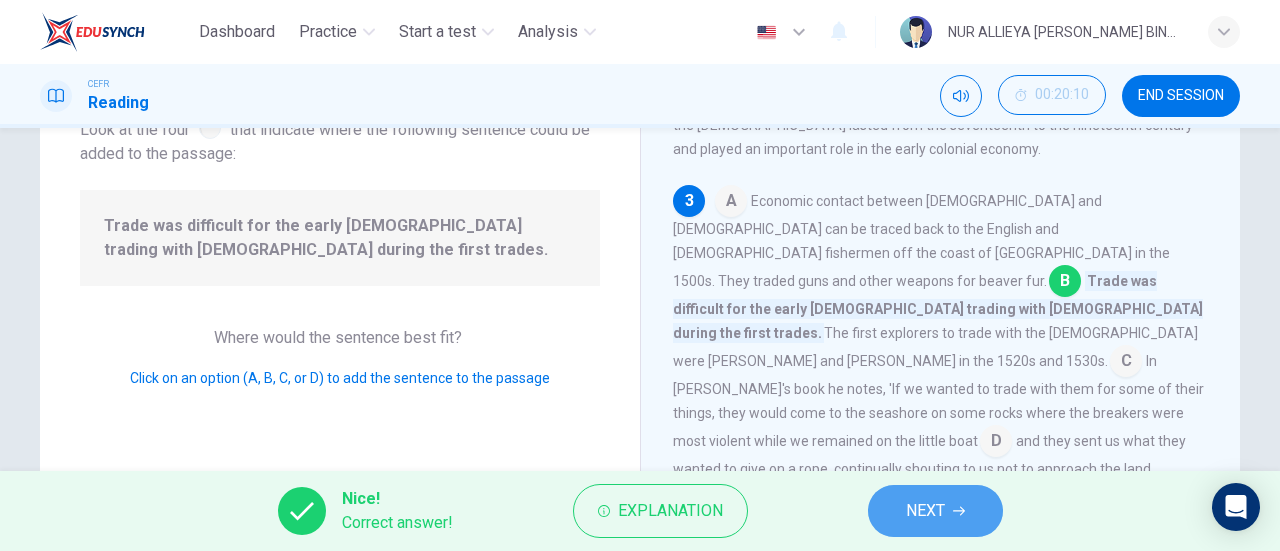 click on "NEXT" at bounding box center (925, 511) 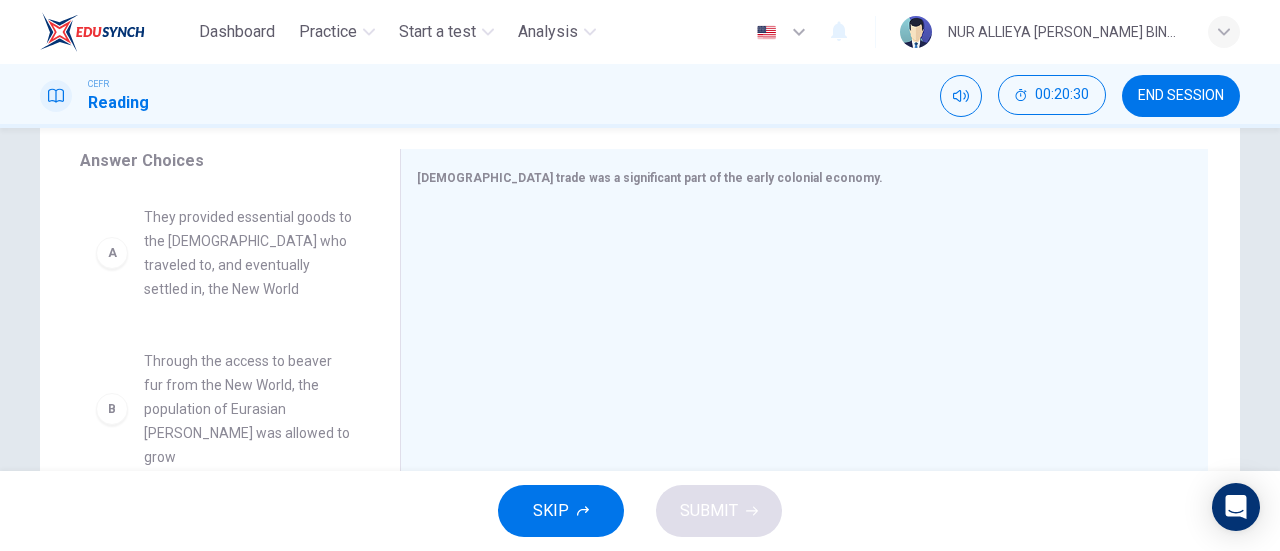 scroll, scrollTop: 322, scrollLeft: 0, axis: vertical 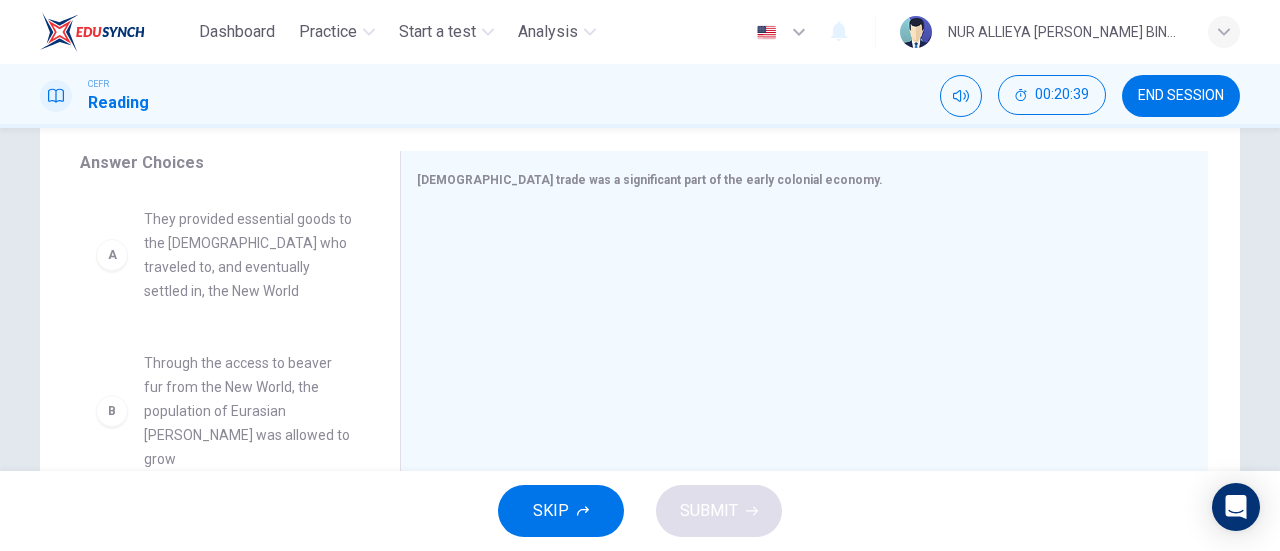 click on "They provided essential goods to the [DEMOGRAPHIC_DATA] who traveled to, and eventually settled in, the New World" at bounding box center (248, 255) 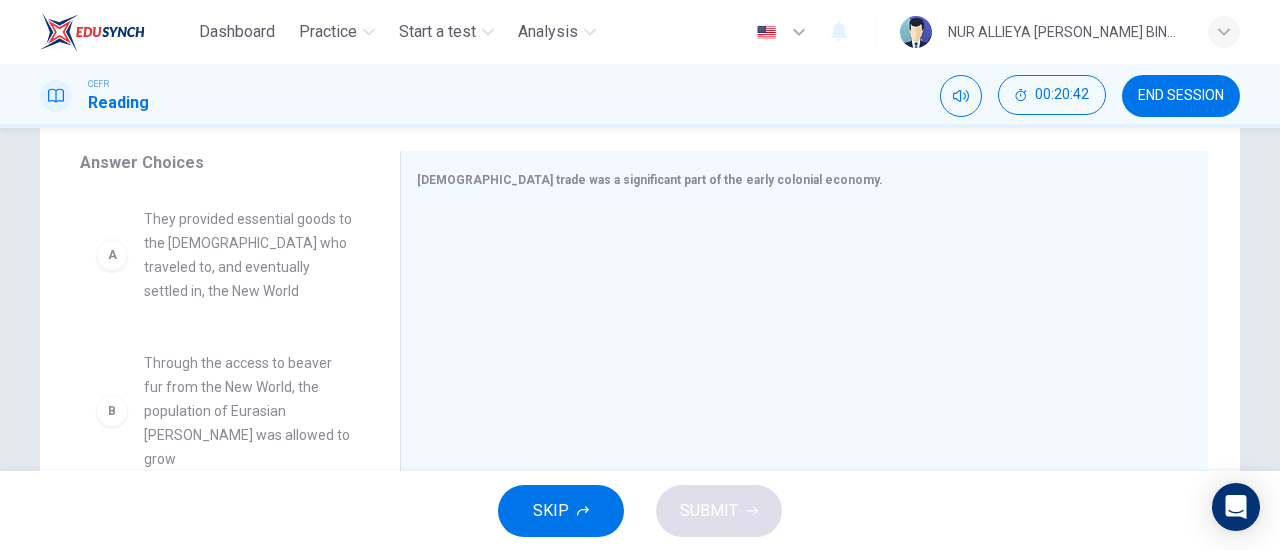 click on "They provided essential goods to the [DEMOGRAPHIC_DATA] who traveled to, and eventually settled in, the New World" at bounding box center (248, 255) 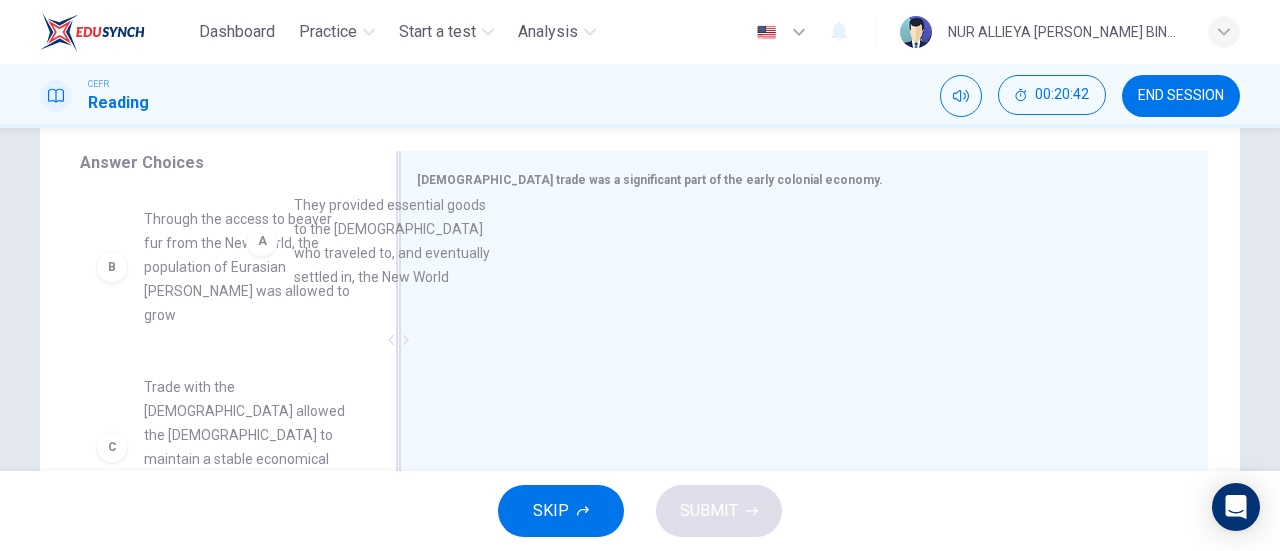 drag, startPoint x: 294, startPoint y: 258, endPoint x: 564, endPoint y: 255, distance: 270.01666 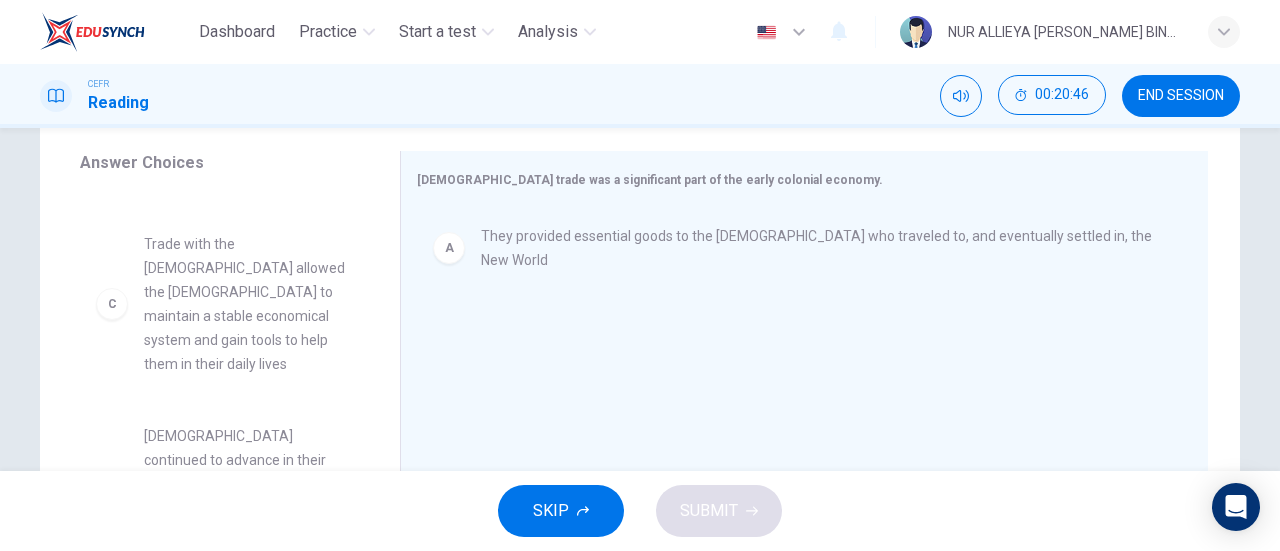 scroll, scrollTop: 140, scrollLeft: 0, axis: vertical 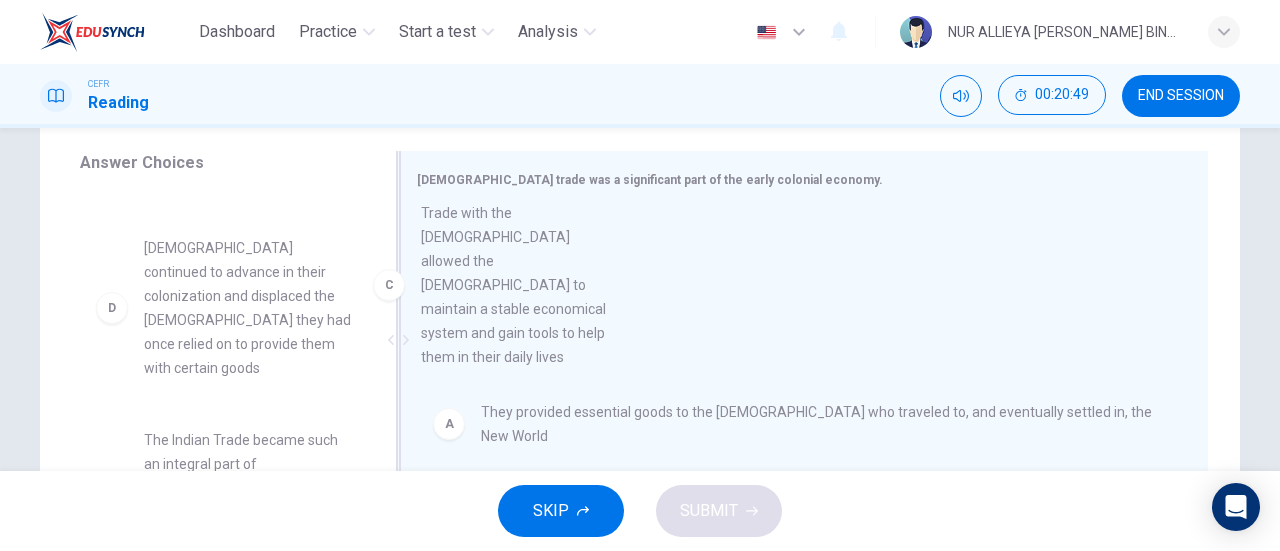 drag, startPoint x: 225, startPoint y: 267, endPoint x: 520, endPoint y: 253, distance: 295.33203 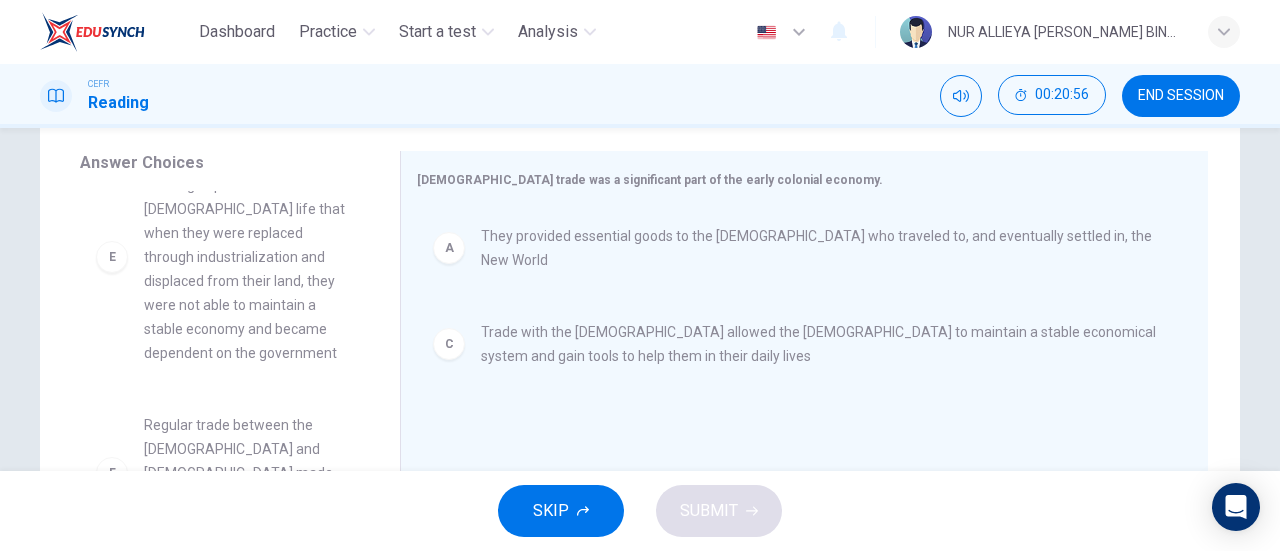 scroll, scrollTop: 420, scrollLeft: 0, axis: vertical 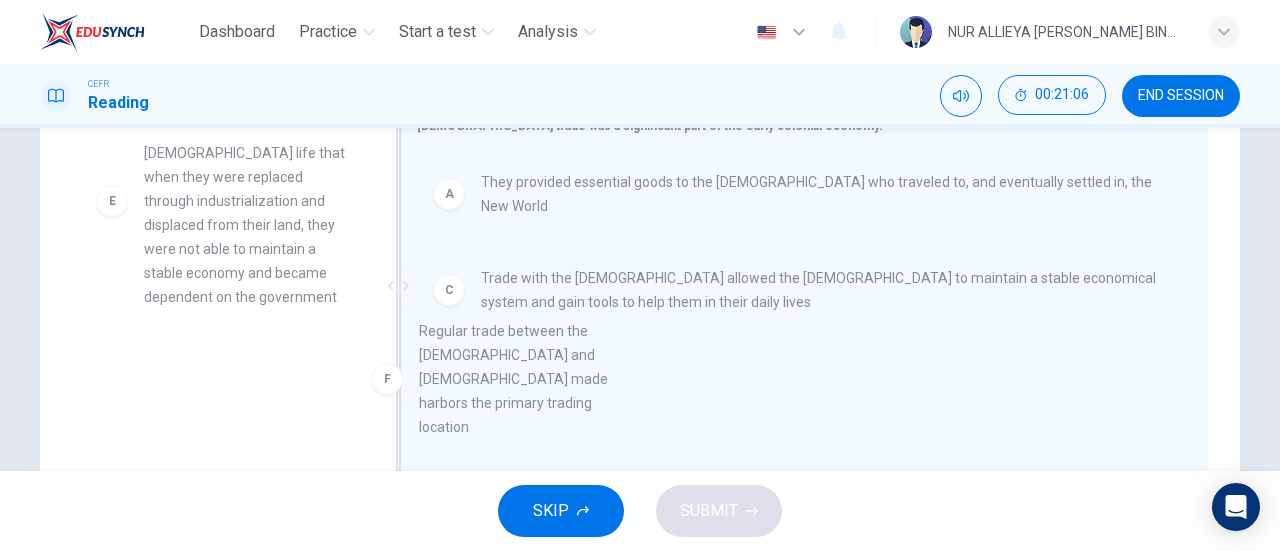 drag, startPoint x: 272, startPoint y: 375, endPoint x: 579, endPoint y: 358, distance: 307.47034 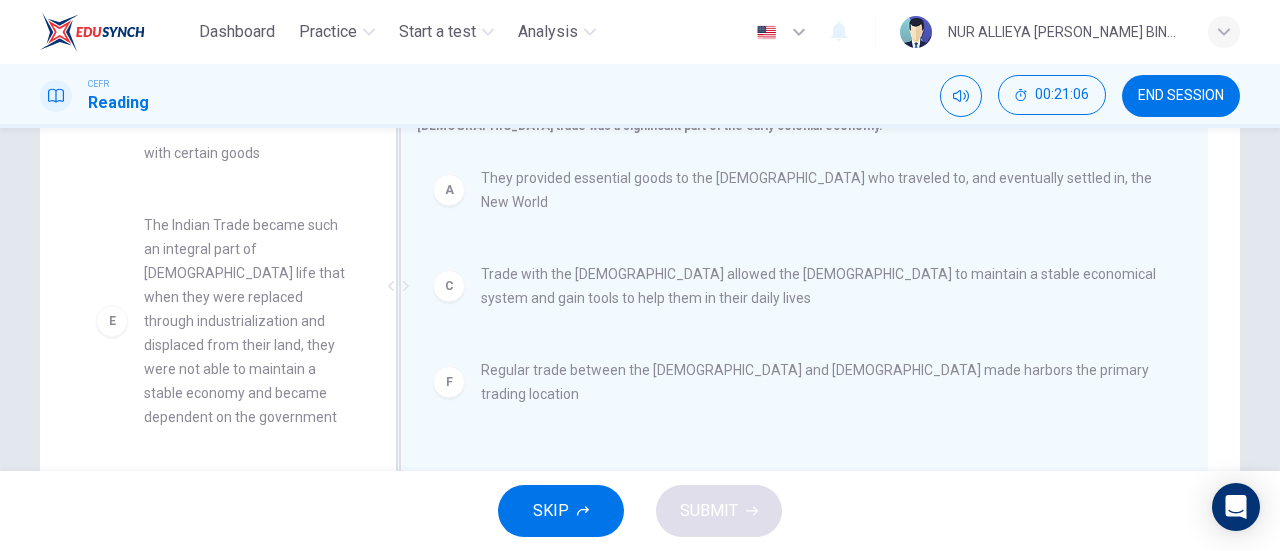 scroll, scrollTop: 0, scrollLeft: 0, axis: both 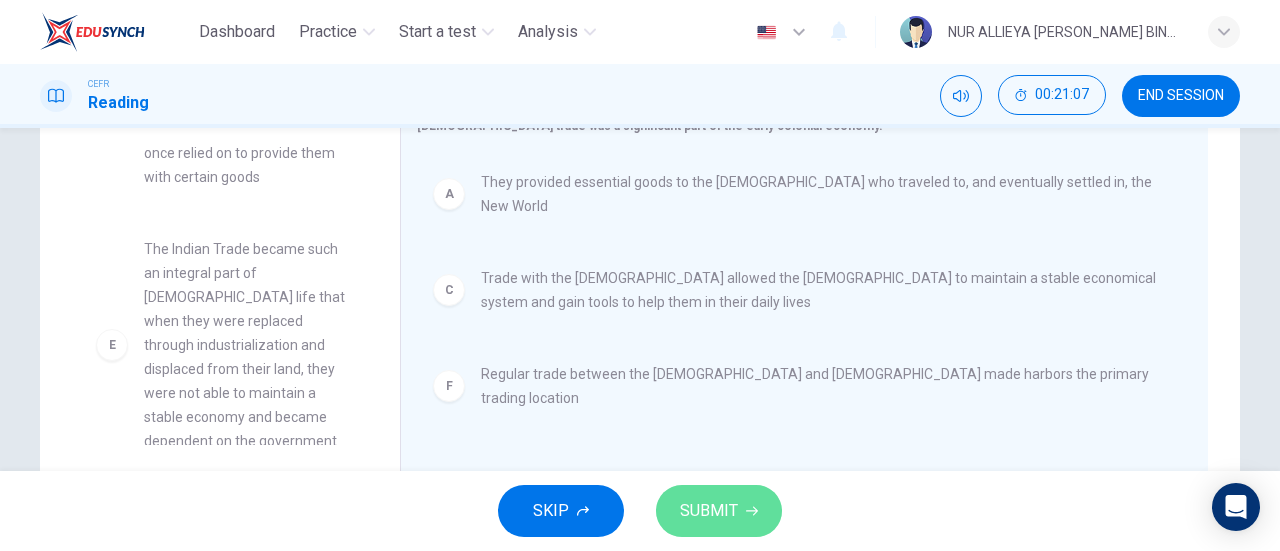 click on "SUBMIT" at bounding box center (719, 511) 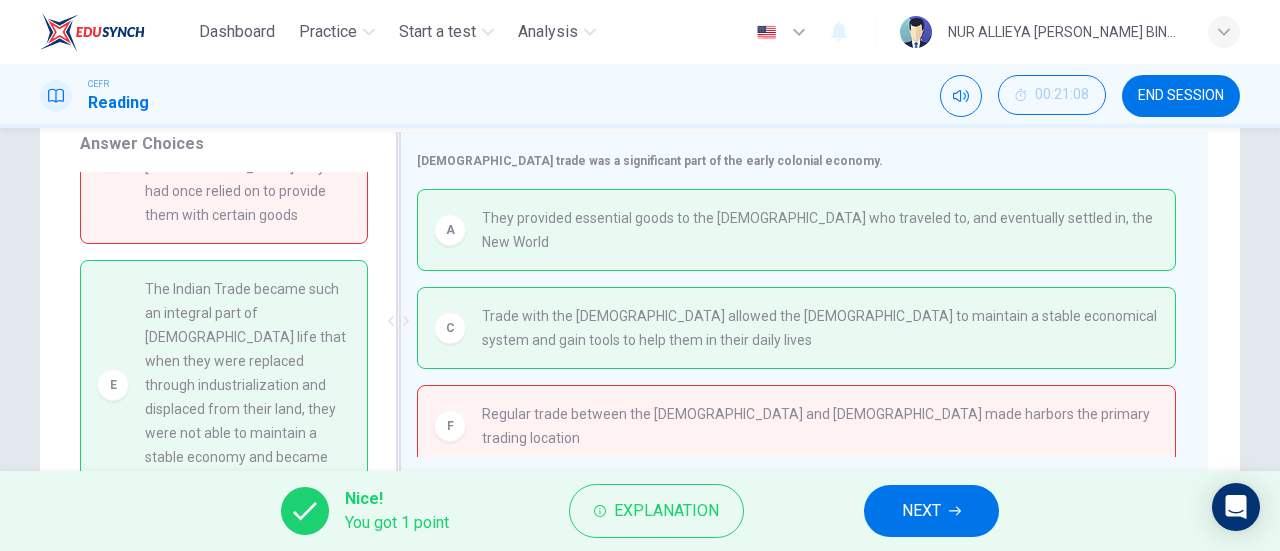 scroll, scrollTop: 304, scrollLeft: 0, axis: vertical 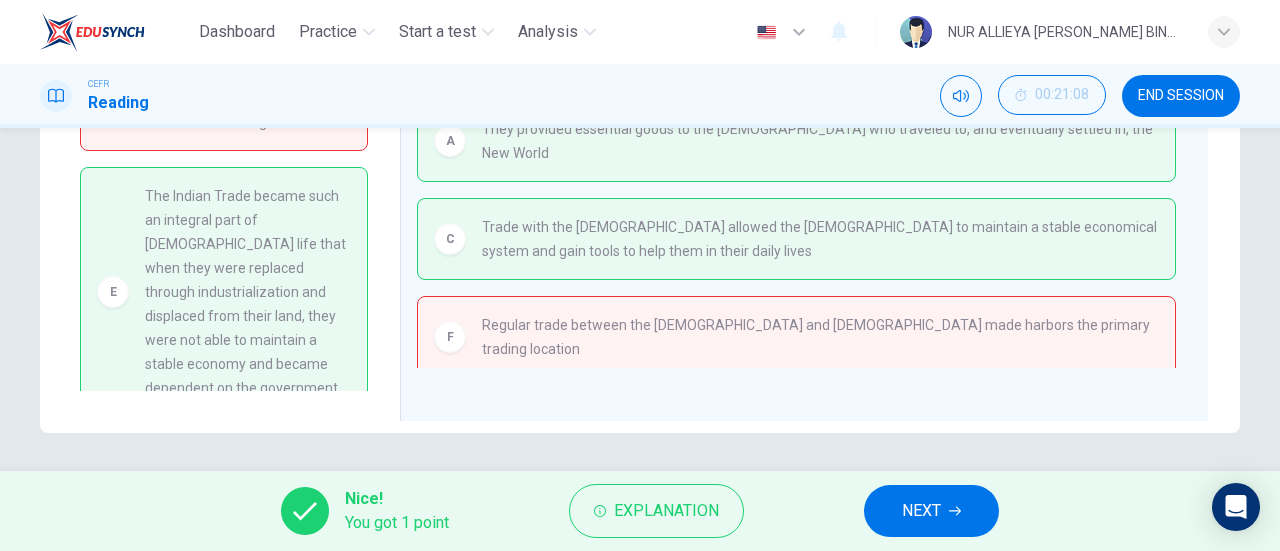 click on "NEXT" at bounding box center (921, 511) 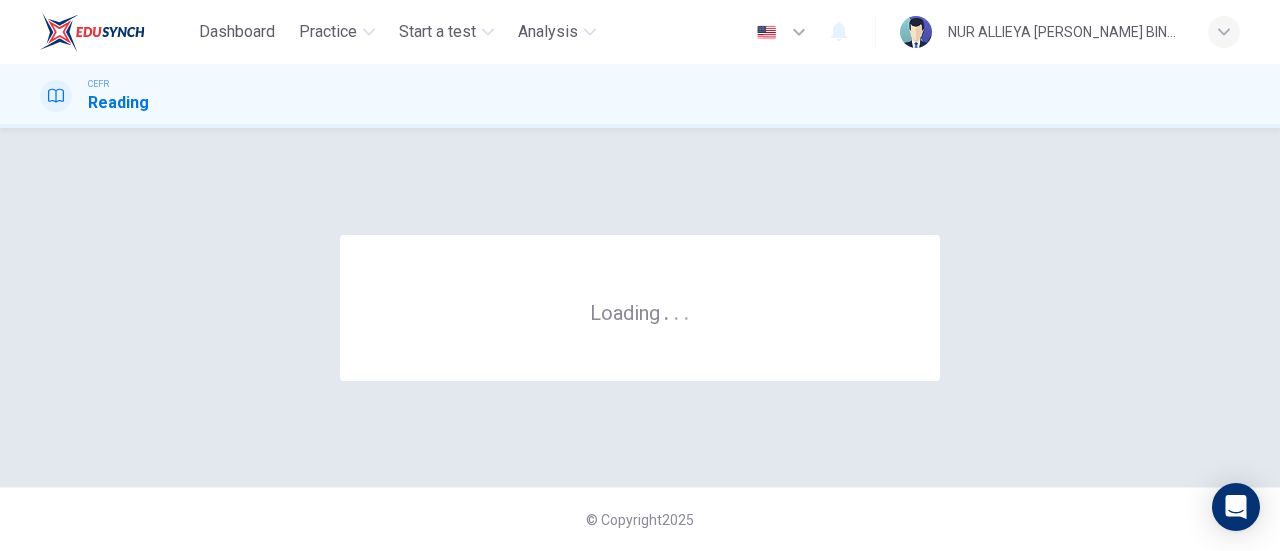scroll, scrollTop: 0, scrollLeft: 0, axis: both 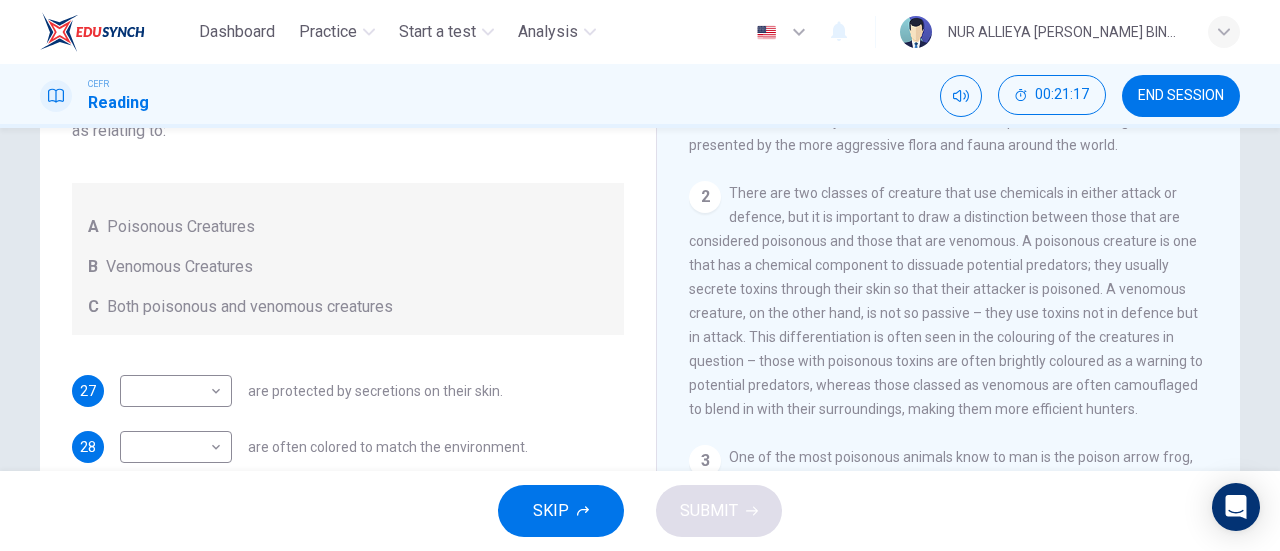 click on "Poisonous Creatures" at bounding box center [181, 227] 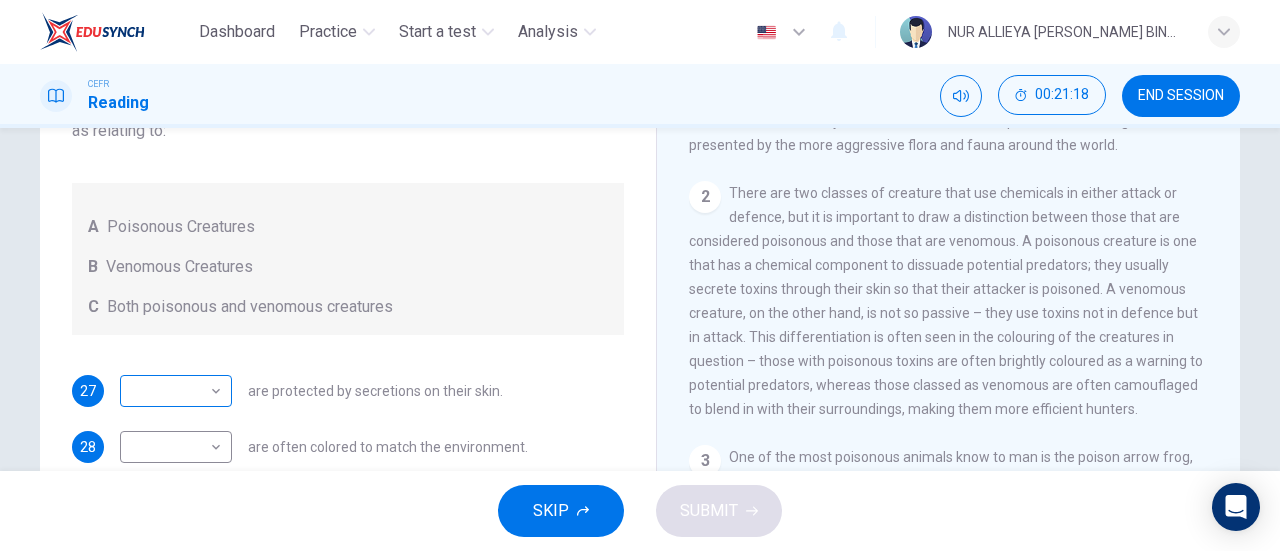 click on "Dashboard Practice Start a test Analysis English en ​ NUR ALLIEYA [PERSON_NAME] BINTI [PERSON_NAME] CEFR Reading 00:21:18 END SESSION Questions 27 - 29 Write the correct letter,  A ,  B  or  C  in the boxes below.
According to the information in the passage, classify the following information
as relating to: A Poisonous Creatures B Venomous Creatures C Both poisonous and venomous creatures 27 ​ ​ are protected by secretions on their skin. 28 ​ ​ are often colored to match the environment. 29 ​ ​ aggressively use toxins. Poisonous Animals CLICK TO ZOOM Click to Zoom 1 Often [MEDICAL_DATA] and beautiful, there are so many potential dangers, often lethal, hidden in the natural world that our continued existence on the planet is actually quite astounding. Earthquakes, tsunami and volcanoes are some of natures more cataclysmic risks, but fade in comparison to the dangers presented by the more aggressive flora and fauna around the world. 2 3 4 5 6 SKIP SUBMIT EduSynch - Online Language Proficiency Testing" at bounding box center [640, 275] 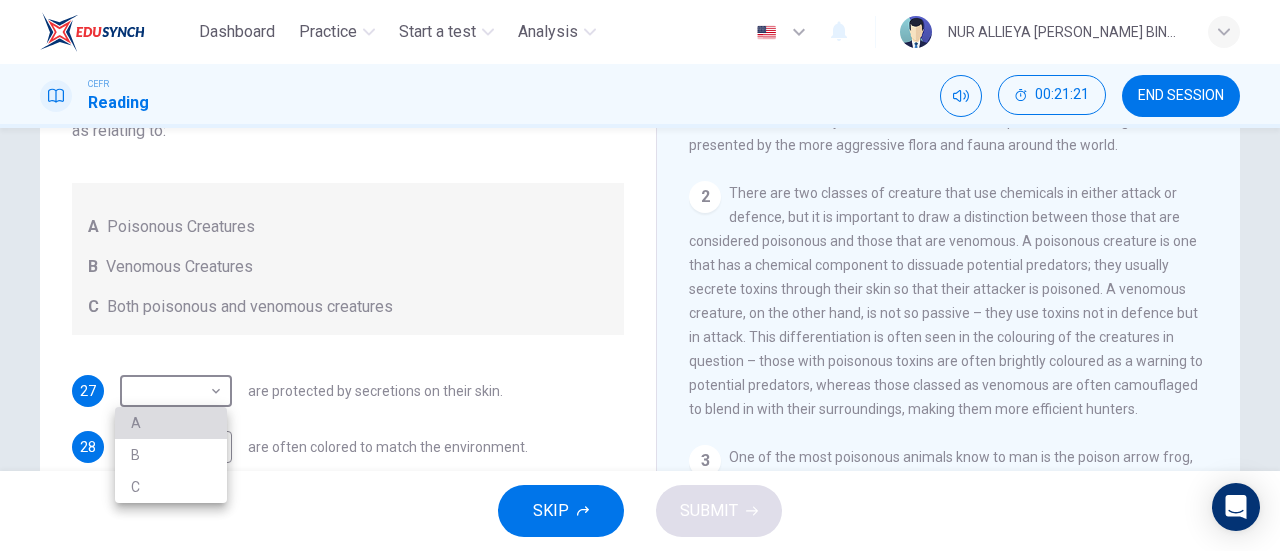 click on "A" at bounding box center (171, 423) 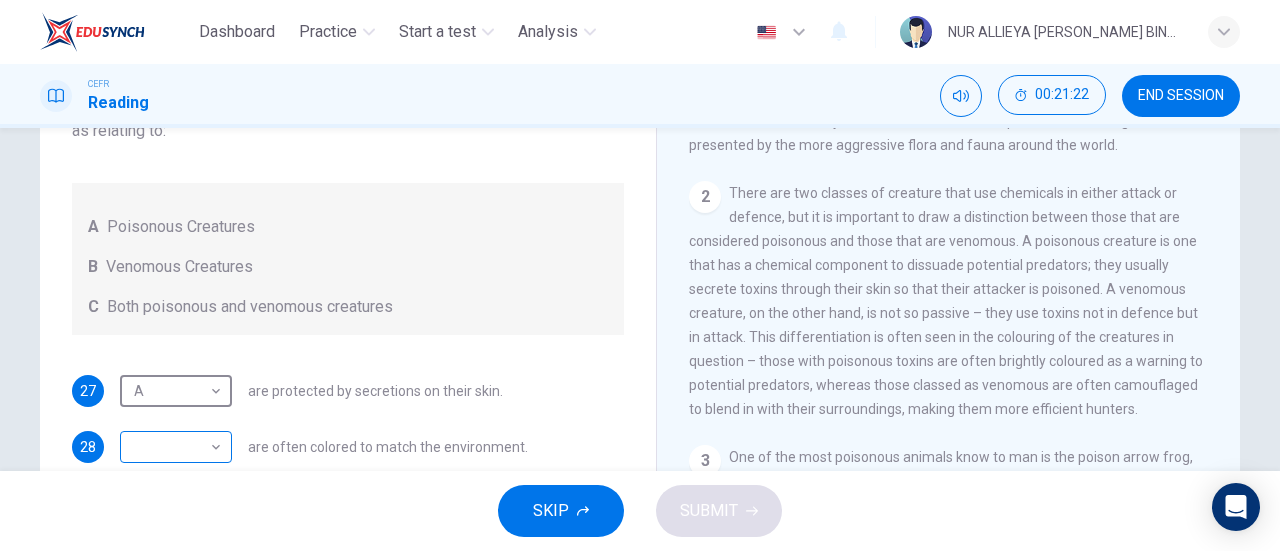 scroll, scrollTop: 221, scrollLeft: 0, axis: vertical 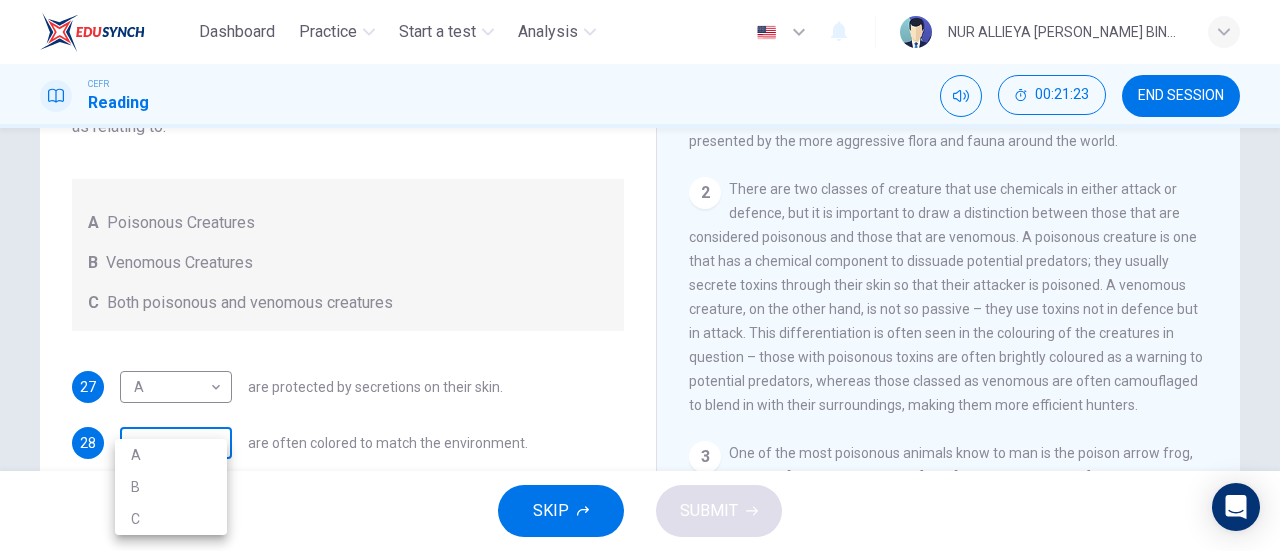 click on "Dashboard Practice Start a test Analysis English en ​ NUR ALLIEYA [PERSON_NAME] BINTI [PERSON_NAME] CEFR Reading 00:21:23 END SESSION Questions 27 - 29 Write the correct letter,  A ,  B  or  C  in the boxes below.
According to the information in the passage, classify the following information
as relating to: A Poisonous Creatures B Venomous Creatures C Both poisonous and venomous creatures 27 A A ​ are protected by secretions on their skin. 28 ​ ​ are often colored to match the environment. 29 ​ ​ aggressively use toxins. Poisonous Animals CLICK TO ZOOM Click to Zoom 1 Often [MEDICAL_DATA] and beautiful, there are so many potential dangers, often lethal, hidden in the natural world that our continued existence on the planet is actually quite astounding. Earthquakes, tsunami and volcanoes are some of natures more cataclysmic risks, but fade in comparison to the dangers presented by the more aggressive flora and fauna around the world. 2 3 4 5 6 SKIP SUBMIT EduSynch - Online Language Proficiency Testing
A B" at bounding box center [640, 275] 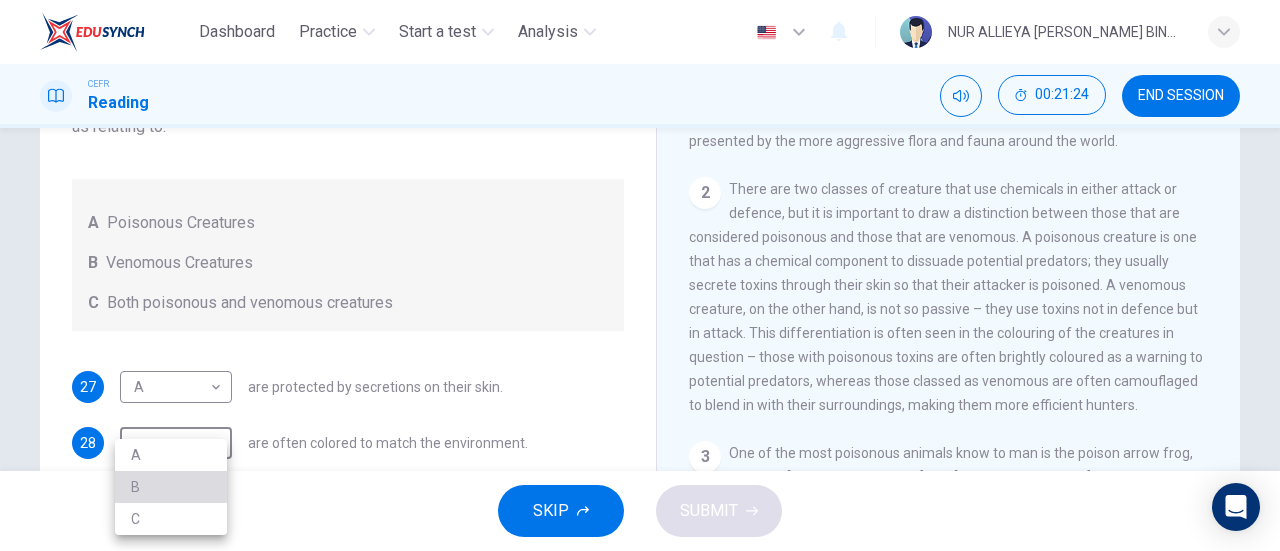 click on "B" at bounding box center (171, 487) 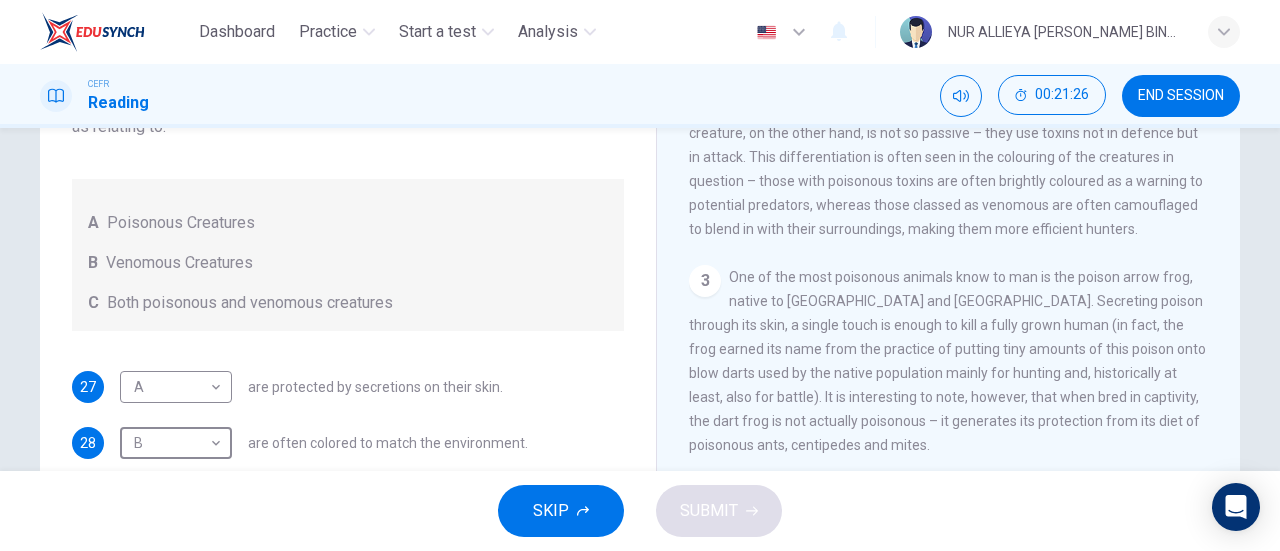 scroll, scrollTop: 600, scrollLeft: 0, axis: vertical 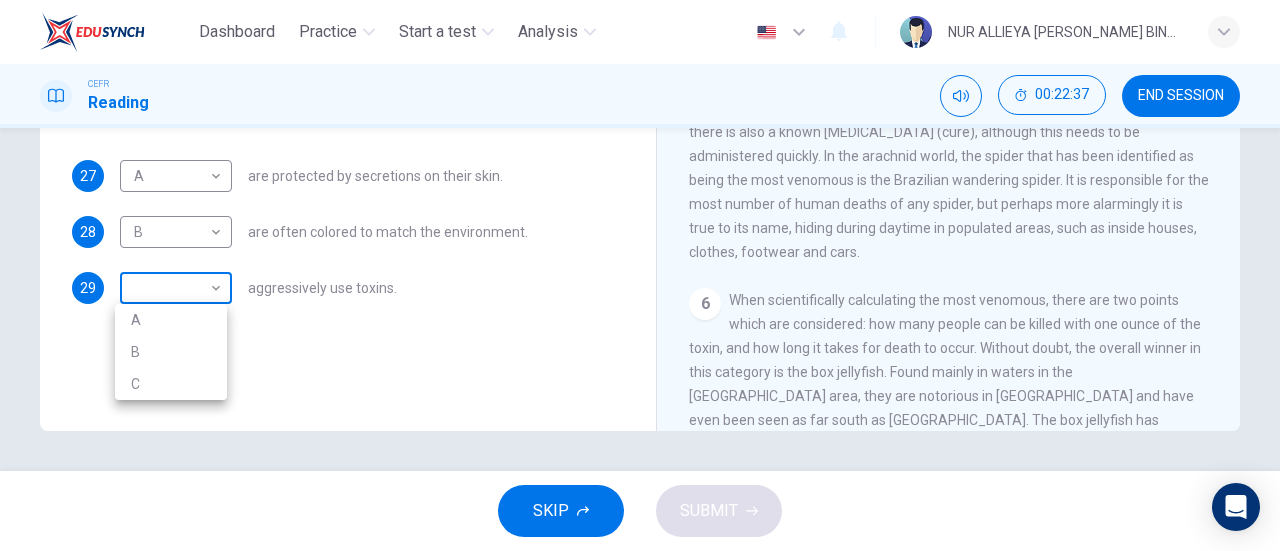click on "Dashboard Practice Start a test Analysis English en ​ NUR ALLIEYA [PERSON_NAME] BINTI [PERSON_NAME] CEFR Reading 00:22:37 END SESSION Questions 27 - 29 Write the correct letter,  A ,  B  or  C  in the boxes below.
According to the information in the passage, classify the following information
as relating to: A Poisonous Creatures B Venomous Creatures C Both poisonous and venomous creatures 27 A A ​ are protected by secretions on their skin. 28 B B ​ are often colored to match the environment. 29 ​ ​ aggressively use toxins. Poisonous Animals CLICK TO ZOOM Click to Zoom 1 Often [MEDICAL_DATA] and beautiful, there are so many potential dangers, often lethal, hidden in the natural world that our continued existence on the planet is actually quite astounding. Earthquakes, tsunami and volcanoes are some of natures more cataclysmic risks, but fade in comparison to the dangers presented by the more aggressive flora and fauna around the world. 2 3 4 5 6 SKIP SUBMIT EduSynch - Online Language Proficiency Testing
A B" at bounding box center (640, 275) 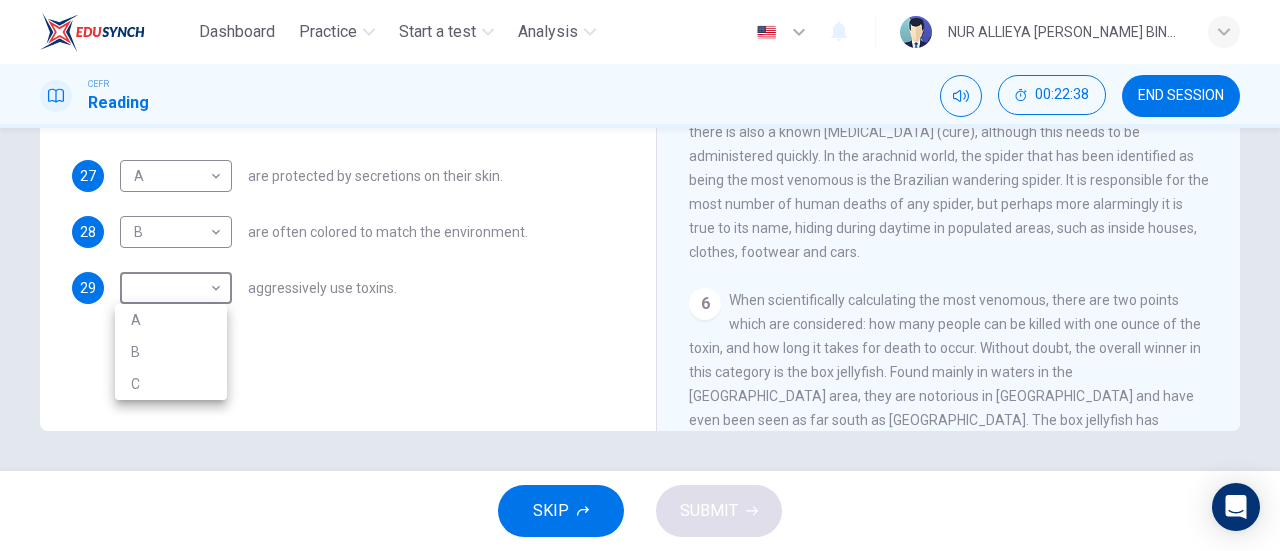 click on "B" at bounding box center [171, 352] 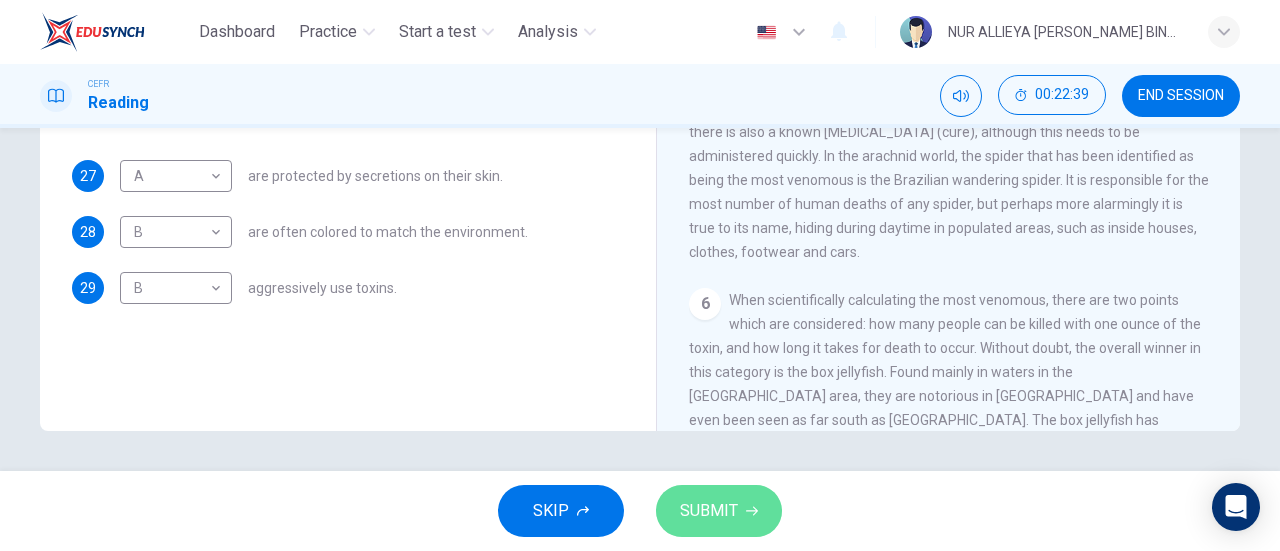 click on "SUBMIT" at bounding box center (719, 511) 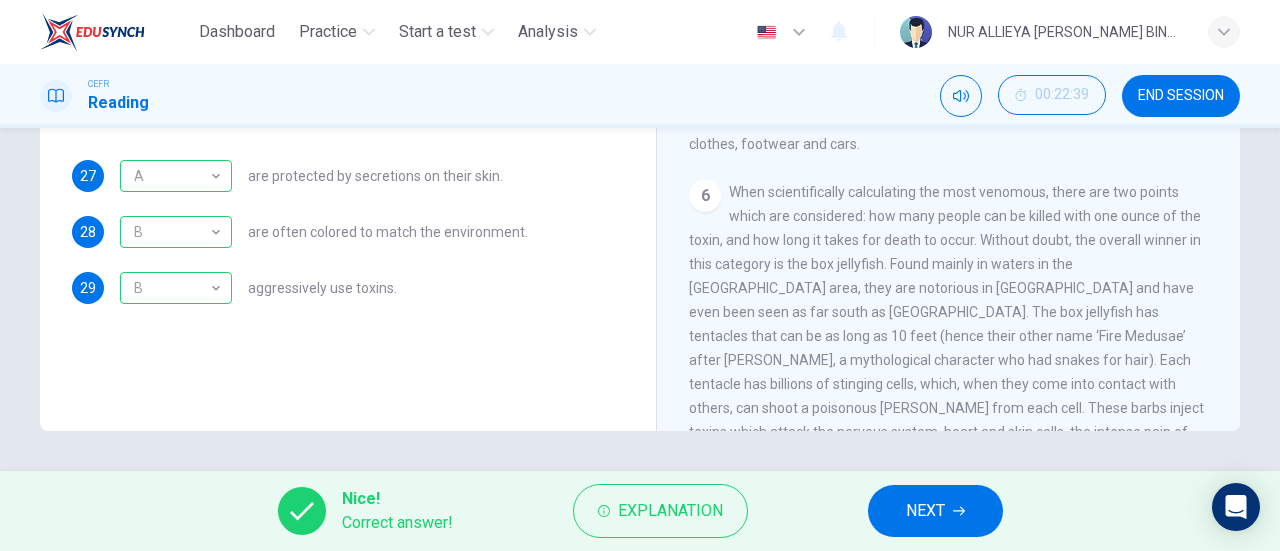 scroll, scrollTop: 1229, scrollLeft: 0, axis: vertical 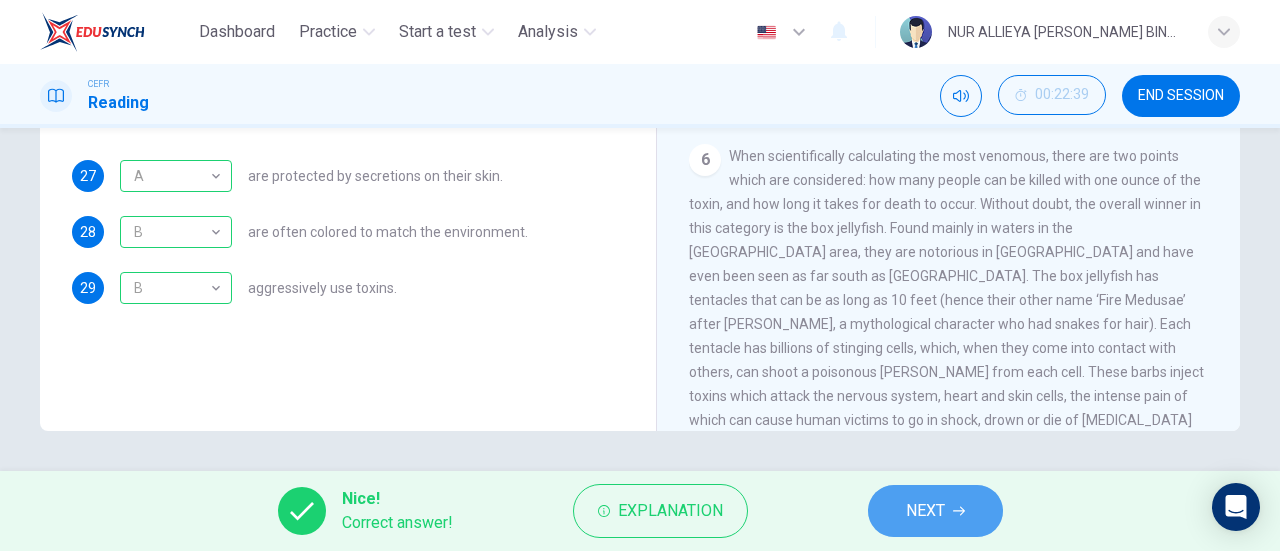 click on "NEXT" at bounding box center [935, 511] 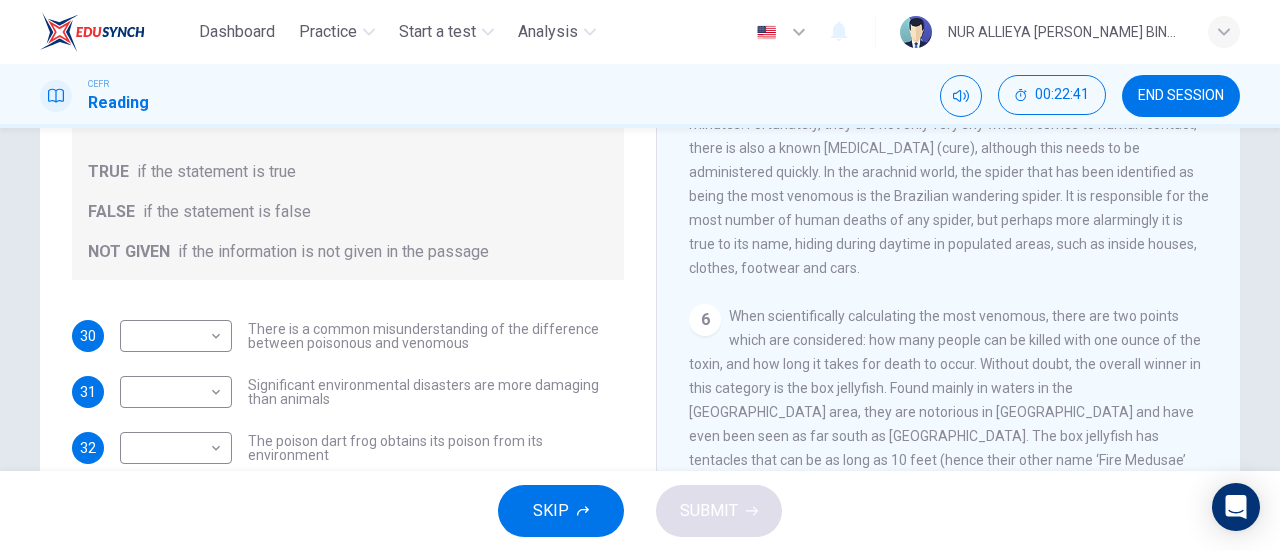 scroll, scrollTop: 271, scrollLeft: 0, axis: vertical 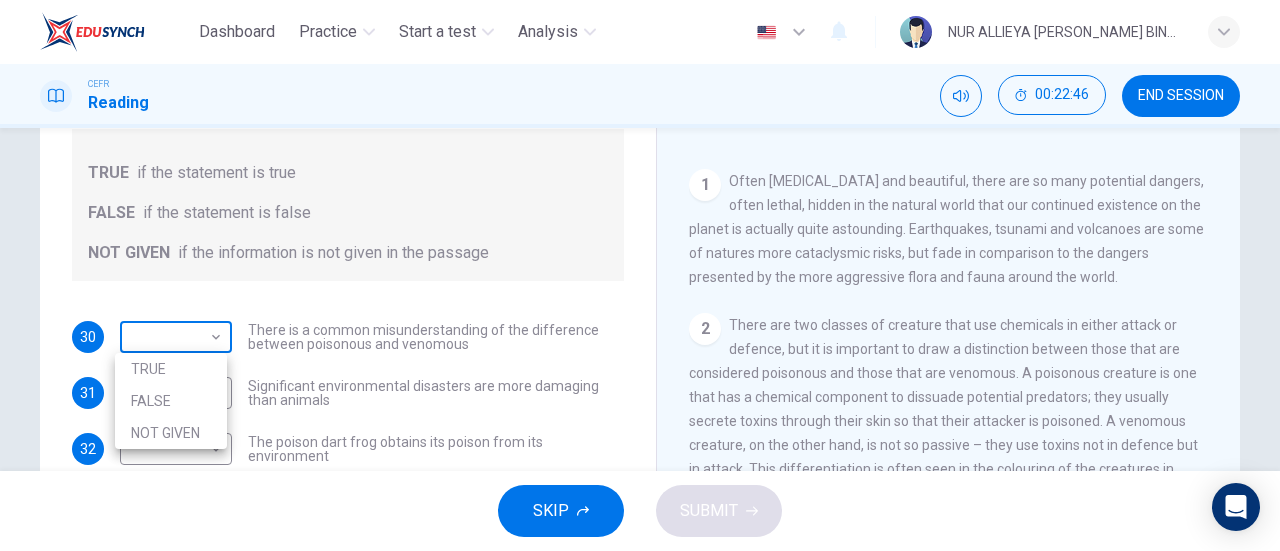 click on "Dashboard Practice Start a test Analysis English en ​ NUR ALLIEYA [PERSON_NAME] BINTI [PERSON_NAME] CEFR Reading 00:22:46 END SESSION Questions 30 - 36 Do the following statements agree with the information given in the Reading Passage?
In the boxes below, on your answer sheet write TRUE if the statement is true FALSE if the statement is false NOT GIVEN if the information is not given in the passage 30 ​ ​ There is a common misunderstanding of the difference between poisonous and venomous 31 ​ ​ Significant environmental disasters are more damaging than animals 32 ​ ​ The poison dart frog obtains its poison from its environment 33 ​ ​ Touching a puffer fish can cause [MEDICAL_DATA] 34 ​ ​ The Brazilian Wandering spider kills more people every year than any other venomous creature. 35 ​ ​ The box jellyfish can cause death by [MEDICAL_DATA] 36 ​ ​ The tentacles on a box jellyfish are used for movement Poisonous Animals CLICK TO ZOOM Click to Zoom 1 2 3 4 5 6 SKIP SUBMIT
Dashboard Practice" at bounding box center [640, 275] 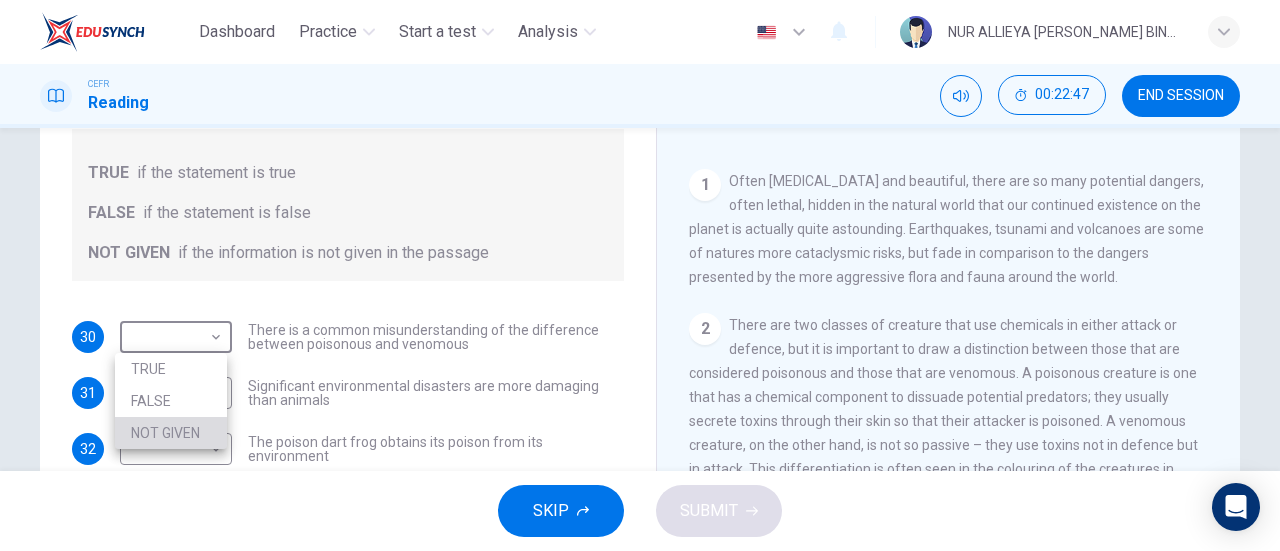 click on "NOT GIVEN" at bounding box center [171, 433] 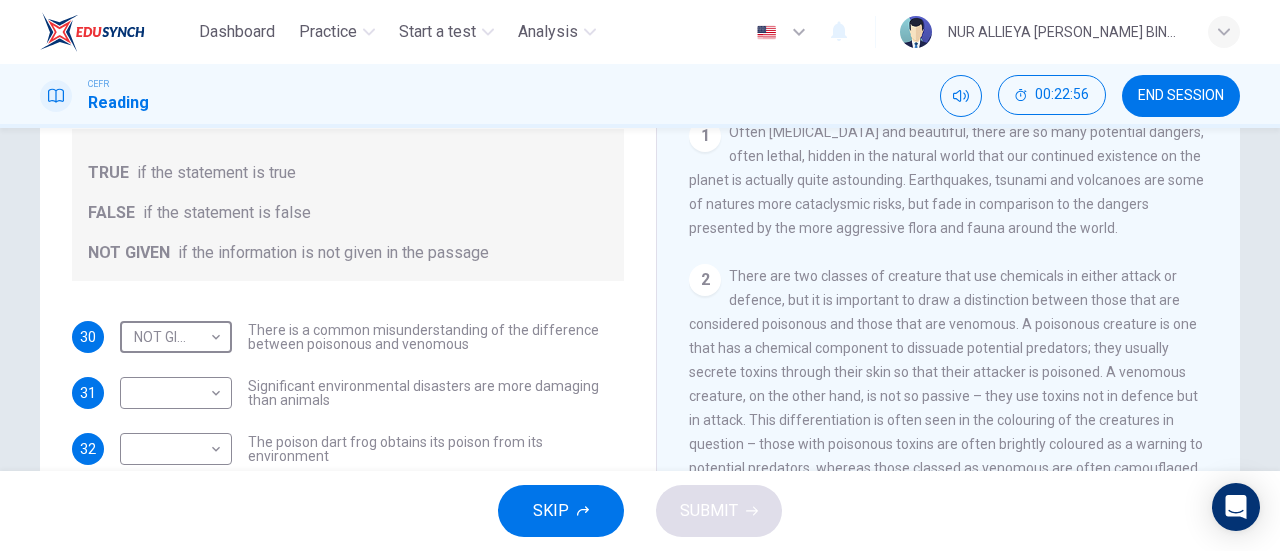 scroll, scrollTop: 290, scrollLeft: 0, axis: vertical 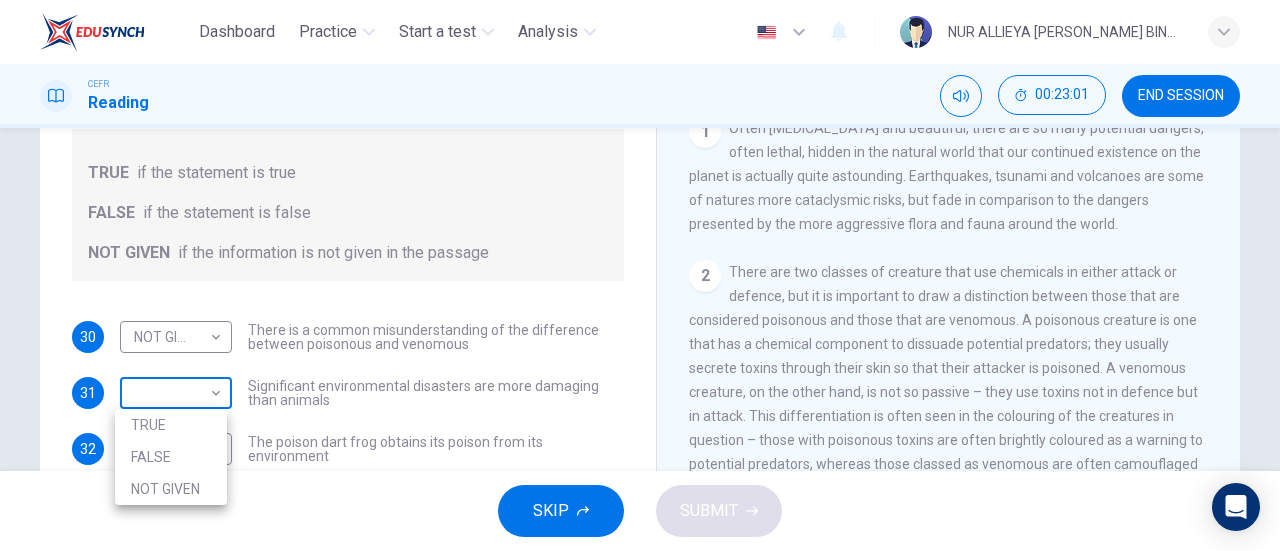 click on "Dashboard Practice Start a test Analysis English en ​ NUR ALLIEYA [PERSON_NAME] BINTI [PERSON_NAME] CEFR Reading 00:23:01 END SESSION Questions 30 - 36 Do the following statements agree with the information given in the Reading Passage?
In the boxes below, on your answer sheet write TRUE if the statement is true FALSE if the statement is false NOT GIVEN if the information is not given in the passage 30 NOT GIVEN NOT GIVEN ​ There is a common misunderstanding of the difference between poisonous and venomous 31 ​ ​ Significant environmental disasters are more damaging than animals 32 ​ ​ The poison dart frog obtains its poison from its environment 33 ​ ​ Touching a puffer fish can cause [MEDICAL_DATA] 34 ​ ​ The Brazilian Wandering spider kills more people every year than any other venomous creature. 35 ​ ​ The box jellyfish can cause death by [MEDICAL_DATA] 36 ​ ​ The tentacles on a box jellyfish are used for movement Poisonous Animals CLICK TO ZOOM Click to Zoom 1 2 3 4 5 6 SKIP SUBMIT
2025" at bounding box center [640, 275] 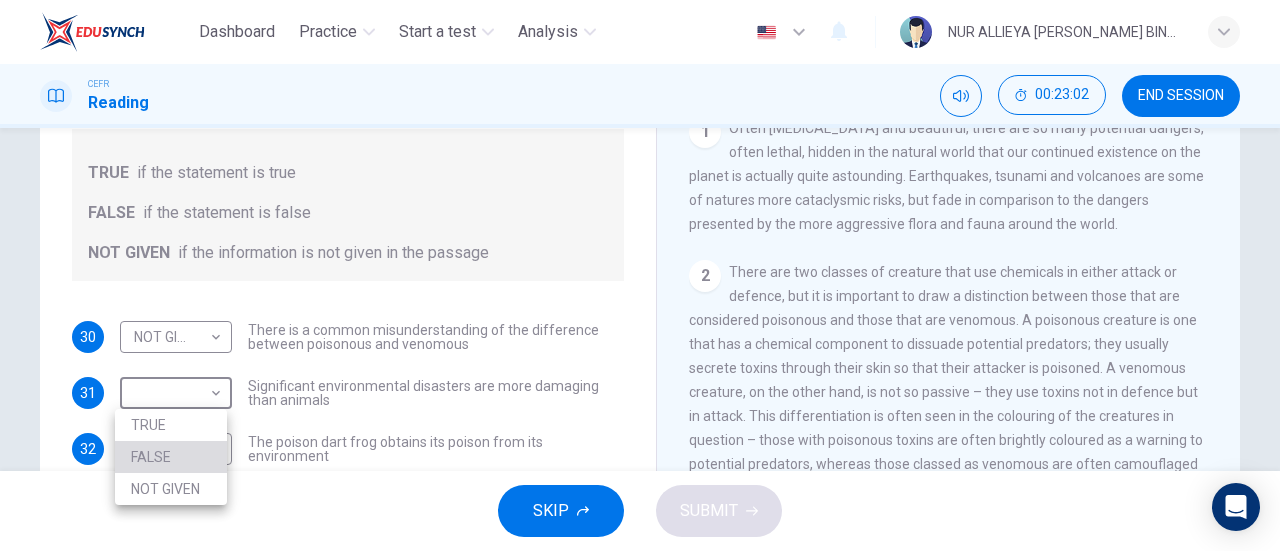 click on "FALSE" at bounding box center (171, 457) 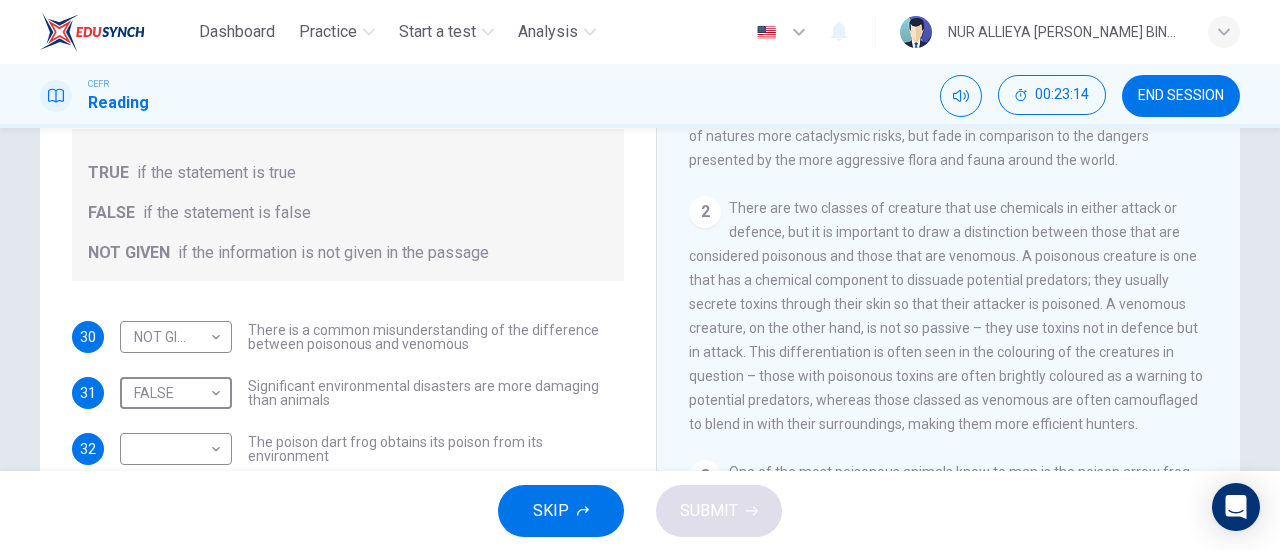 scroll, scrollTop: 377, scrollLeft: 0, axis: vertical 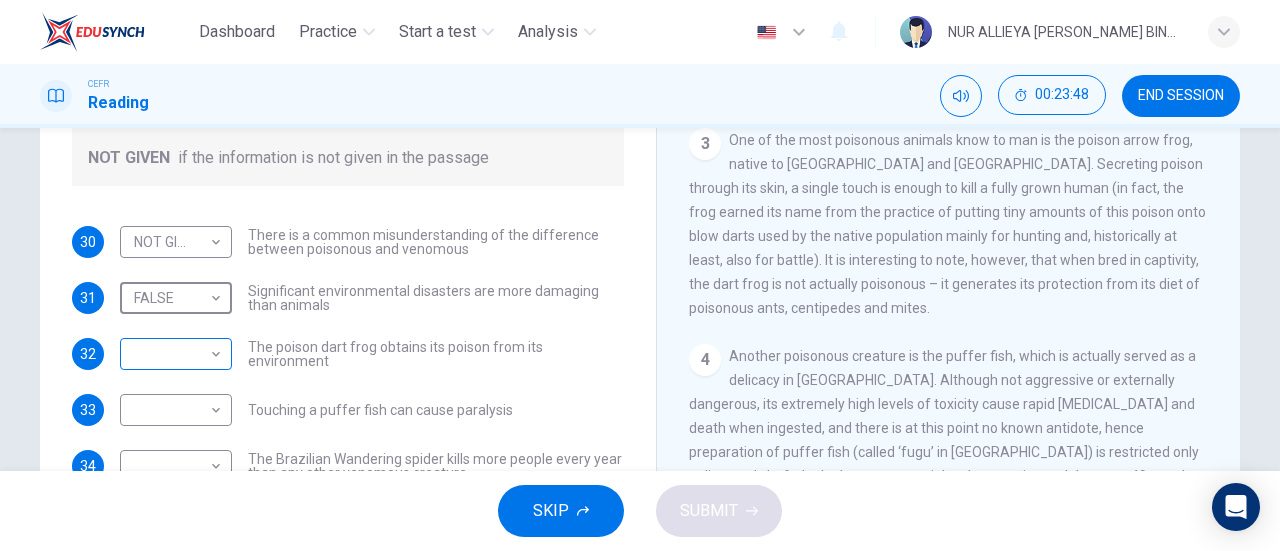 click on "Dashboard Practice Start a test Analysis English en ​ NUR ALLIEYA [PERSON_NAME] BINTI [PERSON_NAME] CEFR Reading 00:23:48 END SESSION Questions 30 - 36 Do the following statements agree with the information given in the Reading Passage?
In the boxes below, on your answer sheet write TRUE if the statement is true FALSE if the statement is false NOT GIVEN if the information is not given in the passage 30 NOT GIVEN NOT GIVEN ​ There is a common misunderstanding of the difference between poisonous and venomous 31 FALSE FALSE ​ Significant environmental disasters are more damaging than animals 32 ​ ​ The poison dart frog obtains its poison from its environment 33 ​ ​ Touching a puffer fish can cause [MEDICAL_DATA] 34 ​ ​ The Brazilian Wandering spider kills more people every year than any other venomous creature. 35 ​ ​ The box jellyfish can cause death by [MEDICAL_DATA] 36 ​ ​ The tentacles on a box jellyfish are used for movement Poisonous Animals CLICK TO ZOOM Click to Zoom 1 2 3 4 5 6 SKIP SUBMIT" at bounding box center (640, 275) 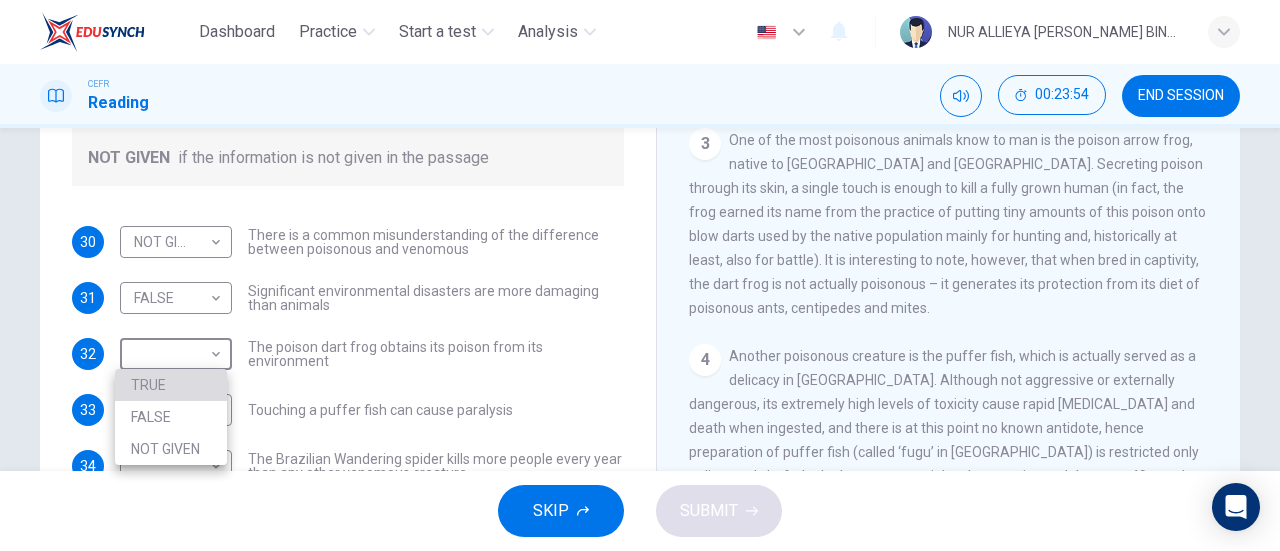 click on "TRUE" at bounding box center (171, 385) 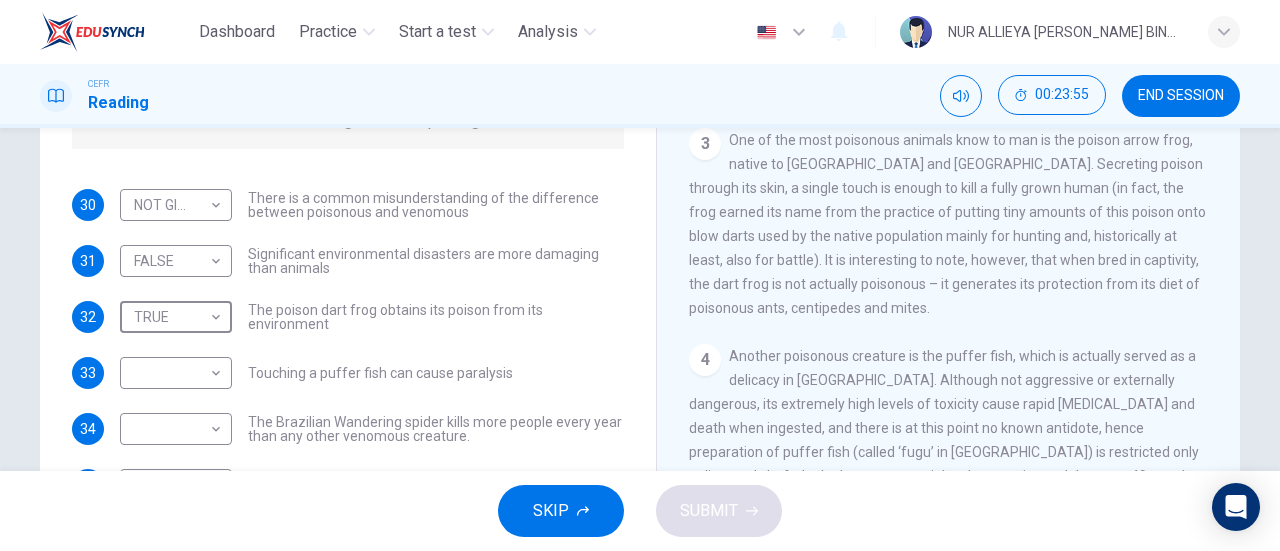 scroll, scrollTop: 136, scrollLeft: 0, axis: vertical 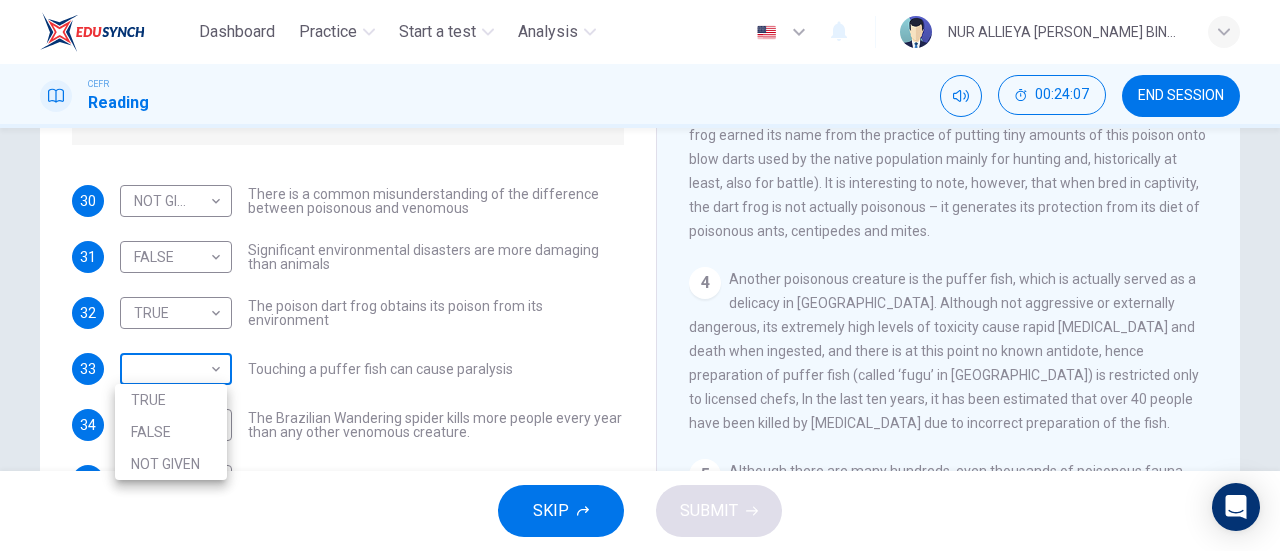 click on "Dashboard Practice Start a test Analysis English en ​ NUR ALLIEYA [PERSON_NAME] BINTI [PERSON_NAME] CEFR Reading 00:24:07 END SESSION Questions 30 - 36 Do the following statements agree with the information given in the Reading Passage?
In the boxes below, on your answer sheet write TRUE if the statement is true FALSE if the statement is false NOT GIVEN if the information is not given in the passage 30 NOT GIVEN NOT GIVEN ​ There is a common misunderstanding of the difference between poisonous and venomous 31 FALSE FALSE ​ Significant environmental disasters are more damaging than animals 32 TRUE TRUE ​ The poison dart frog obtains its poison from its environment 33 ​ ​ Touching a puffer fish can cause [MEDICAL_DATA] 34 ​ ​ The Brazilian Wandering spider kills more people every year than any other venomous creature. 35 ​ ​ The box jellyfish can cause death by [MEDICAL_DATA] 36 ​ ​ The tentacles on a box jellyfish are used for movement Poisonous Animals CLICK TO ZOOM Click to Zoom 1 2 3 4 5 6 SKIP SUBMIT" at bounding box center [640, 275] 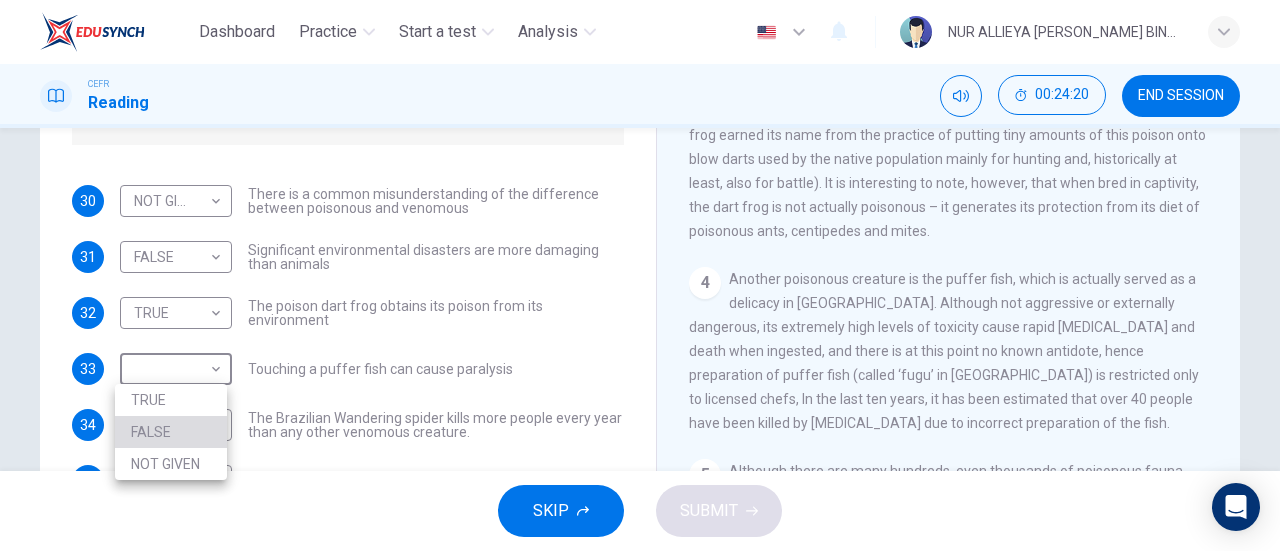click on "FALSE" at bounding box center (171, 432) 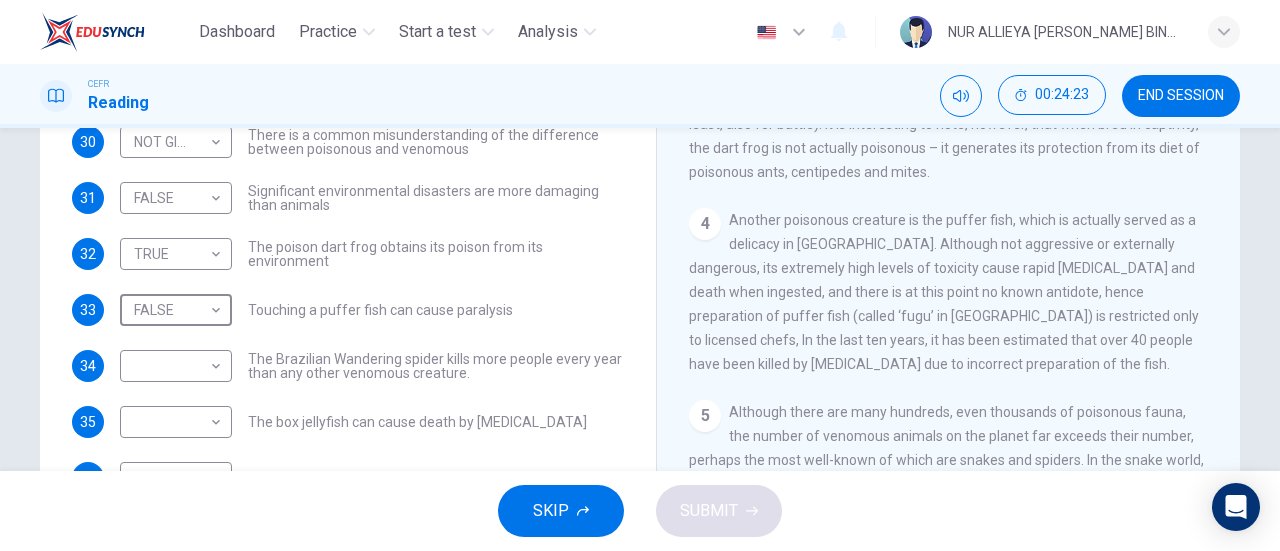 scroll, scrollTop: 333, scrollLeft: 0, axis: vertical 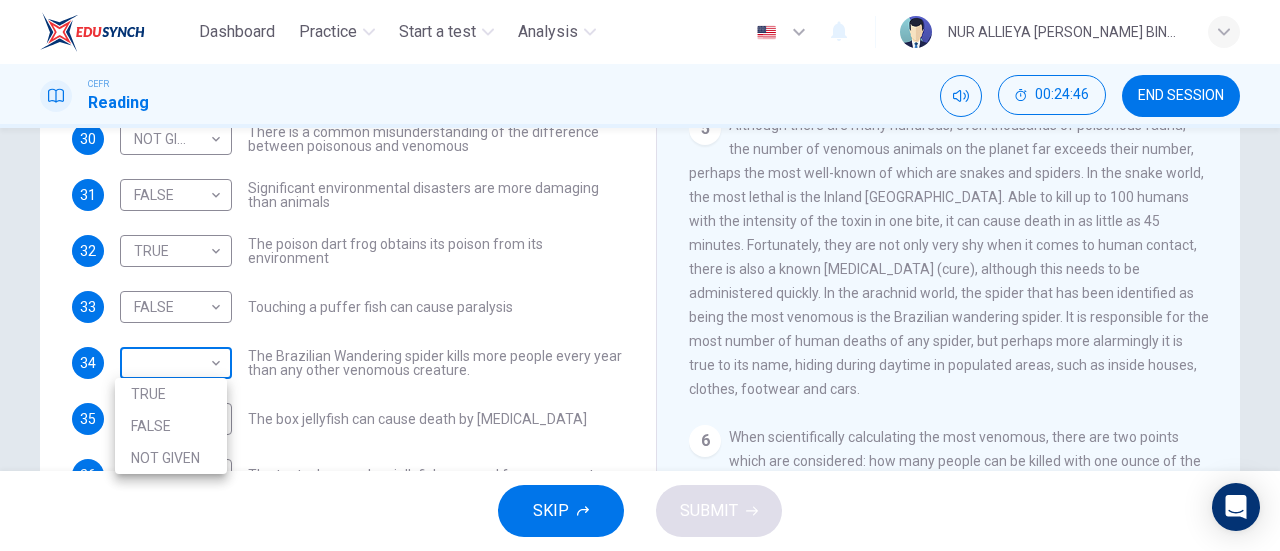 click on "Dashboard Practice Start a test Analysis English en ​ NUR ALLIEYA [PERSON_NAME] BINTI [PERSON_NAME] CEFR Reading 00:24:46 END SESSION Questions 30 - 36 Do the following statements agree with the information given in the Reading Passage?
In the boxes below, on your answer sheet write TRUE if the statement is true FALSE if the statement is false NOT GIVEN if the information is not given in the passage 30 NOT GIVEN NOT GIVEN ​ There is a common misunderstanding of the difference between poisonous and venomous 31 FALSE FALSE ​ Significant environmental disasters are more damaging than animals 32 TRUE TRUE ​ The poison dart frog obtains its poison from its environment 33 FALSE FALSE ​ Touching a puffer fish can cause [MEDICAL_DATA] 34 ​ ​ The Brazilian Wandering spider kills more people every year than any other venomous creature. 35 ​ ​ The box jellyfish can cause death by [MEDICAL_DATA] 36 ​ ​ The tentacles on a box jellyfish are used for movement Poisonous Animals CLICK TO ZOOM Click to Zoom 1 2 3 4 5 6 SKIP" at bounding box center [640, 275] 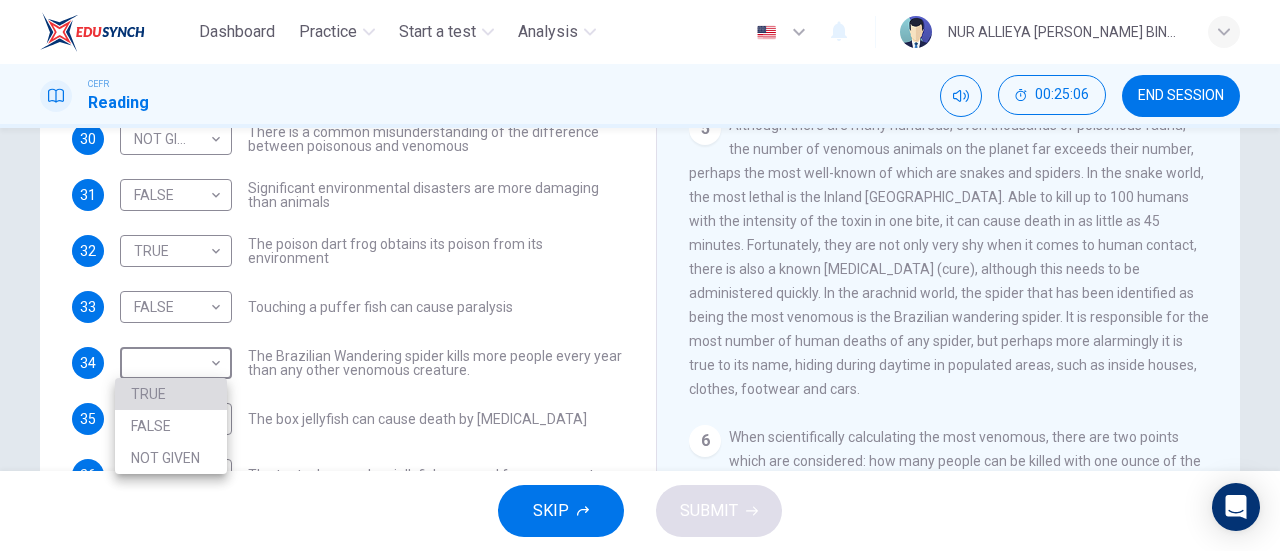 click on "TRUE" at bounding box center [171, 394] 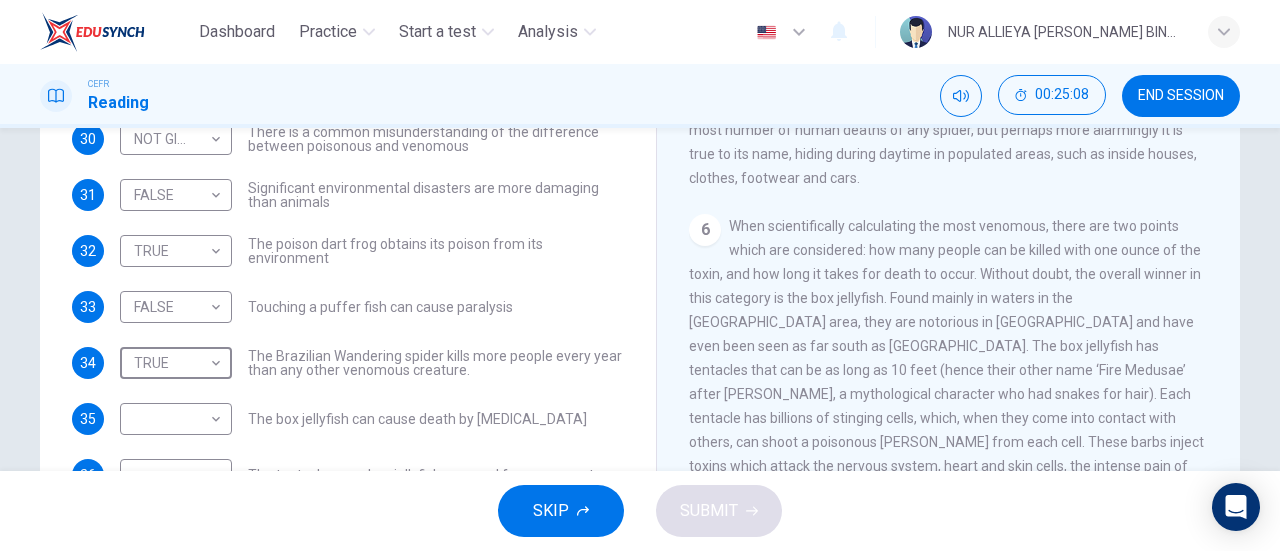 scroll, scrollTop: 1261, scrollLeft: 0, axis: vertical 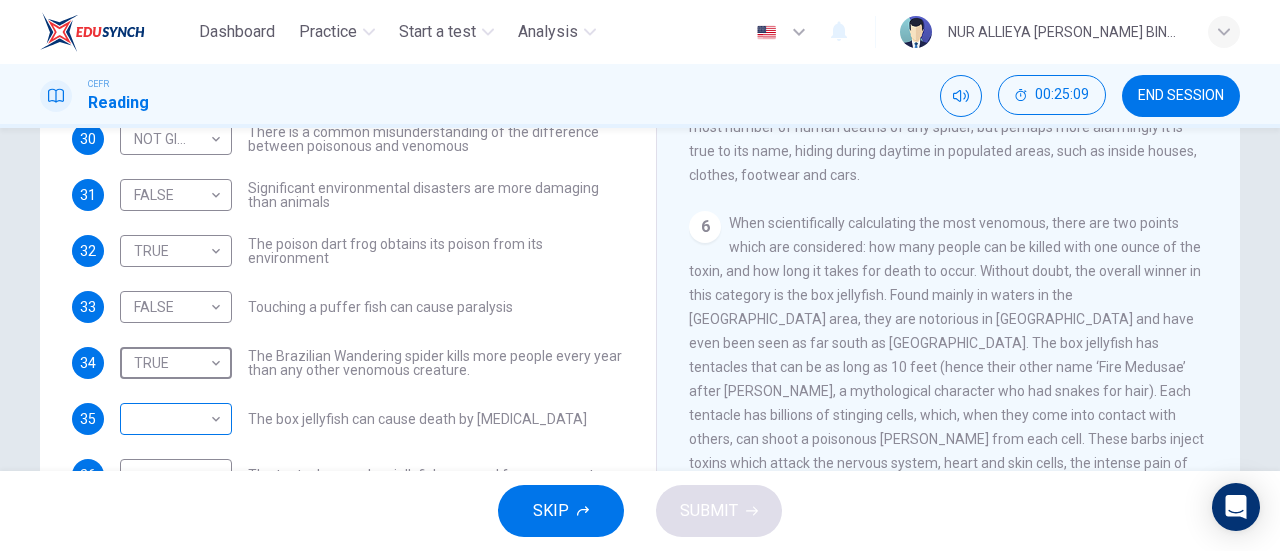 click on "Dashboard Practice Start a test Analysis English en ​ NUR ALLIEYA [PERSON_NAME] BINTI [PERSON_NAME] CEFR Reading 00:25:09 END SESSION Questions 30 - 36 Do the following statements agree with the information given in the Reading Passage?
In the boxes below, on your answer sheet write TRUE if the statement is true FALSE if the statement is false NOT GIVEN if the information is not given in the passage 30 NOT GIVEN NOT GIVEN ​ There is a common misunderstanding of the difference between poisonous and venomous 31 FALSE FALSE ​ Significant environmental disasters are more damaging than animals 32 TRUE TRUE ​ The poison dart frog obtains its poison from its environment 33 FALSE FALSE ​ Touching a puffer fish can cause [MEDICAL_DATA] 34 TRUE TRUE ​ The Brazilian Wandering spider kills more people every year than any other venomous creature. 35 ​ ​ The box jellyfish can cause death by [MEDICAL_DATA] 36 ​ ​ The tentacles on a box jellyfish are used for movement Poisonous Animals CLICK TO ZOOM Click to Zoom 1 2 3 4 5" at bounding box center (640, 275) 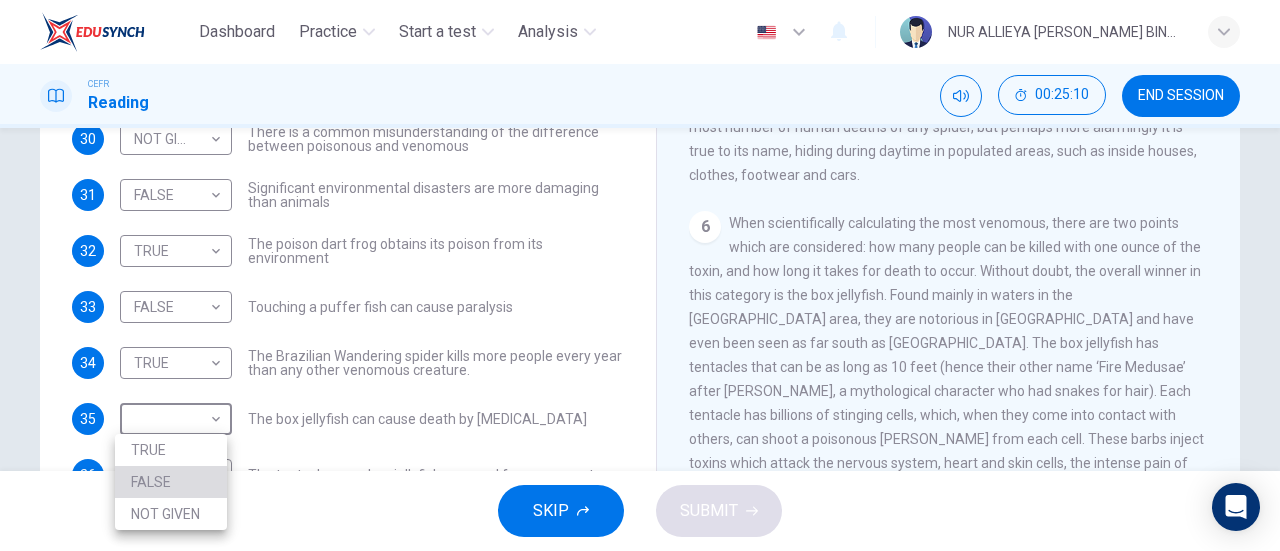 click on "FALSE" at bounding box center [171, 482] 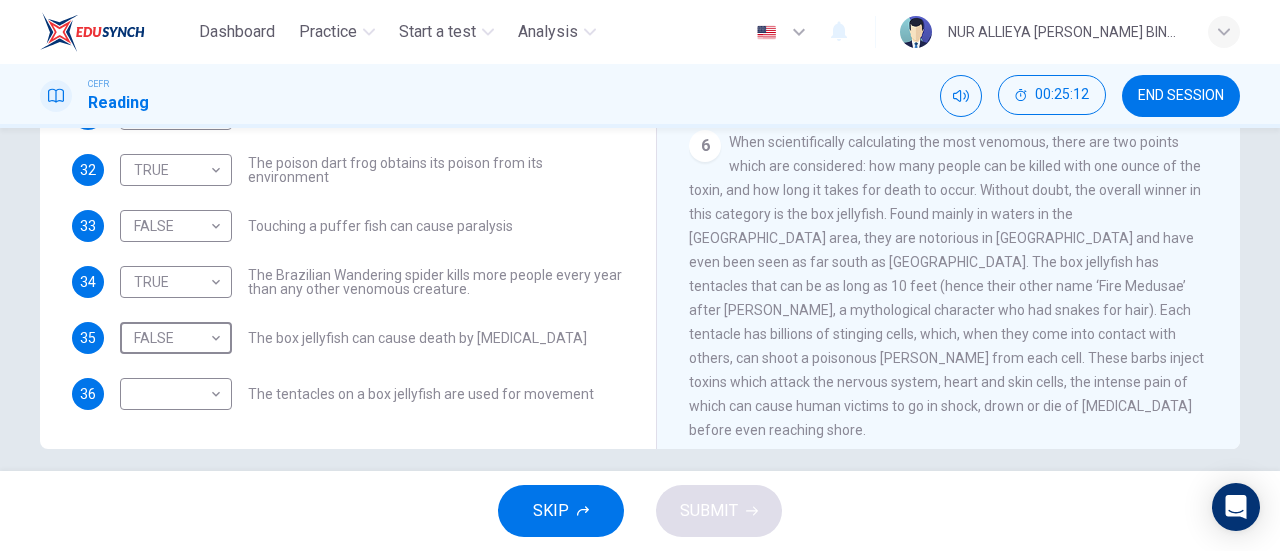 scroll, scrollTop: 415, scrollLeft: 0, axis: vertical 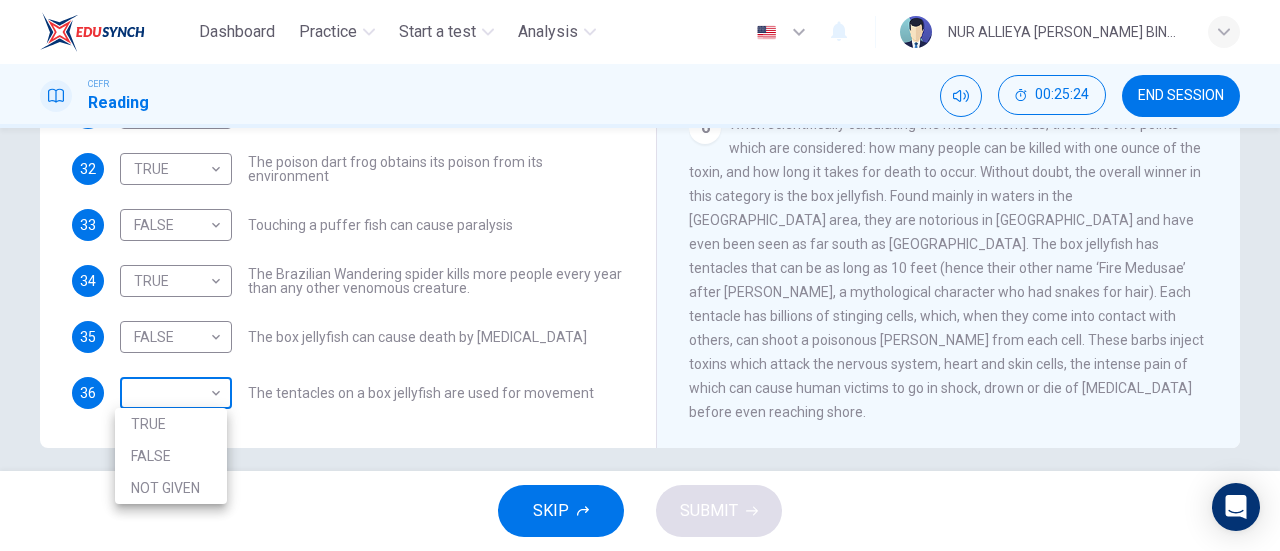click on "Dashboard Practice Start a test Analysis English en ​ NUR ALLIEYA [PERSON_NAME] BINTI [PERSON_NAME] CEFR Reading 00:25:24 END SESSION Questions 30 - 36 Do the following statements agree with the information given in the Reading Passage?
In the boxes below, on your answer sheet write TRUE if the statement is true FALSE if the statement is false NOT GIVEN if the information is not given in the passage 30 NOT GIVEN NOT GIVEN ​ There is a common misunderstanding of the difference between poisonous and venomous 31 FALSE FALSE ​ Significant environmental disasters are more damaging than animals 32 TRUE TRUE ​ The poison dart frog obtains its poison from its environment 33 FALSE FALSE ​ Touching a puffer fish can cause [MEDICAL_DATA] 34 TRUE TRUE ​ The Brazilian Wandering spider kills more people every year than any other venomous creature. 35 FALSE FALSE ​ The box jellyfish can cause death by [MEDICAL_DATA] 36 ​ ​ The tentacles on a box jellyfish are used for movement Poisonous Animals CLICK TO ZOOM Click to Zoom 1" at bounding box center [640, 275] 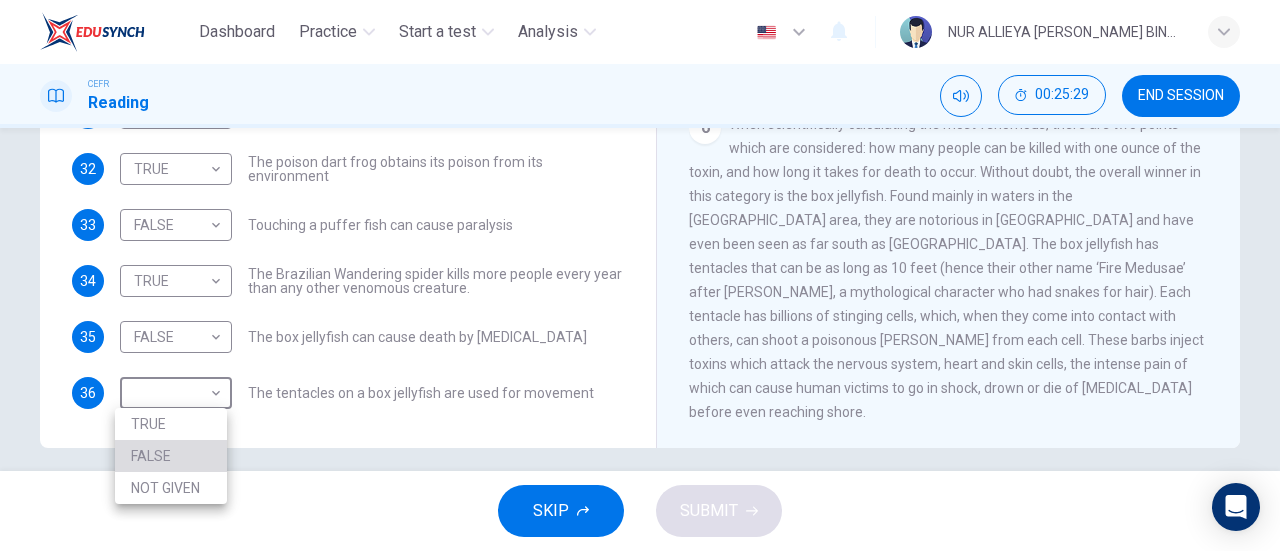 click on "FALSE" at bounding box center [171, 456] 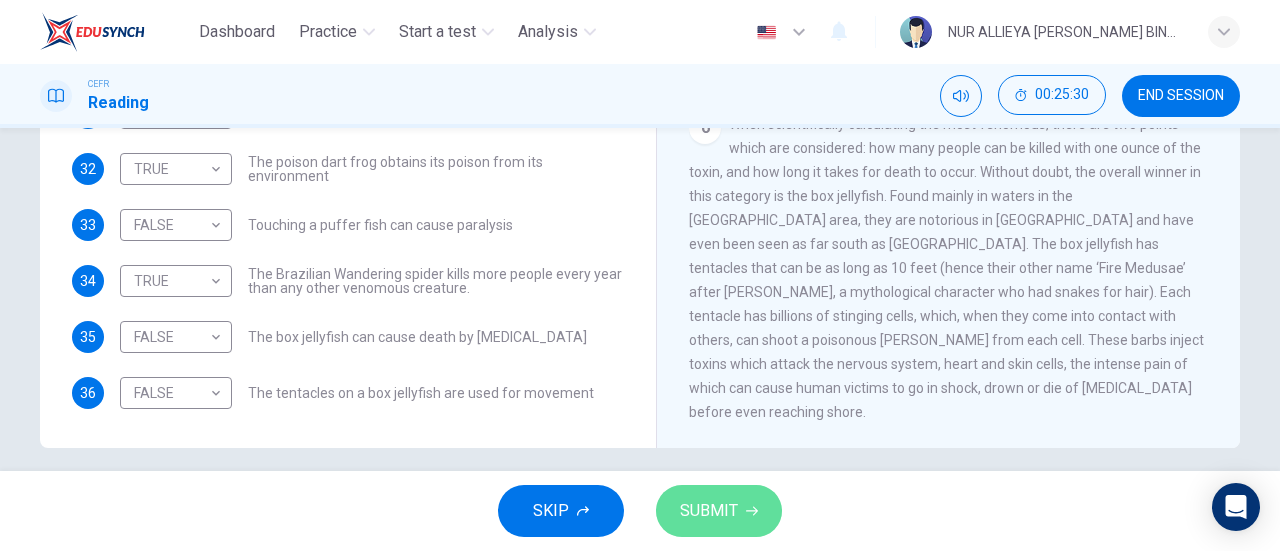 click on "SUBMIT" at bounding box center (709, 511) 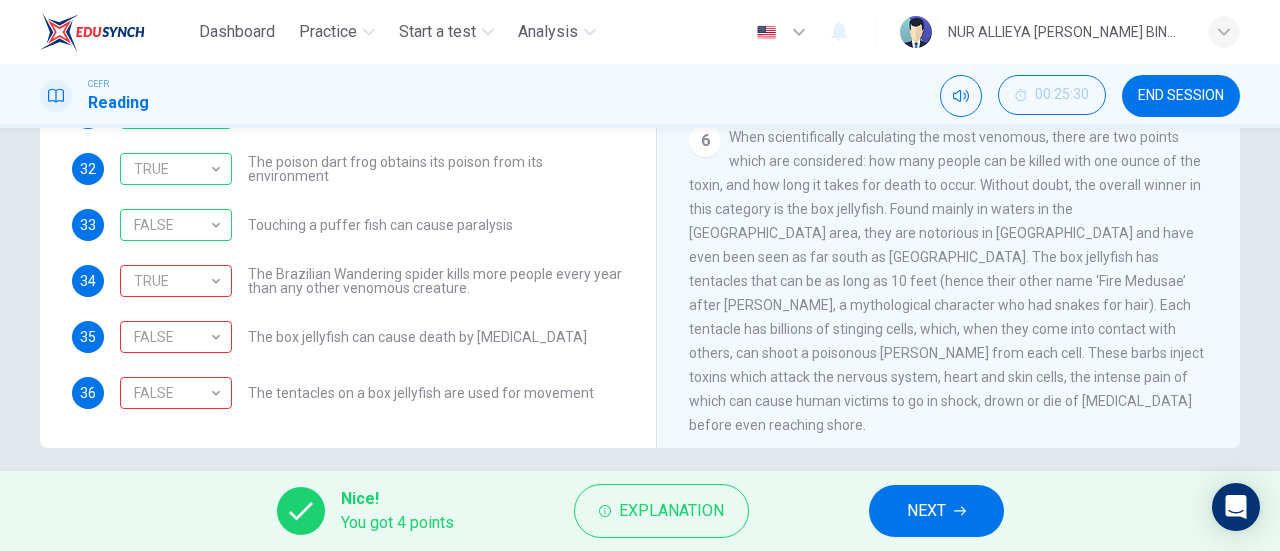 scroll, scrollTop: 1266, scrollLeft: 0, axis: vertical 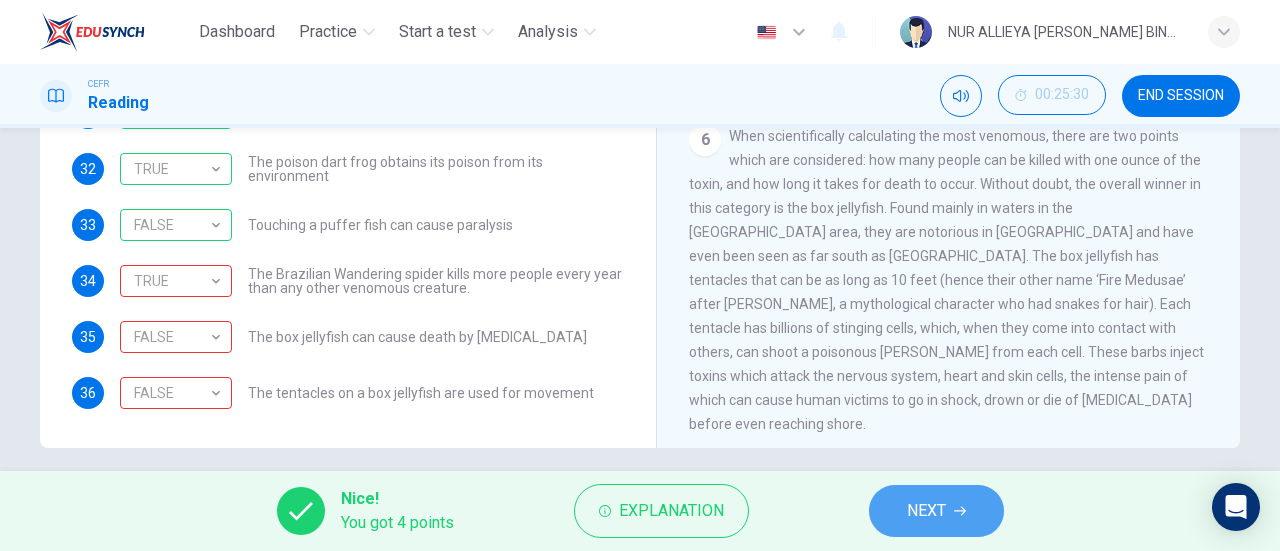 click on "NEXT" at bounding box center [936, 511] 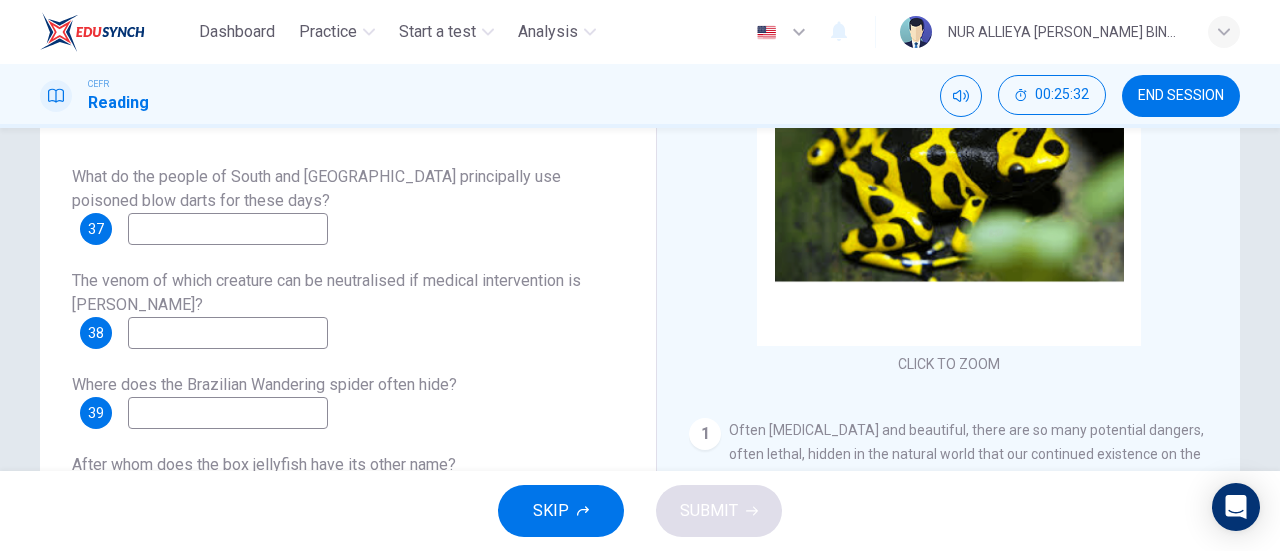 scroll, scrollTop: 259, scrollLeft: 0, axis: vertical 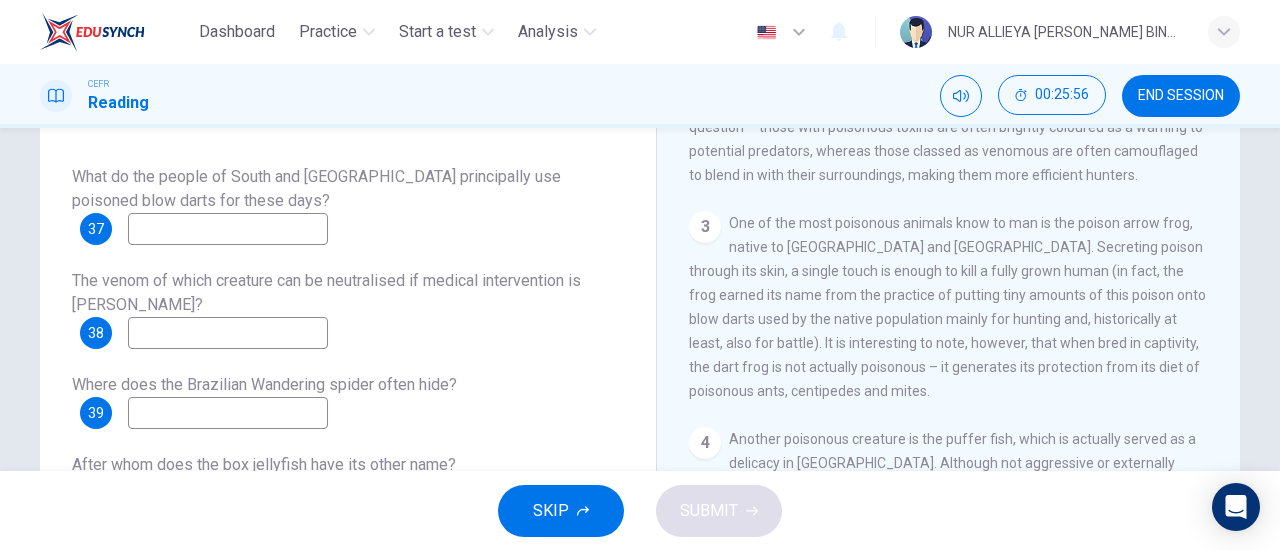 click at bounding box center (228, 229) 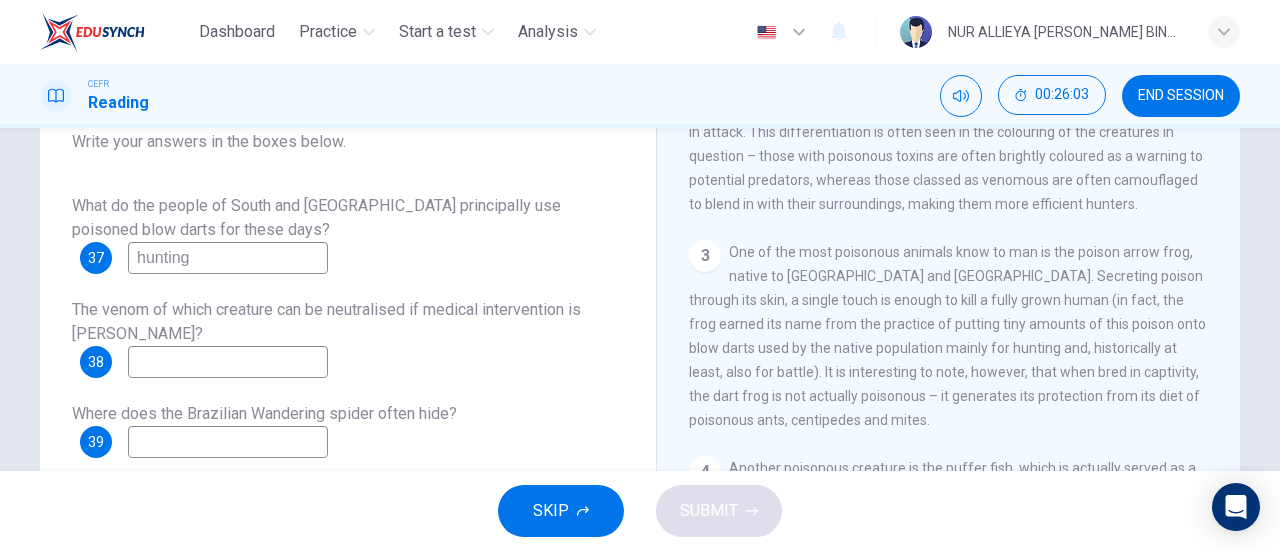scroll, scrollTop: 231, scrollLeft: 0, axis: vertical 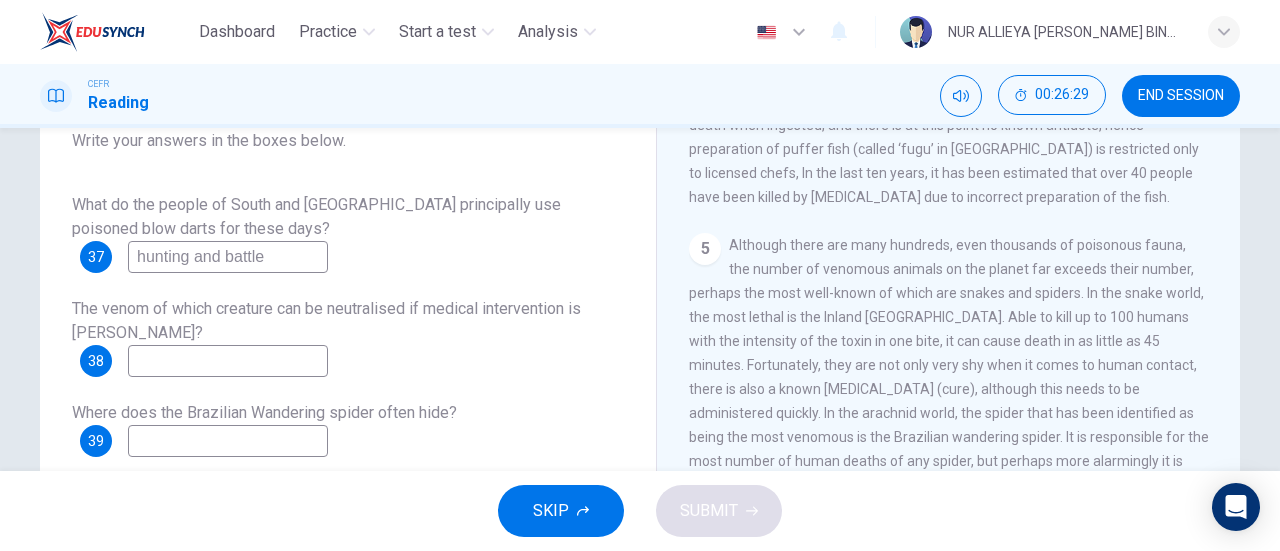 type on "hunting and battle" 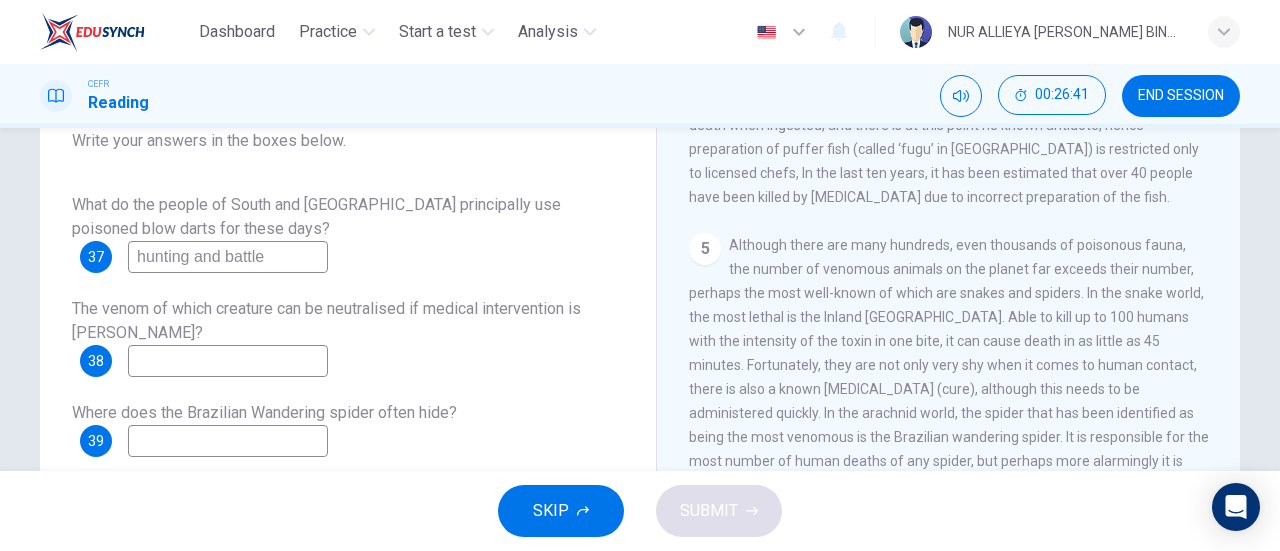 click at bounding box center (228, 361) 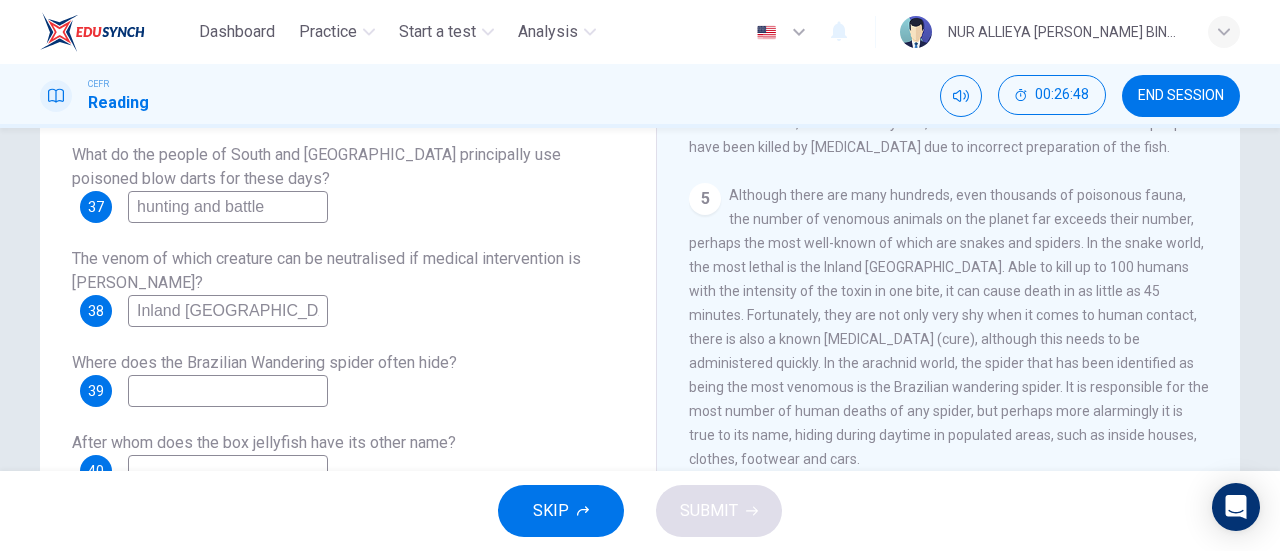 scroll, scrollTop: 287, scrollLeft: 0, axis: vertical 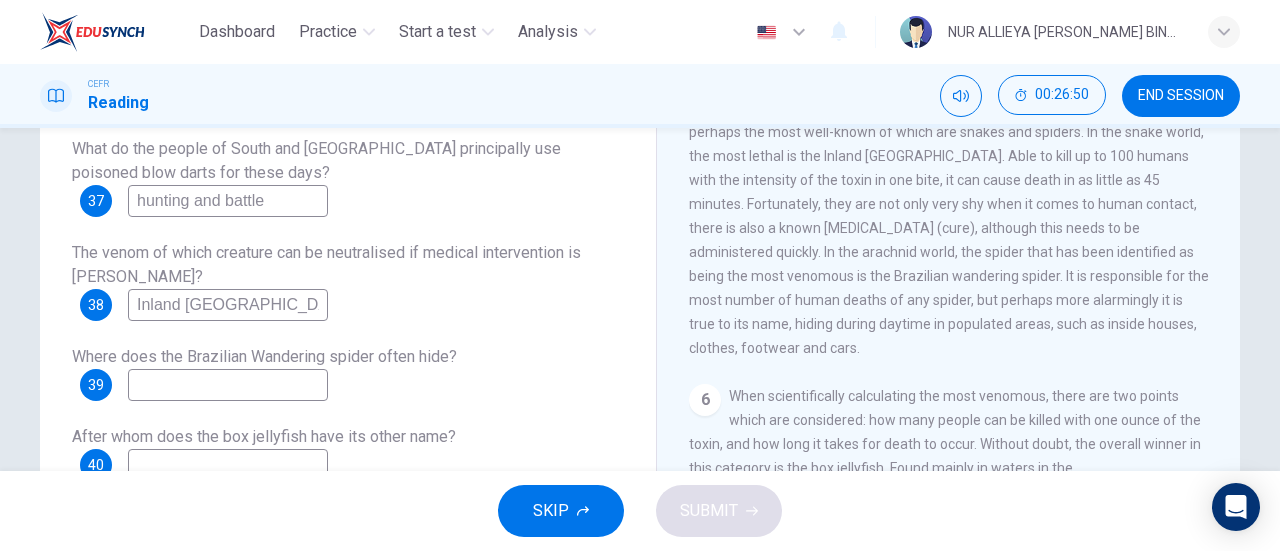 type on "Inland [GEOGRAPHIC_DATA]" 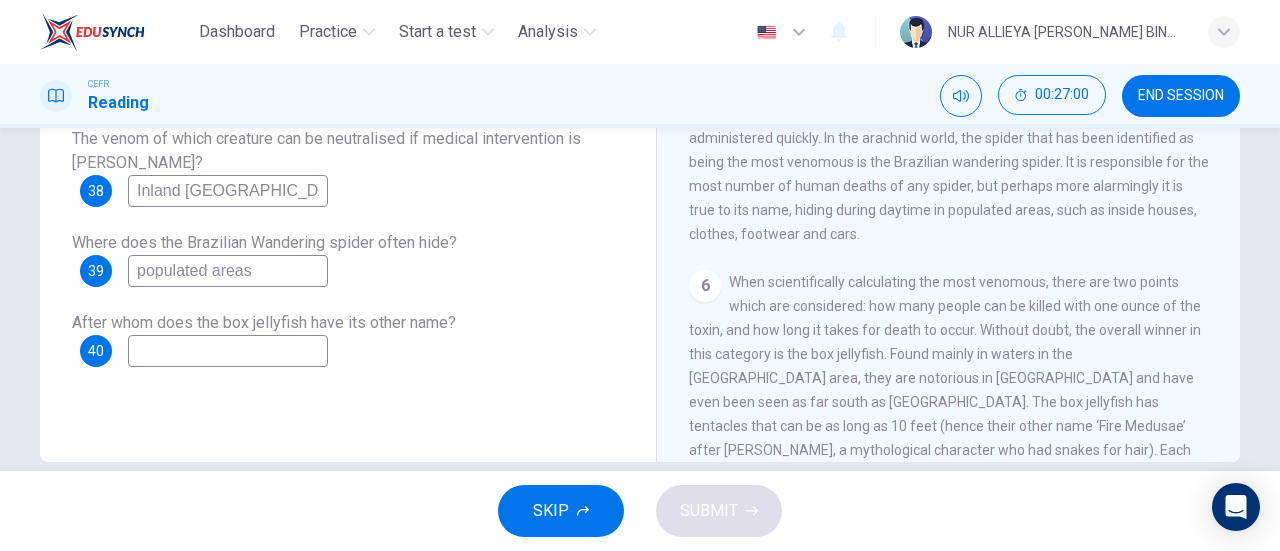 scroll, scrollTop: 401, scrollLeft: 0, axis: vertical 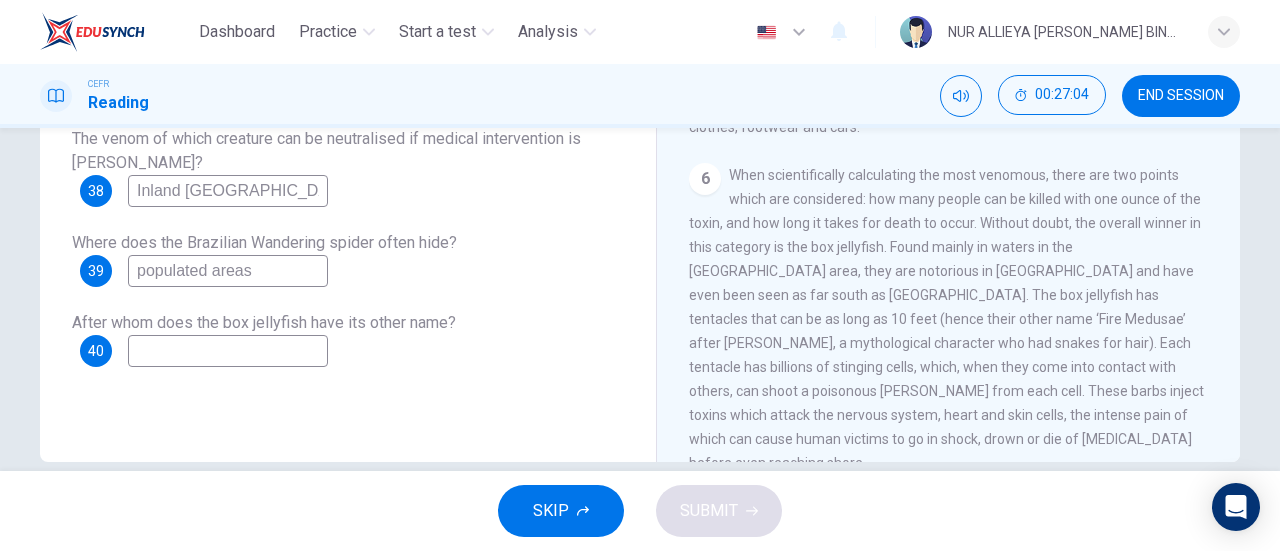 type on "populated areas" 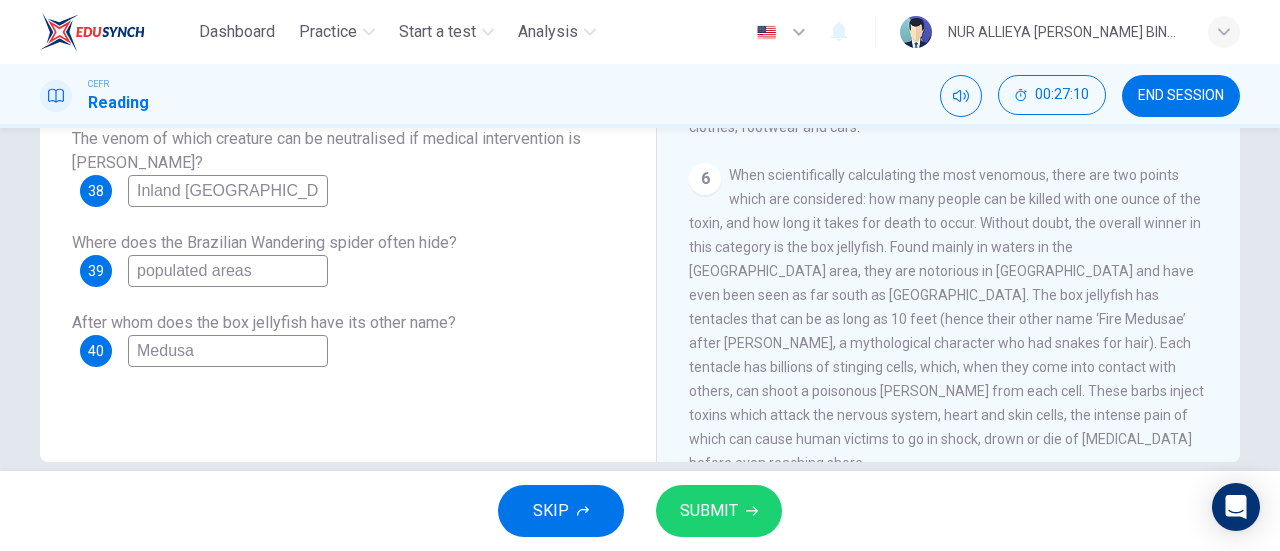 type on "Medusa" 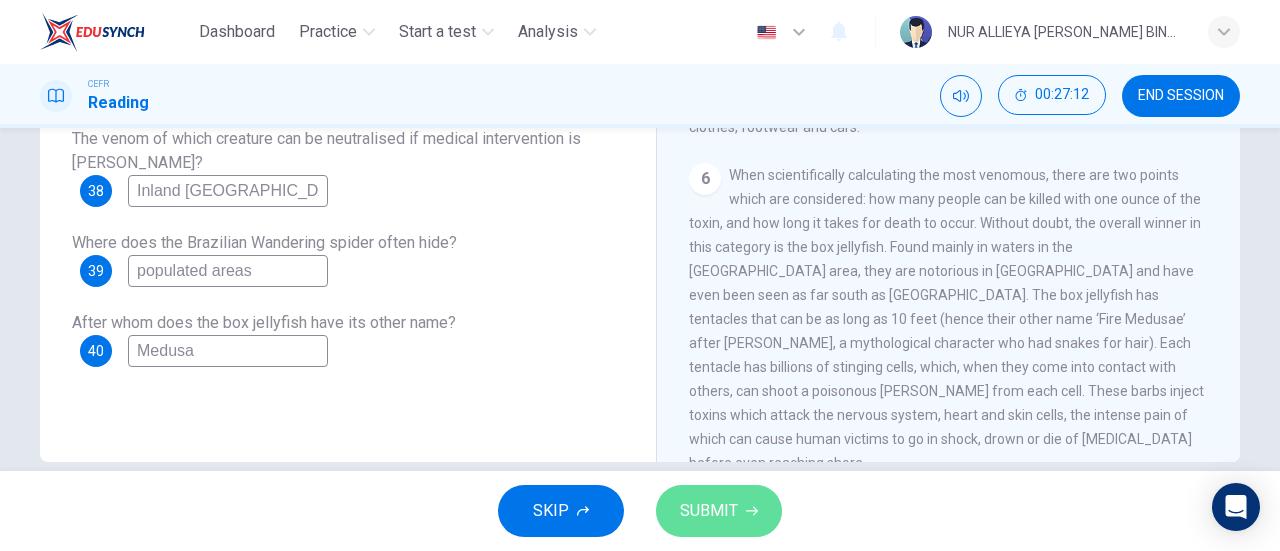 click on "SUBMIT" at bounding box center [719, 511] 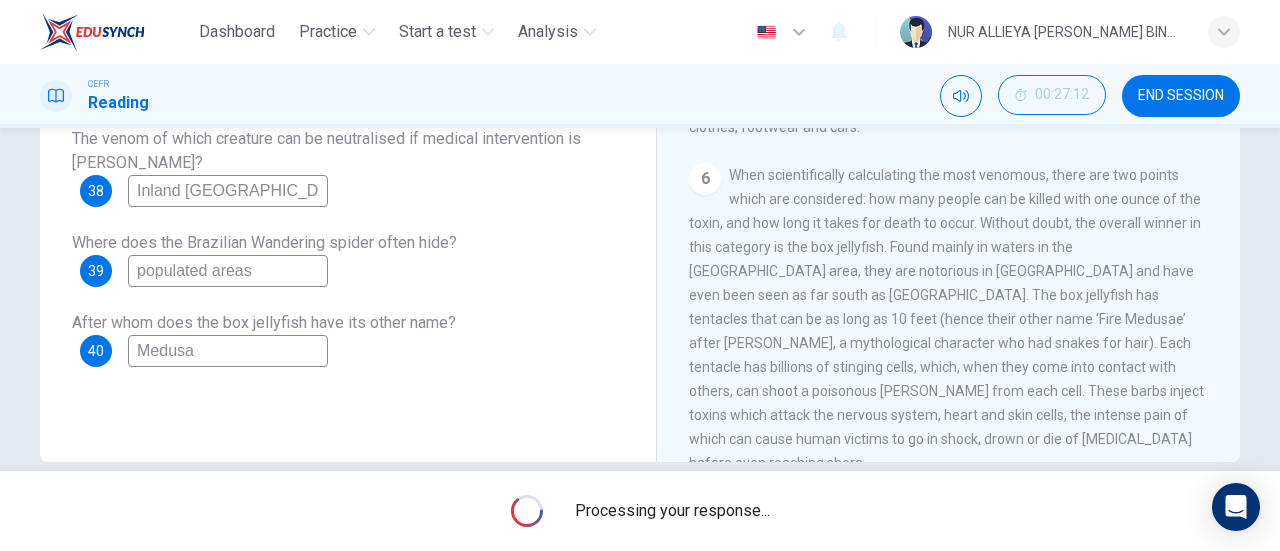 click on "Processing your response..." at bounding box center [672, 511] 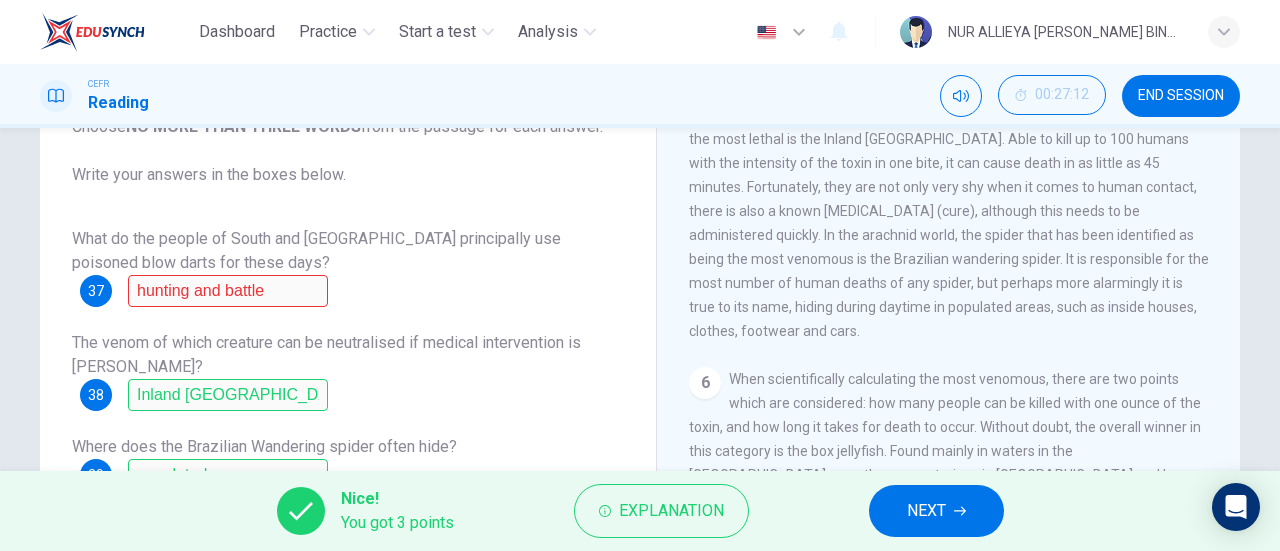 scroll, scrollTop: 215, scrollLeft: 0, axis: vertical 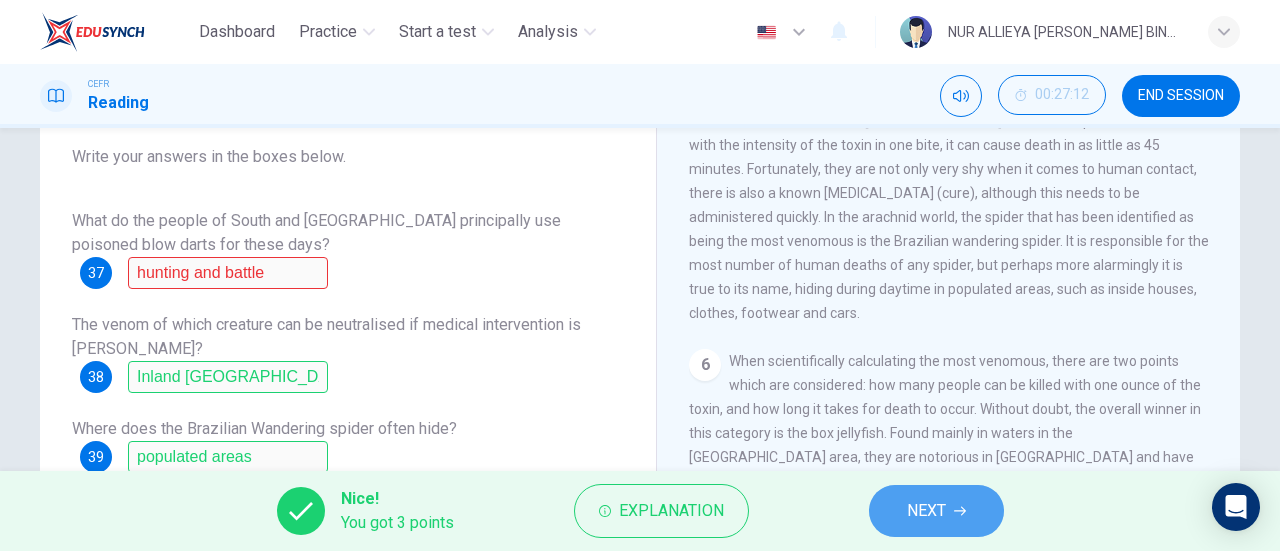click on "NEXT" at bounding box center [936, 511] 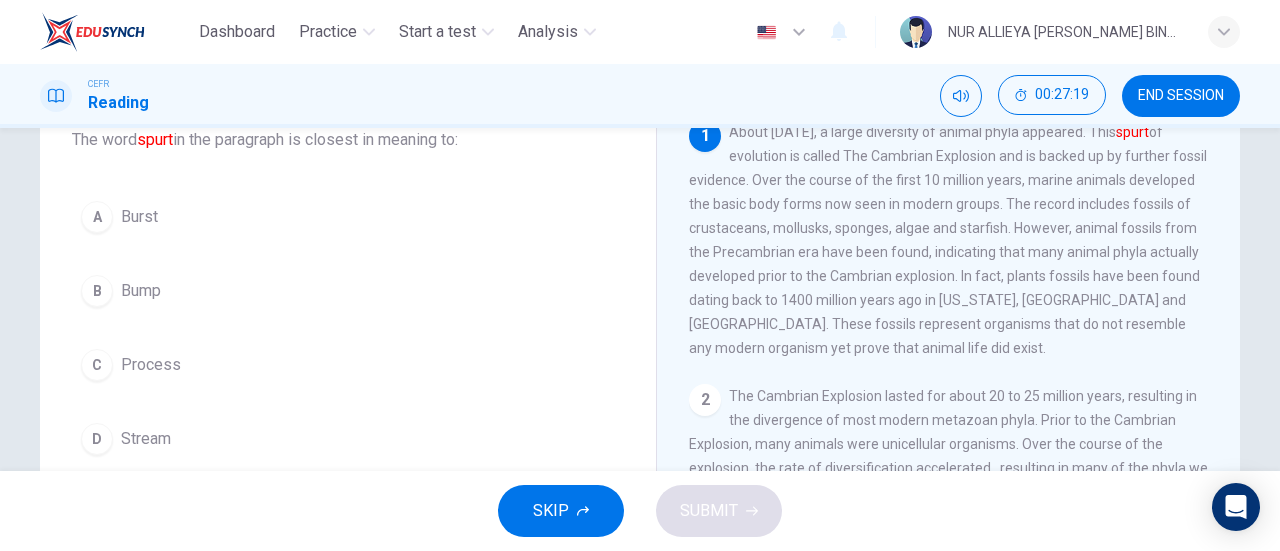 scroll, scrollTop: 135, scrollLeft: 0, axis: vertical 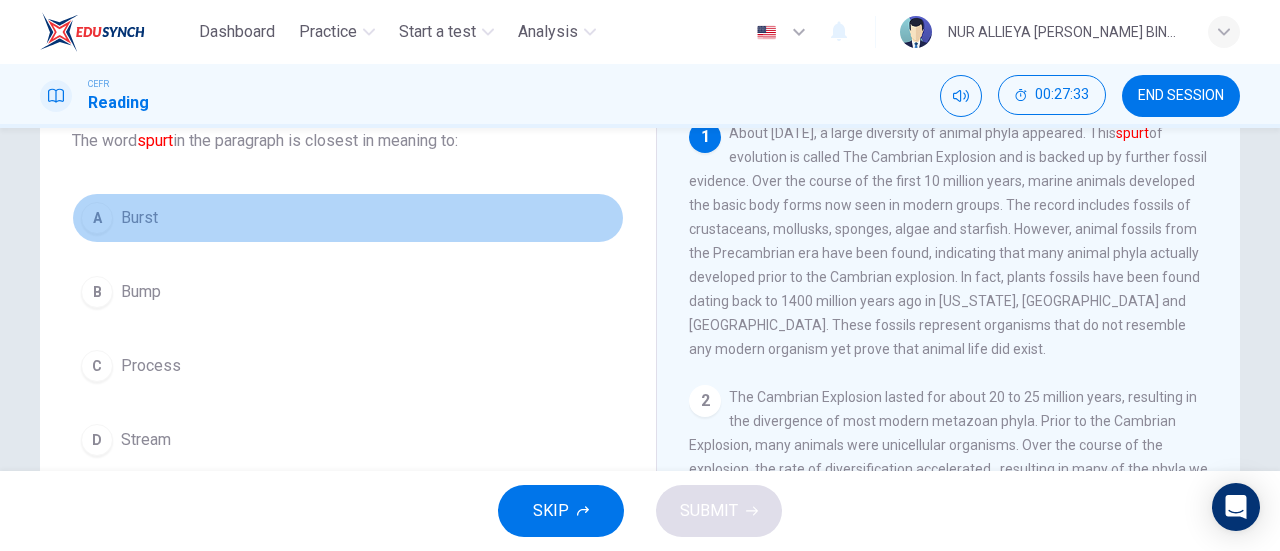 click on "Burst" at bounding box center (139, 218) 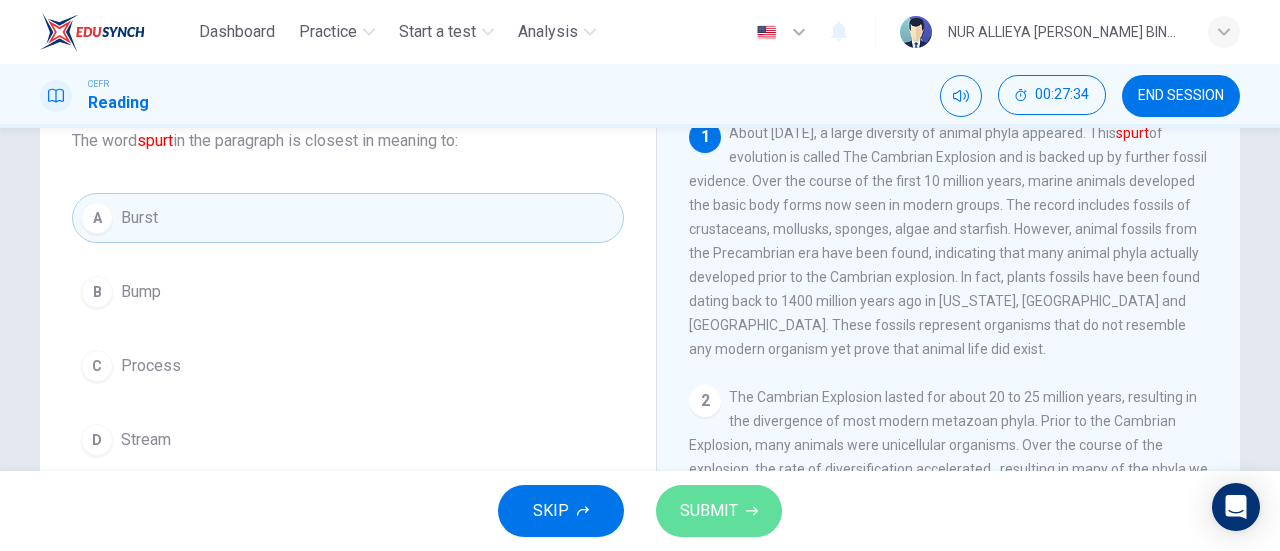 click on "SUBMIT" at bounding box center (709, 511) 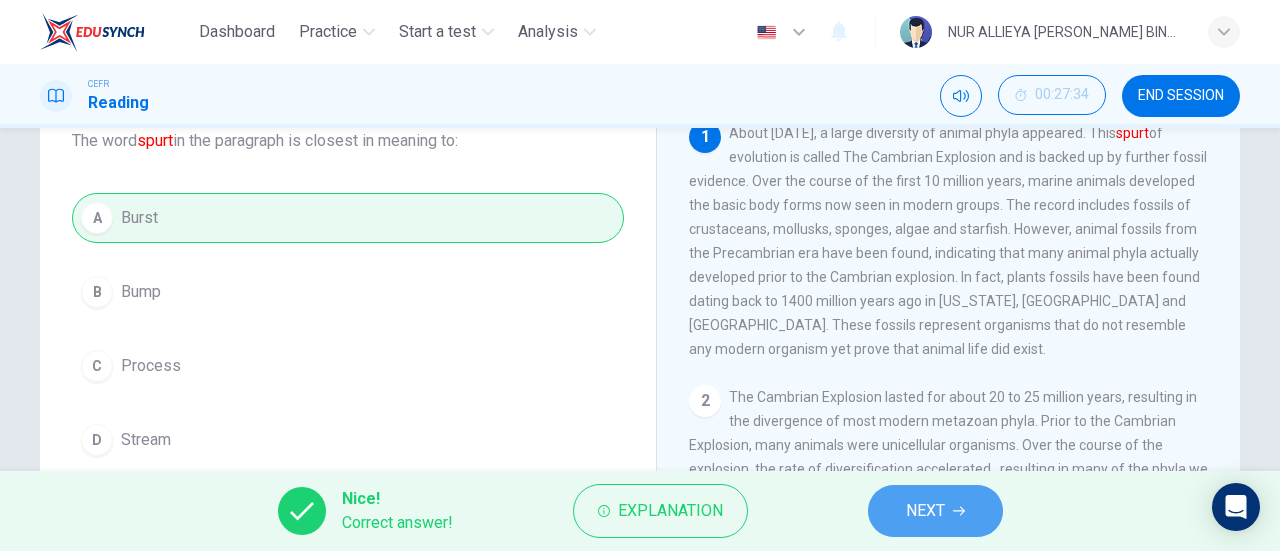 click on "NEXT" at bounding box center [925, 511] 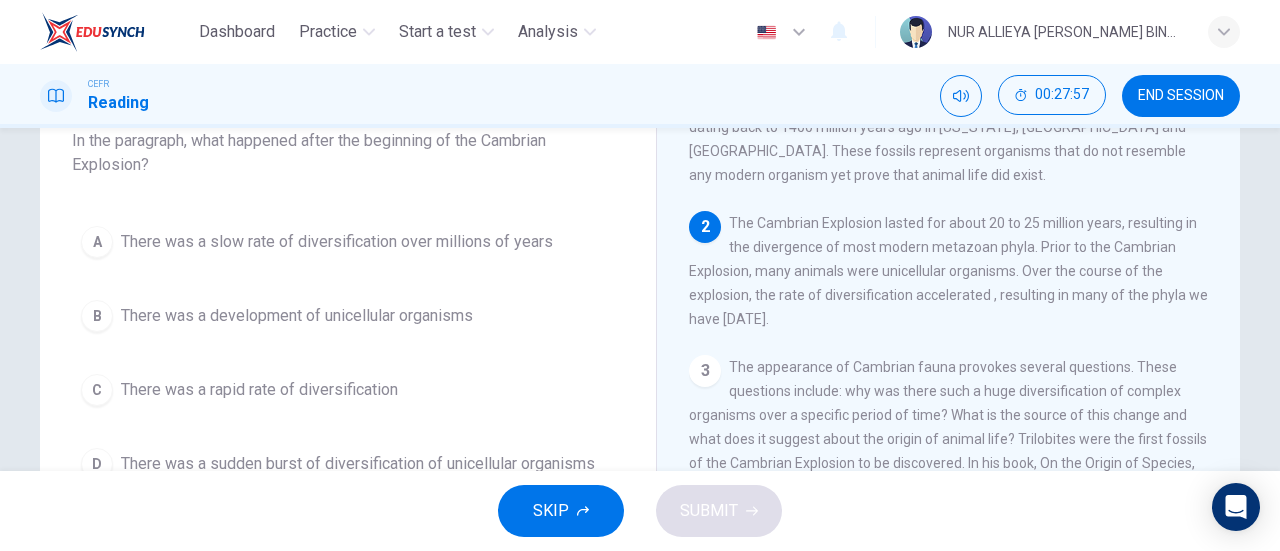scroll, scrollTop: 175, scrollLeft: 0, axis: vertical 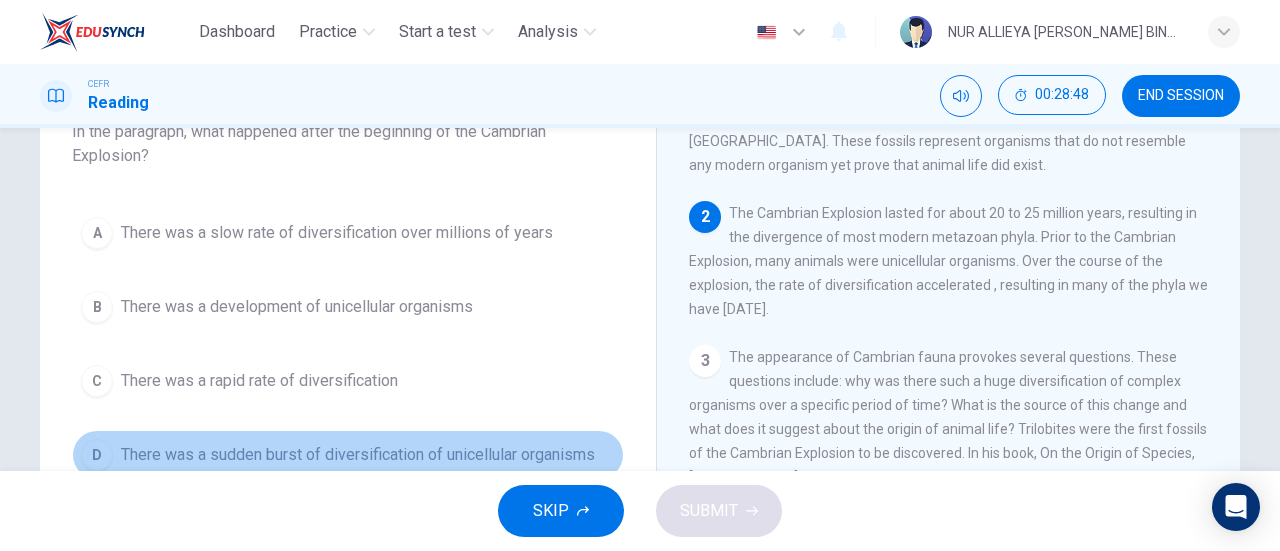 click on "There was a sudden burst of diversification of unicellular organisms" at bounding box center [358, 455] 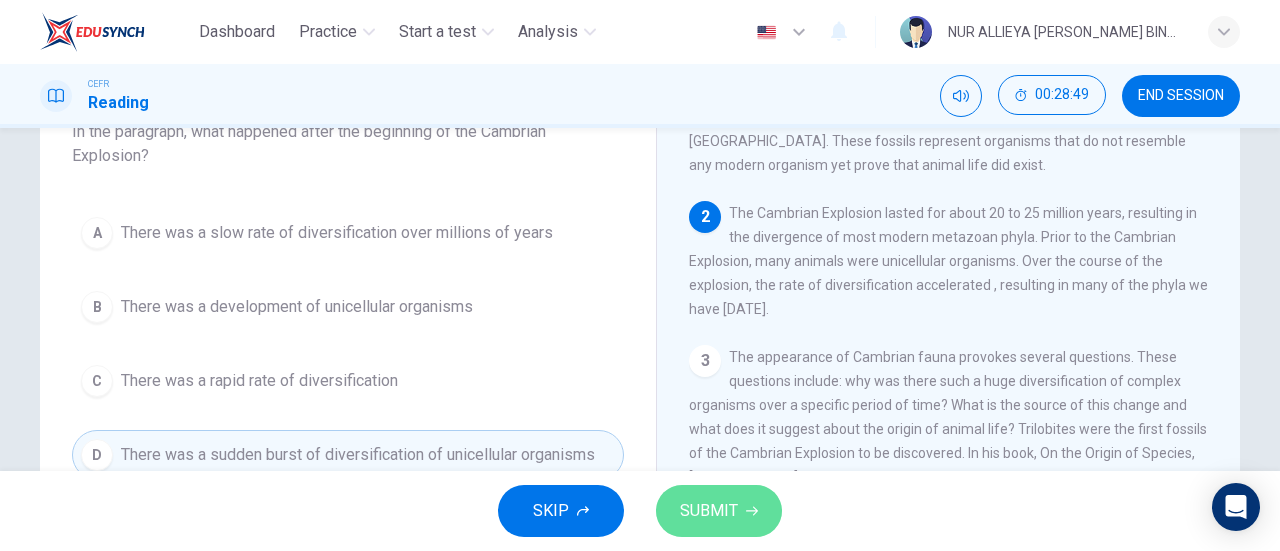 click on "SUBMIT" at bounding box center [709, 511] 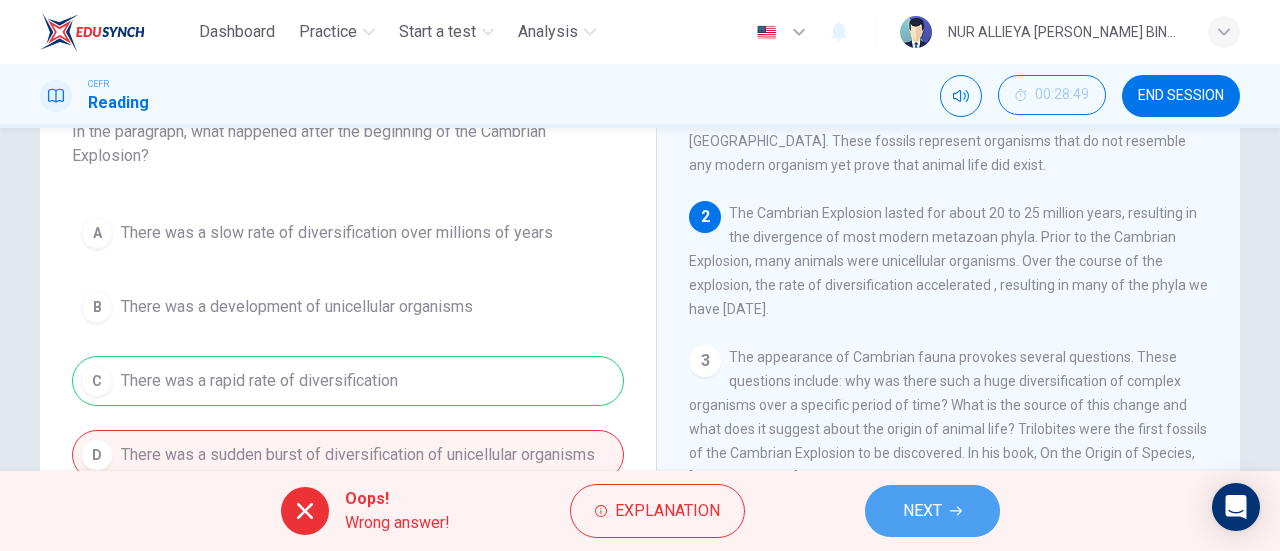 click on "NEXT" at bounding box center (932, 511) 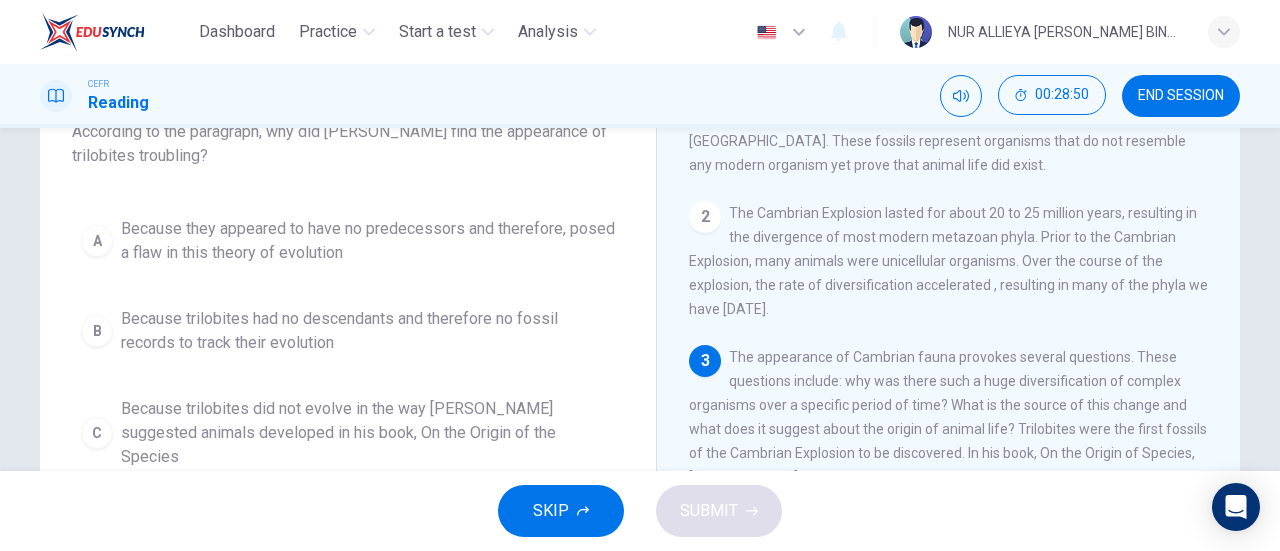 scroll, scrollTop: 283, scrollLeft: 0, axis: vertical 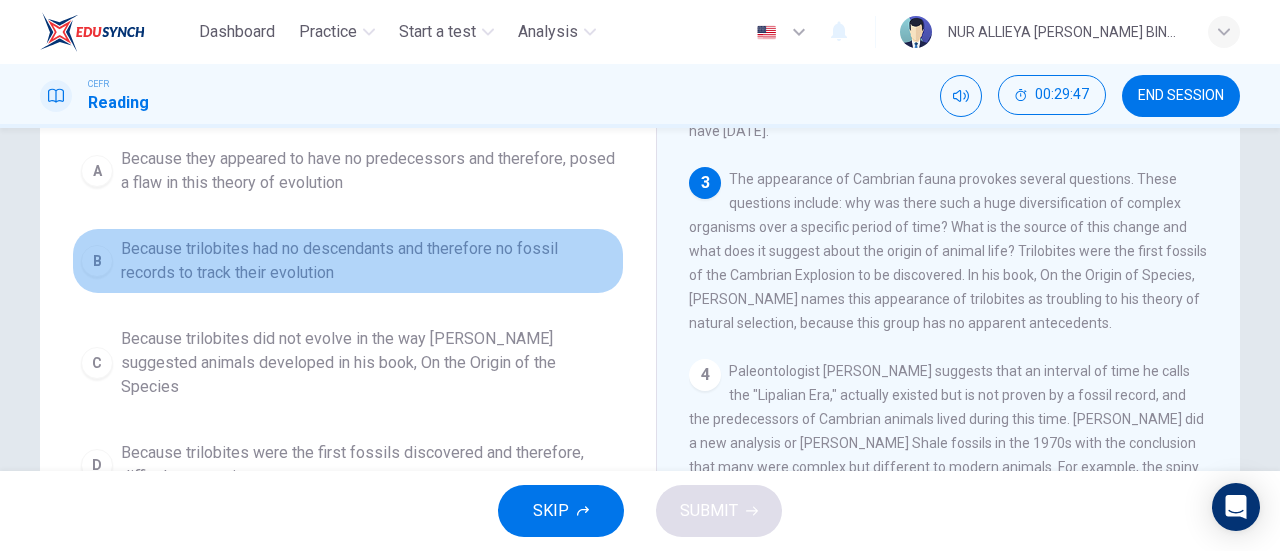 click on "Because trilobites had no descendants and therefore no fossil records to track their evolution" at bounding box center [368, 261] 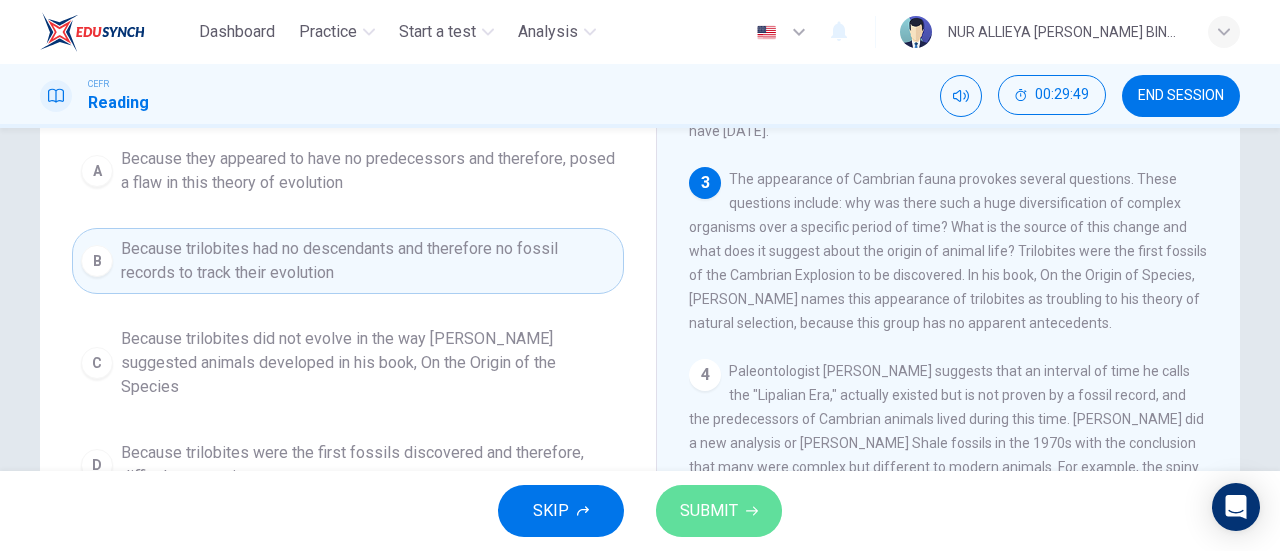 click on "SUBMIT" at bounding box center (709, 511) 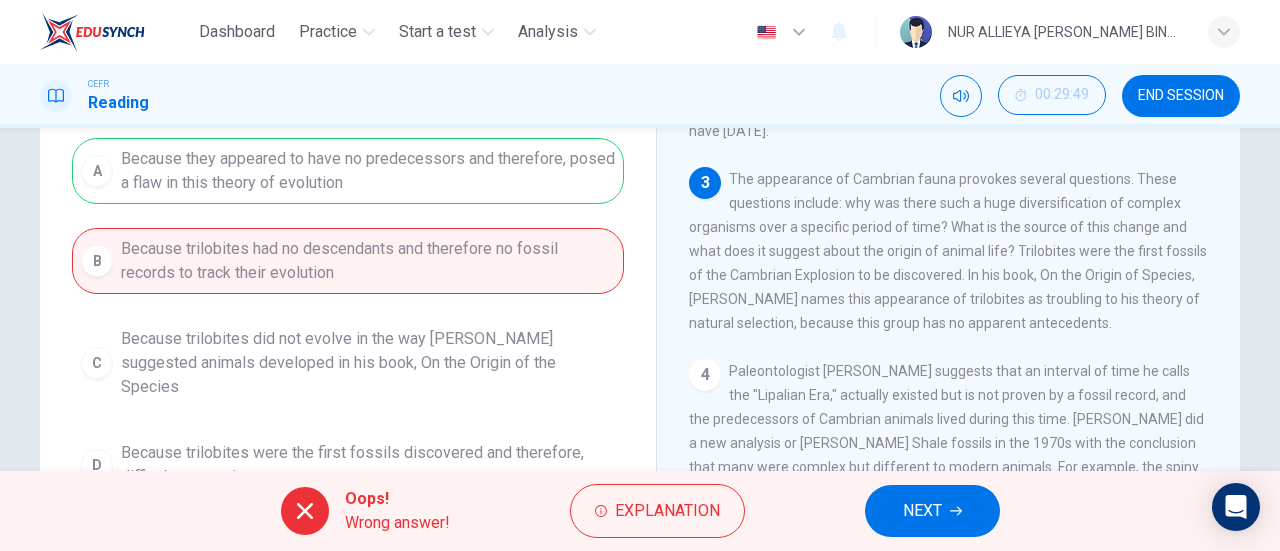 click on "A Because they appeared to have no predecessors and therefore, posed a flaw in this theory of evolution B Because trilobites had no descendants and therefore no fossil records to track their evolution C Because trilobites did not evolve in the way [PERSON_NAME] suggested animals developed in his book, On the Origin of the Species D Because trilobites were the first fossils discovered and therefore, difficult to examine" at bounding box center (348, 318) 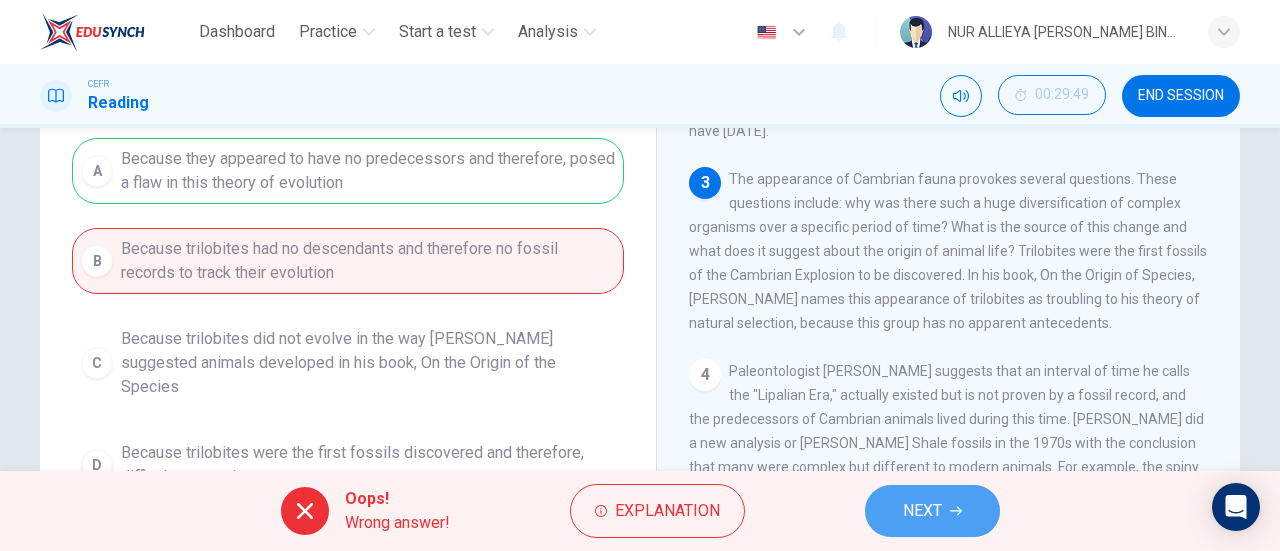 click on "NEXT" at bounding box center (932, 511) 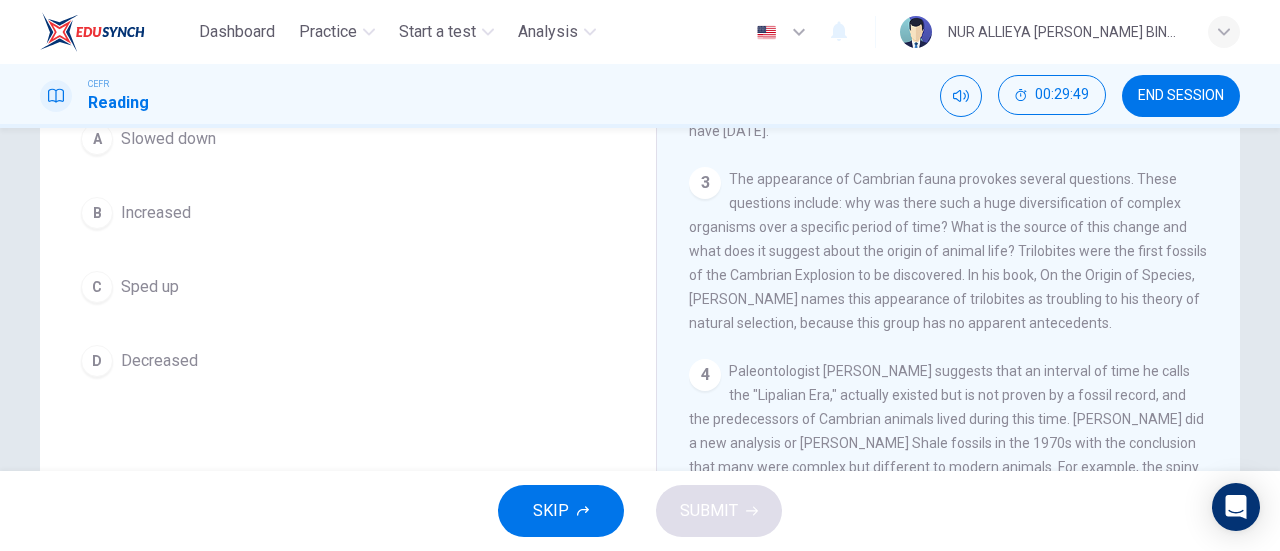 scroll, scrollTop: 190, scrollLeft: 0, axis: vertical 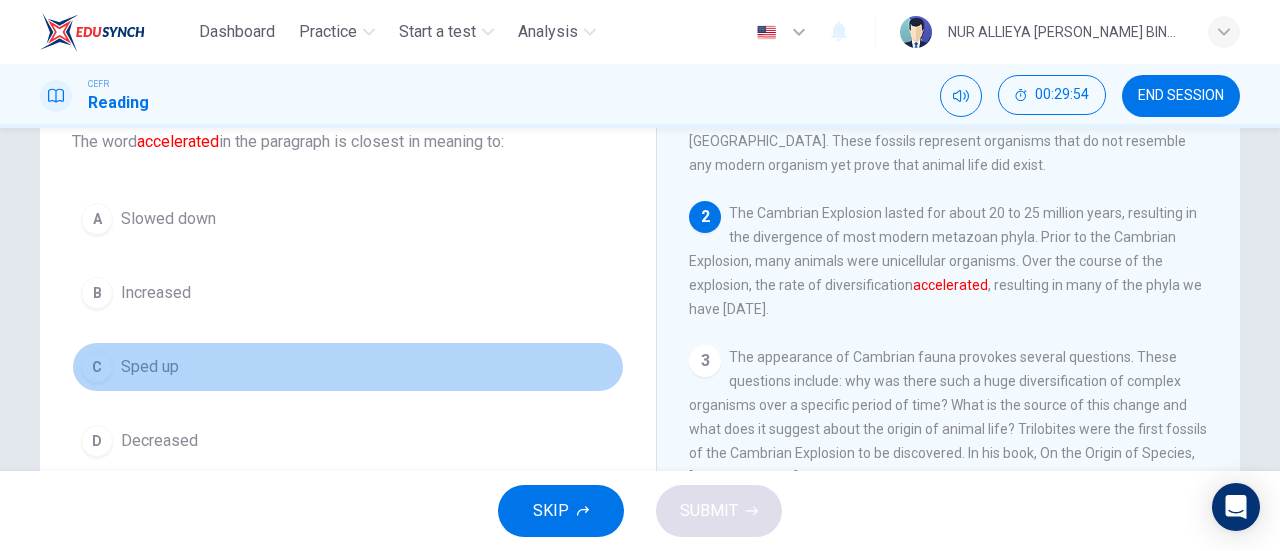 click on "Sped up" at bounding box center (150, 367) 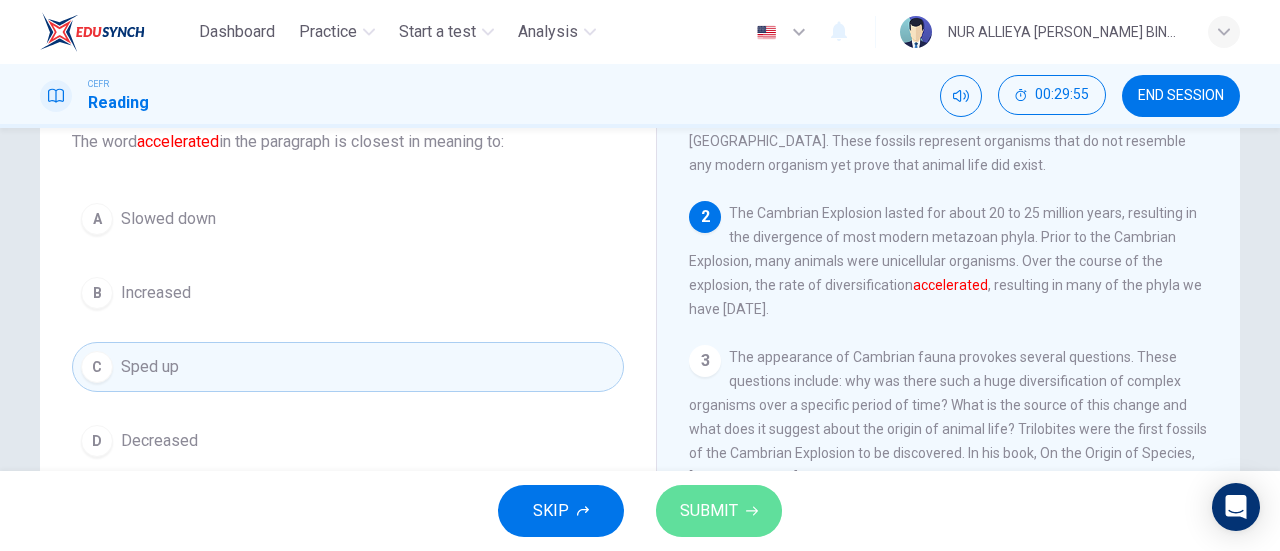 click on "SUBMIT" at bounding box center (709, 511) 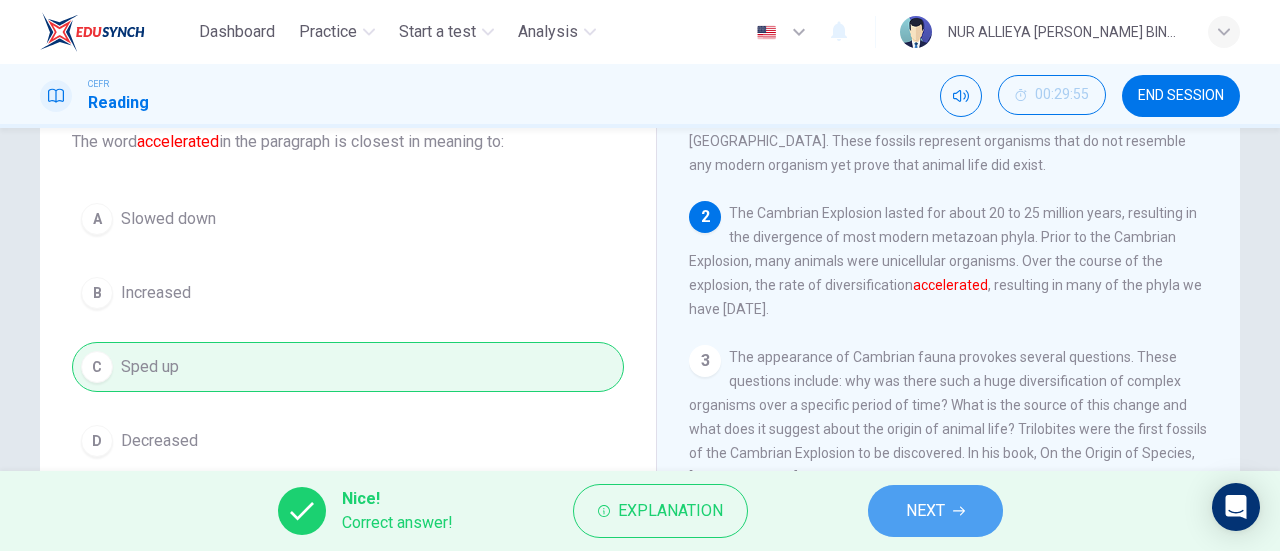 click on "NEXT" at bounding box center [935, 511] 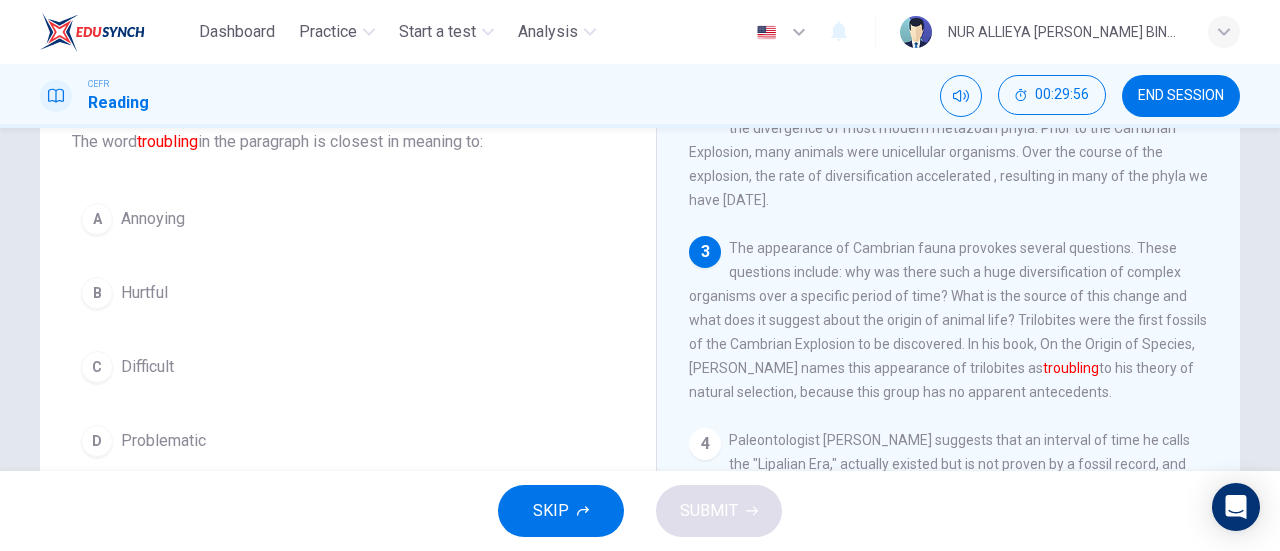 scroll, scrollTop: 313, scrollLeft: 0, axis: vertical 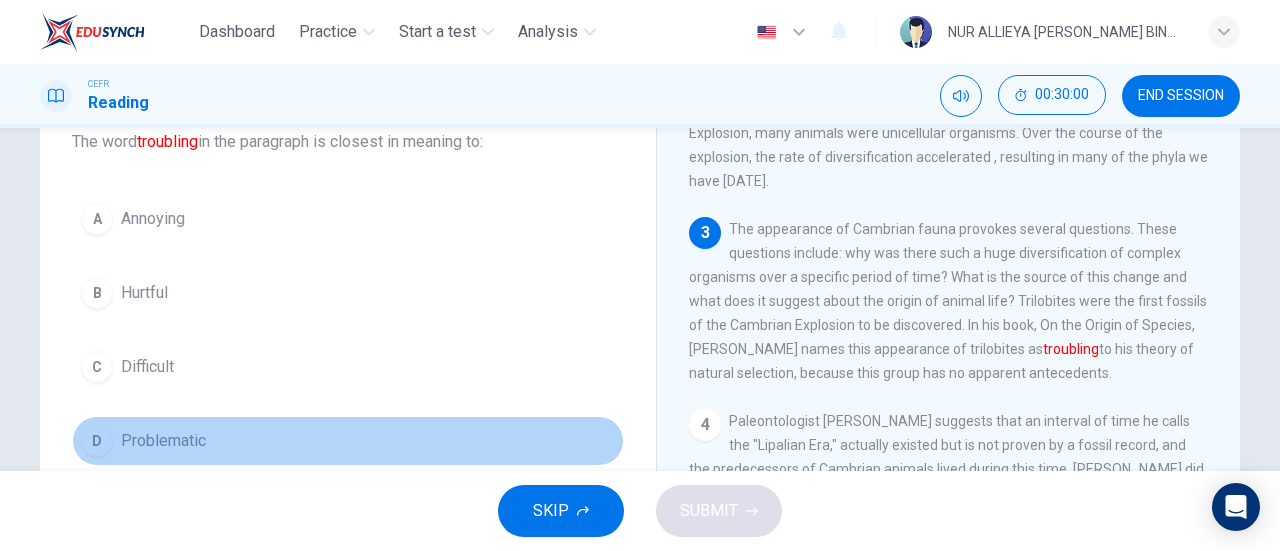 click on "Problematic" at bounding box center [163, 441] 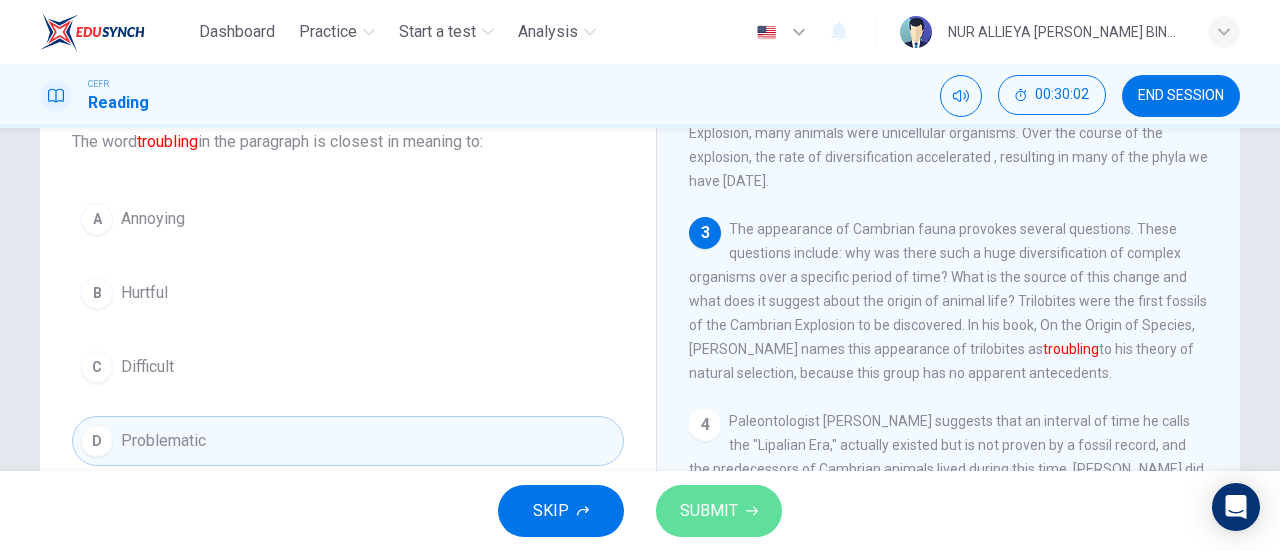 click on "SUBMIT" at bounding box center [709, 511] 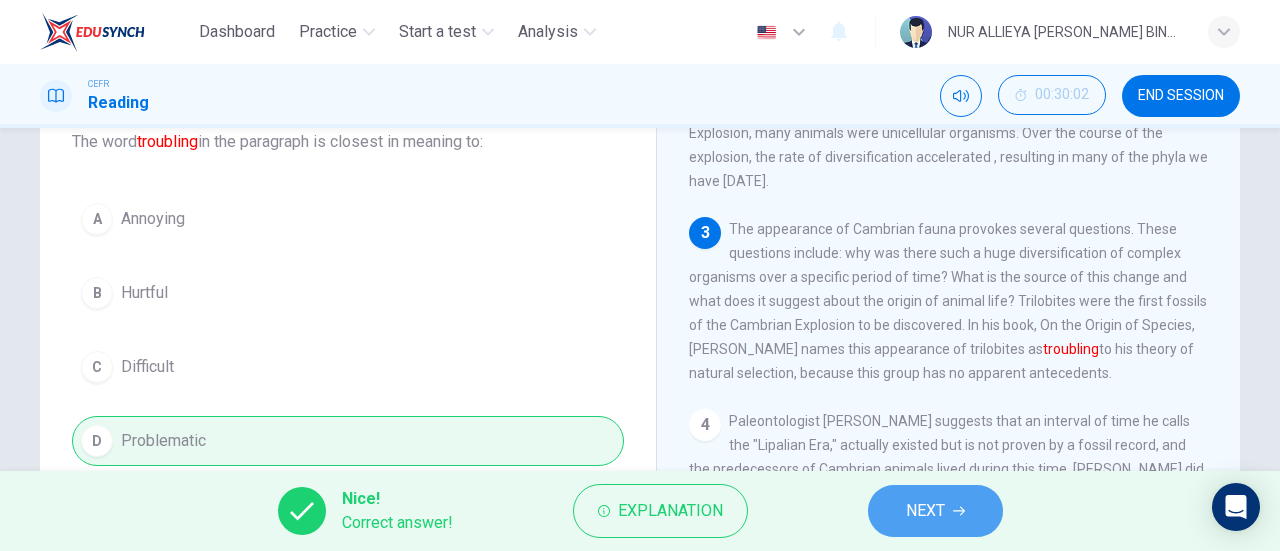 click on "NEXT" at bounding box center [925, 511] 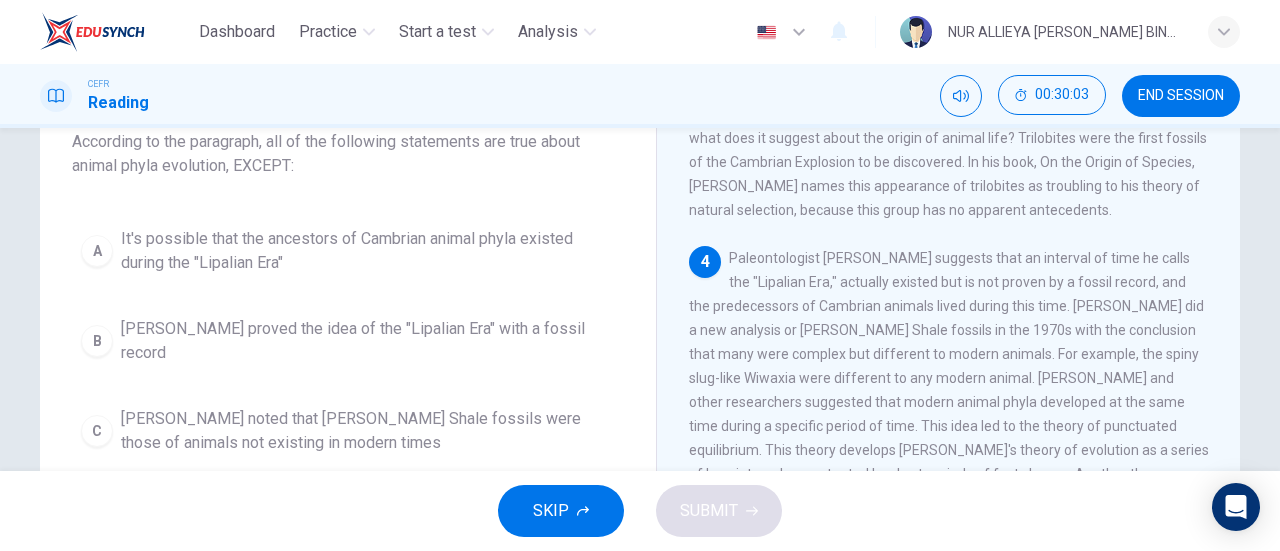 scroll, scrollTop: 503, scrollLeft: 0, axis: vertical 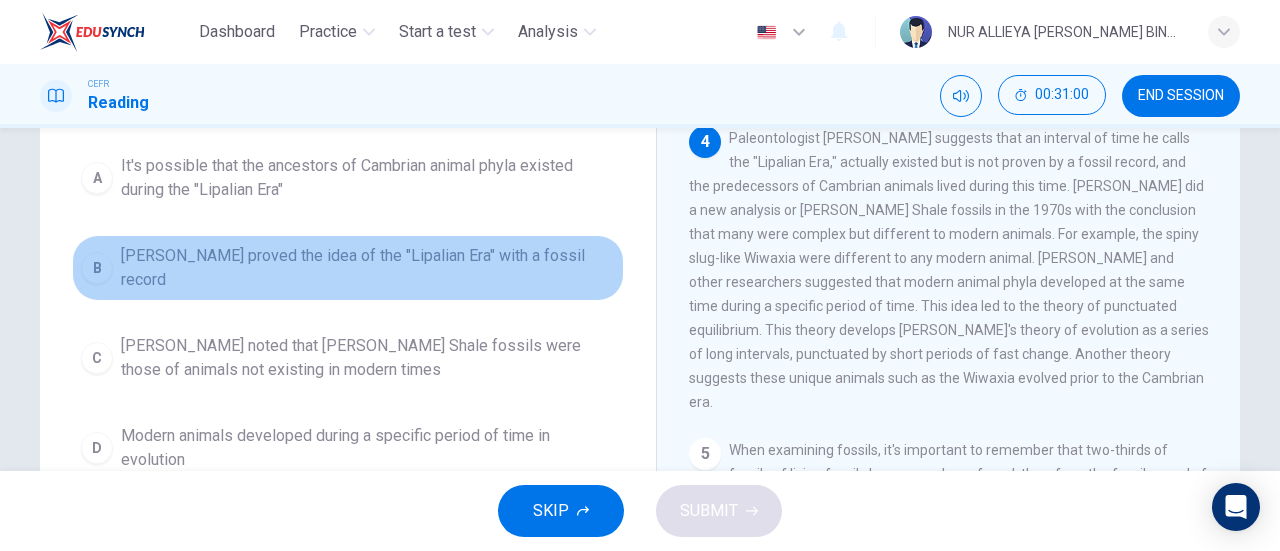 click on "[PERSON_NAME] proved the idea of the "Lipalian Era" with a fossil record" at bounding box center (368, 268) 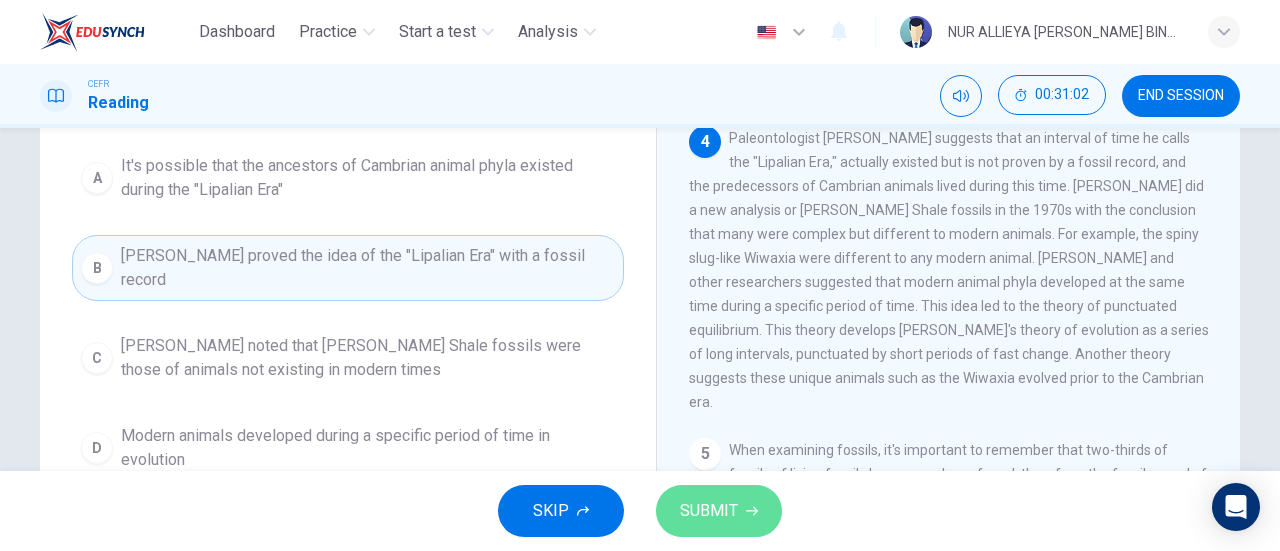 click on "SUBMIT" at bounding box center (719, 511) 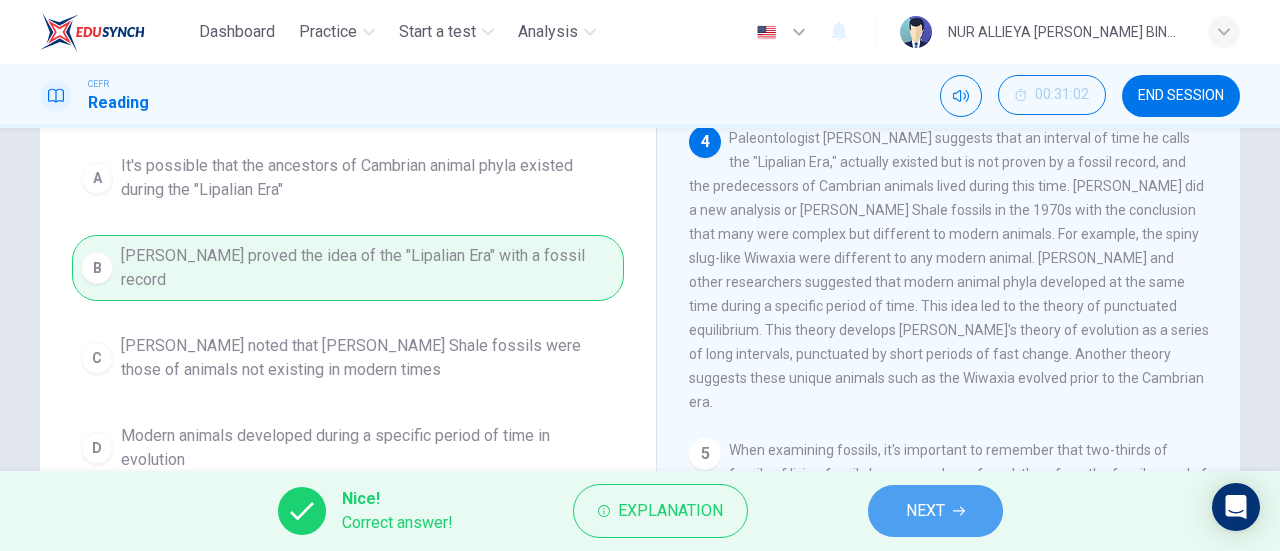 click on "NEXT" at bounding box center (925, 511) 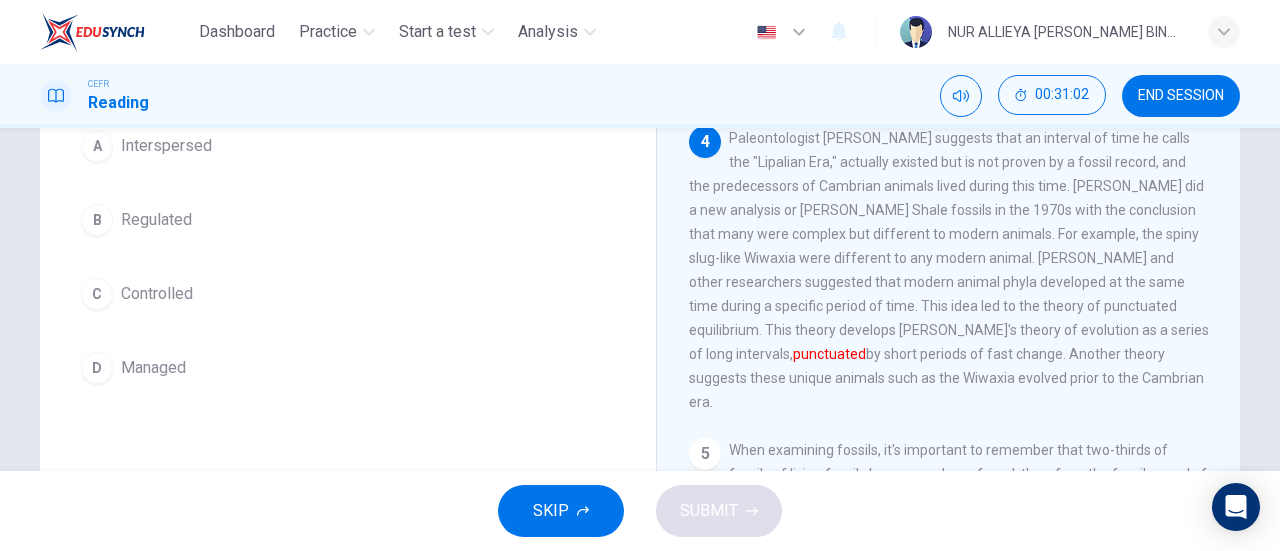 scroll, scrollTop: 183, scrollLeft: 0, axis: vertical 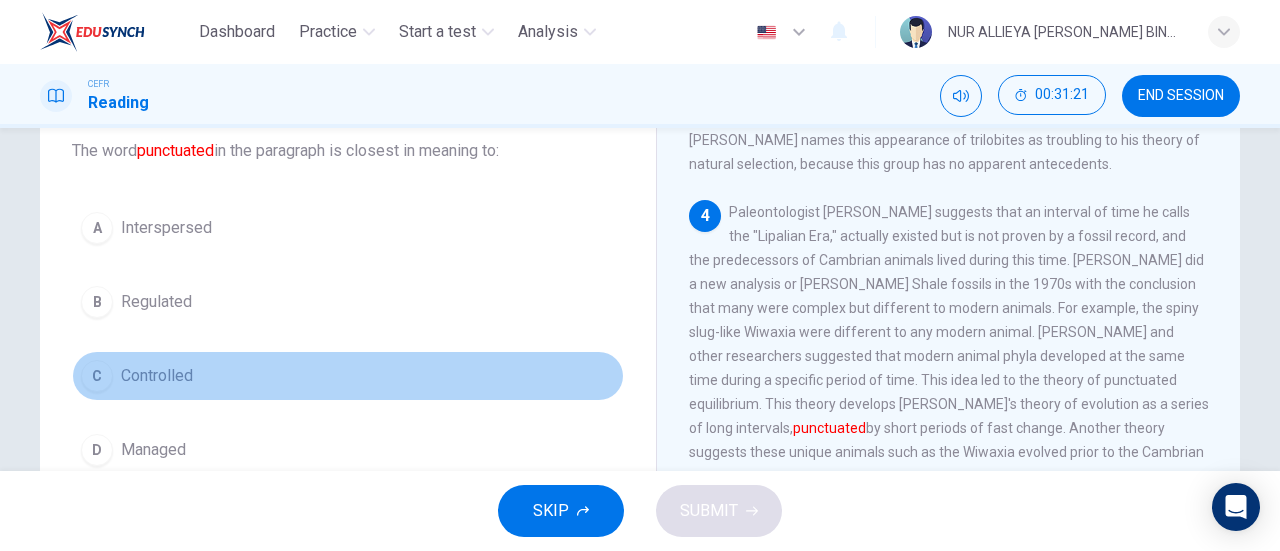 click on "Controlled" at bounding box center [157, 376] 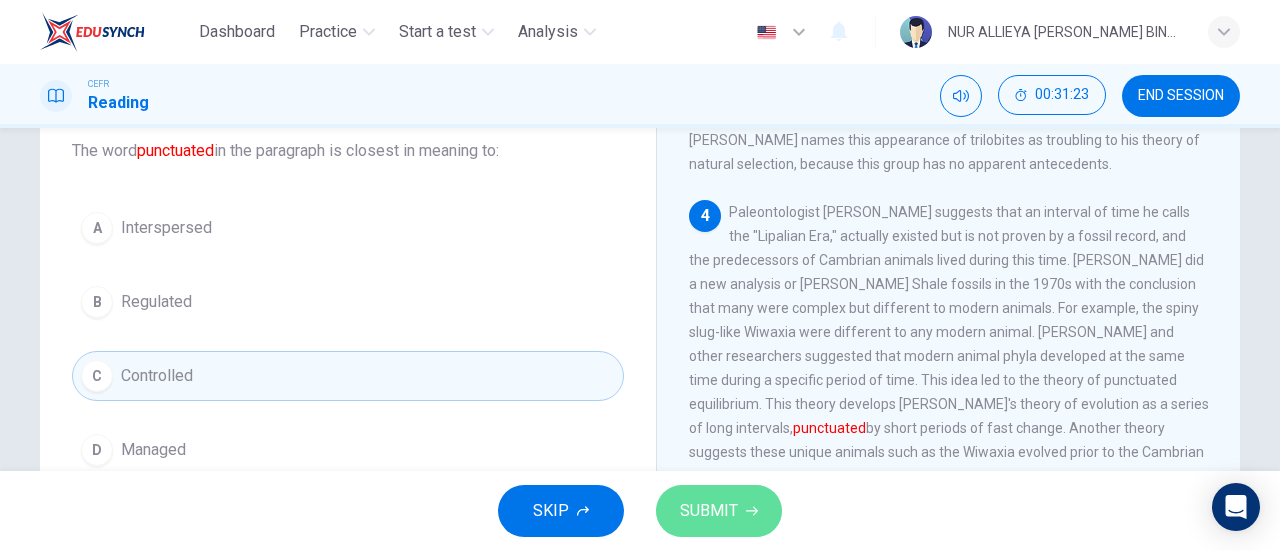 click 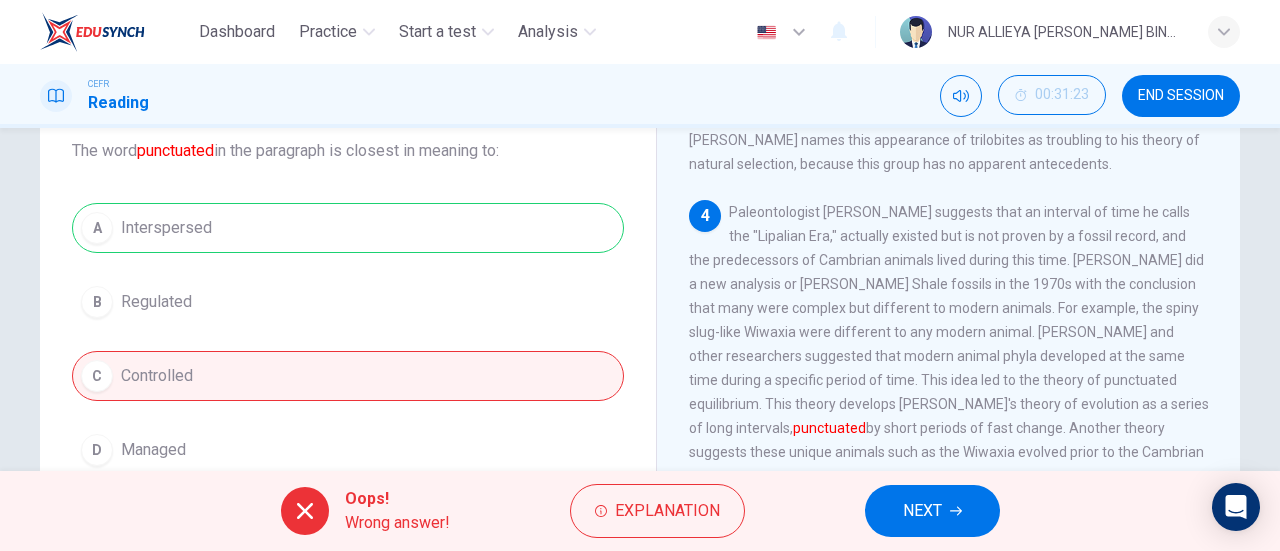 click on "NEXT" at bounding box center (922, 511) 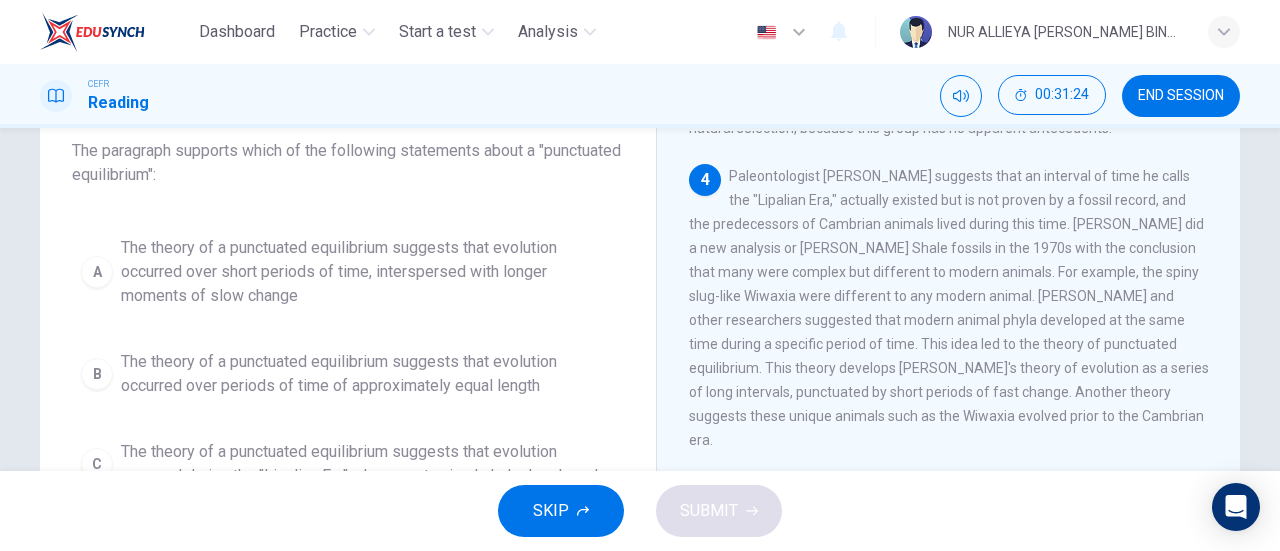scroll, scrollTop: 569, scrollLeft: 0, axis: vertical 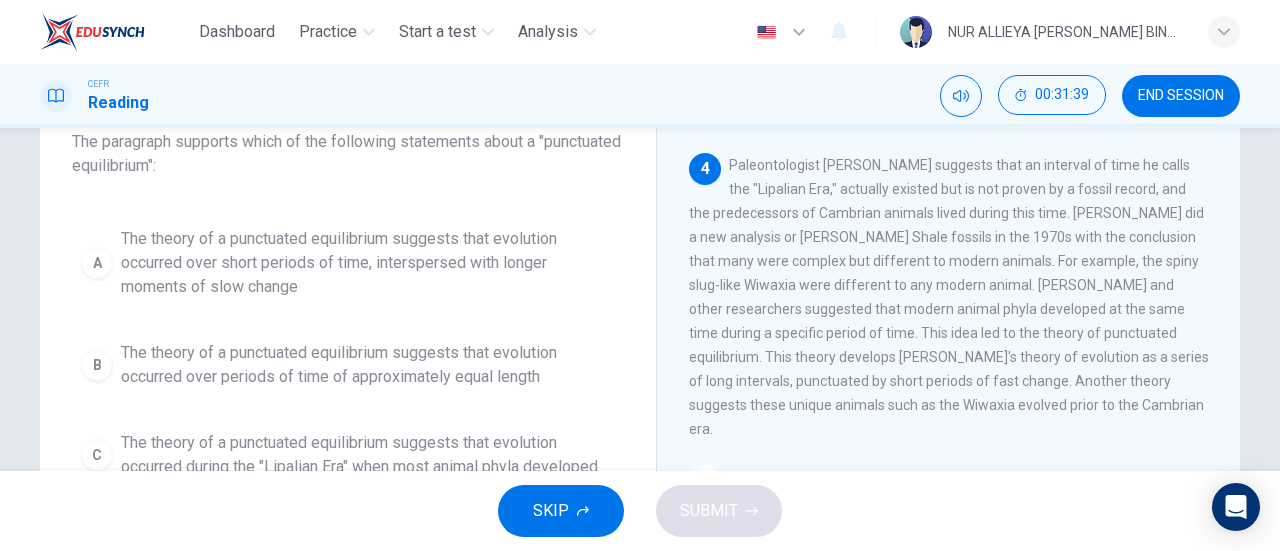 drag, startPoint x: 801, startPoint y: 403, endPoint x: 416, endPoint y: 401, distance: 385.0052 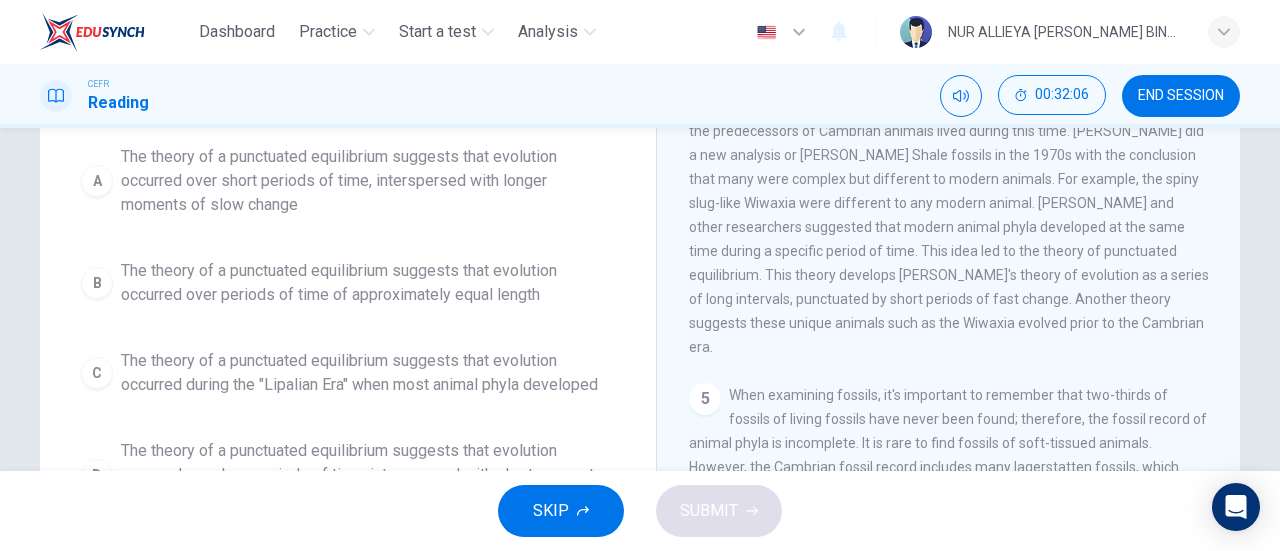 scroll, scrollTop: 215, scrollLeft: 0, axis: vertical 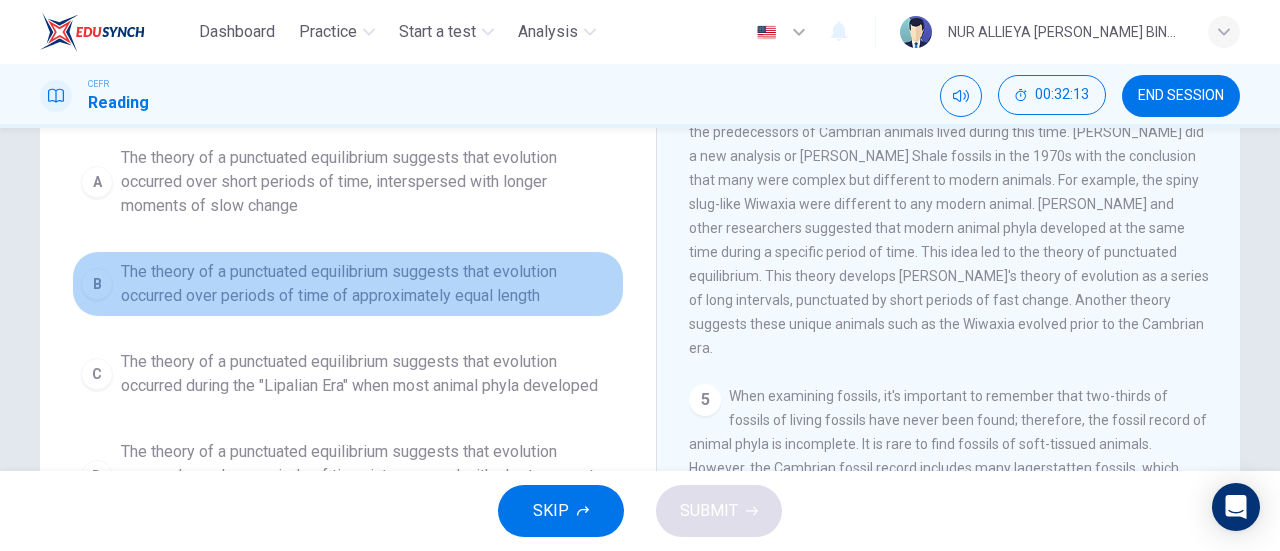 click on "The theory of a punctuated equilibrium suggests that evolution occurred over periods of time of approximately equal length" at bounding box center (368, 284) 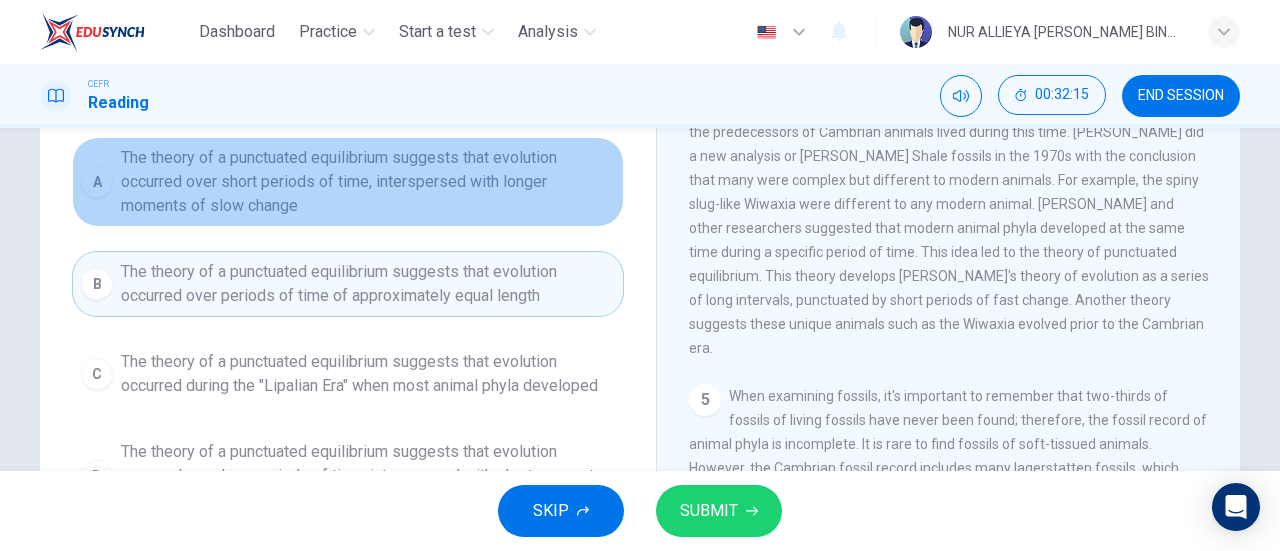 click on "The theory of a punctuated equilibrium suggests that evolution occurred over short periods of time, interspersed with longer moments of slow change" at bounding box center (368, 182) 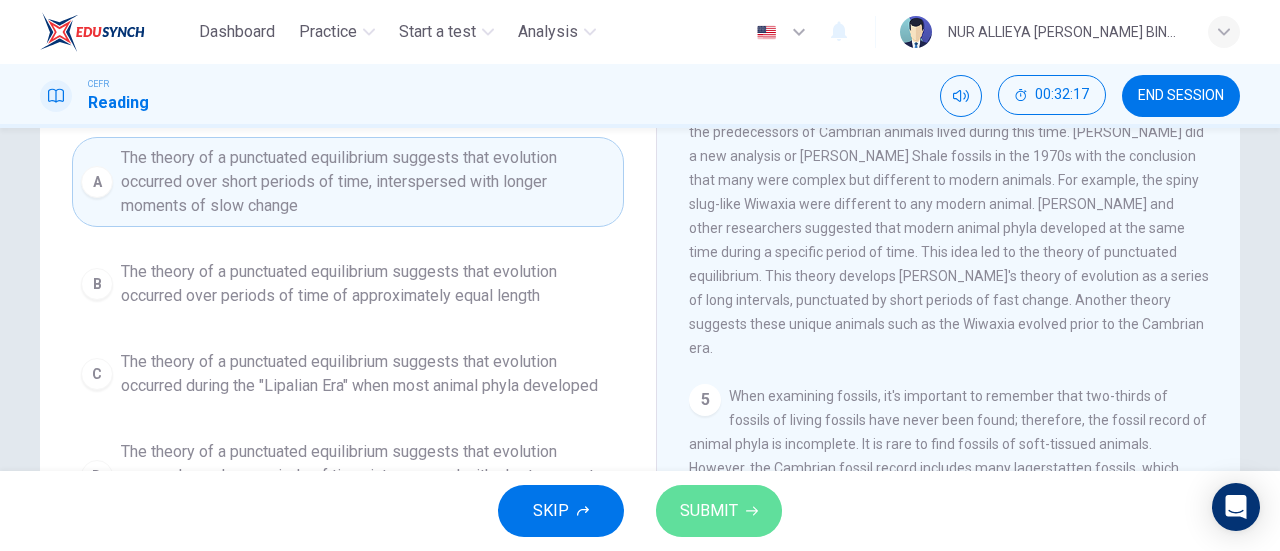 click on "SUBMIT" at bounding box center (719, 511) 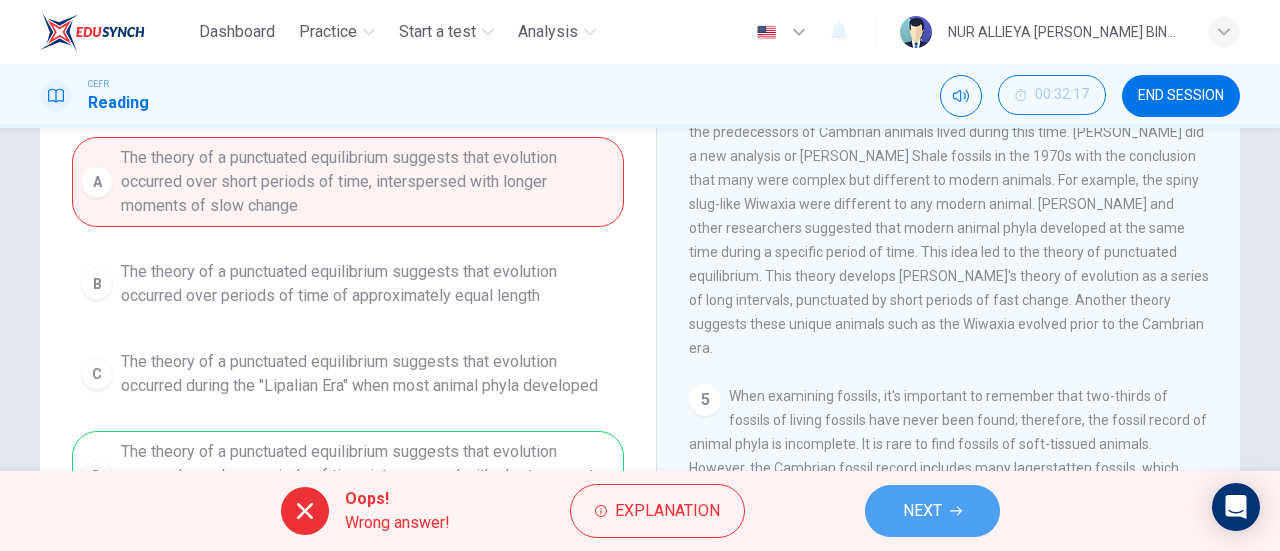 click on "NEXT" at bounding box center [932, 511] 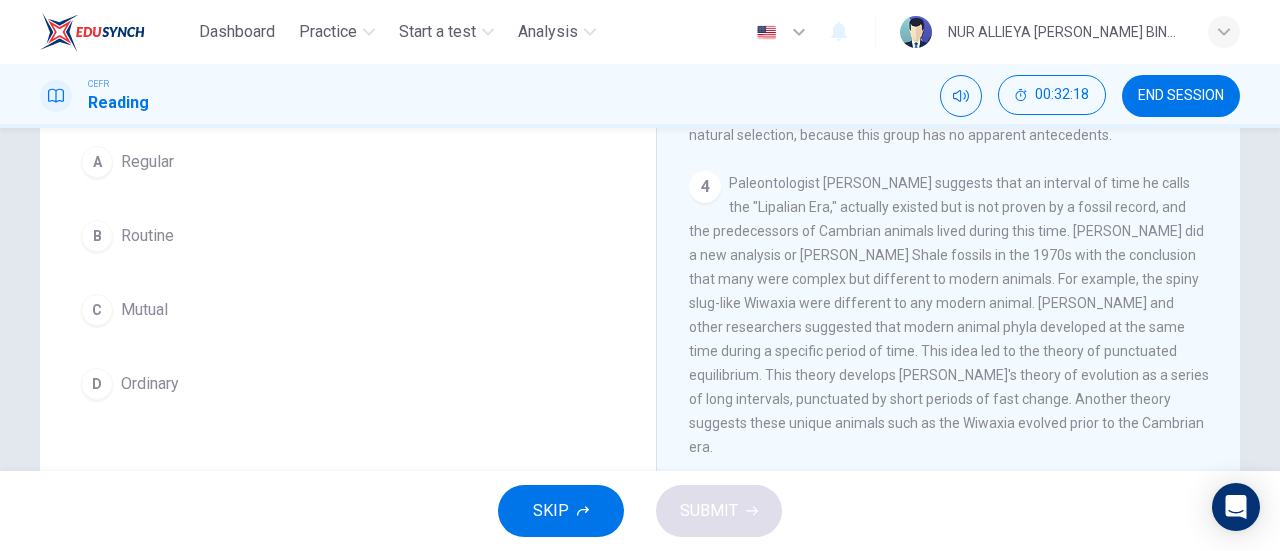 scroll, scrollTop: 489, scrollLeft: 0, axis: vertical 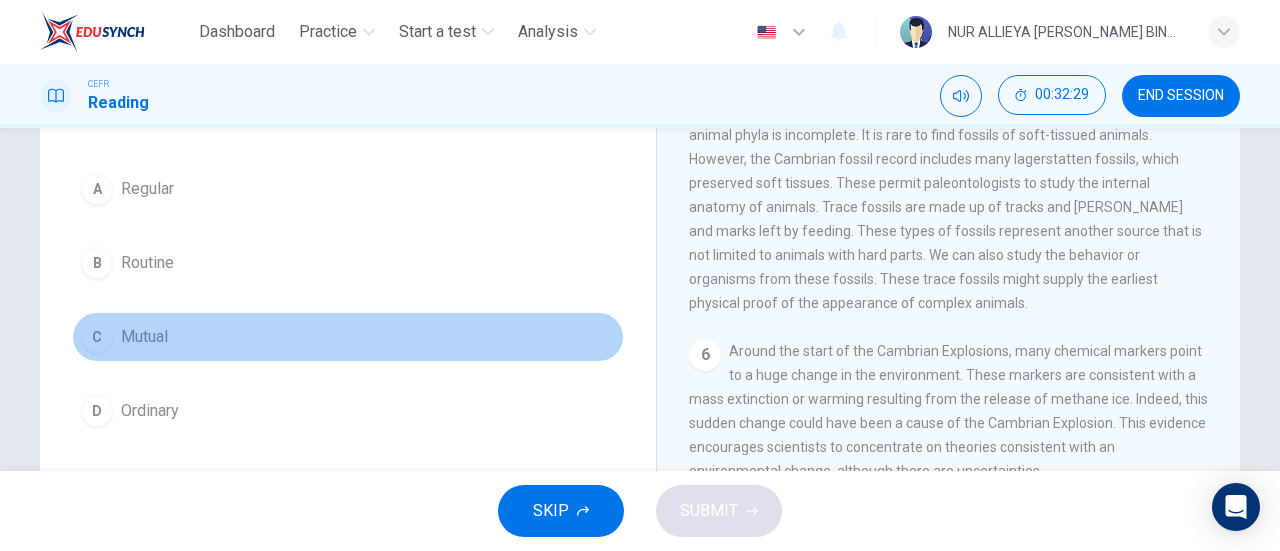 click on "C Mutual" at bounding box center (348, 337) 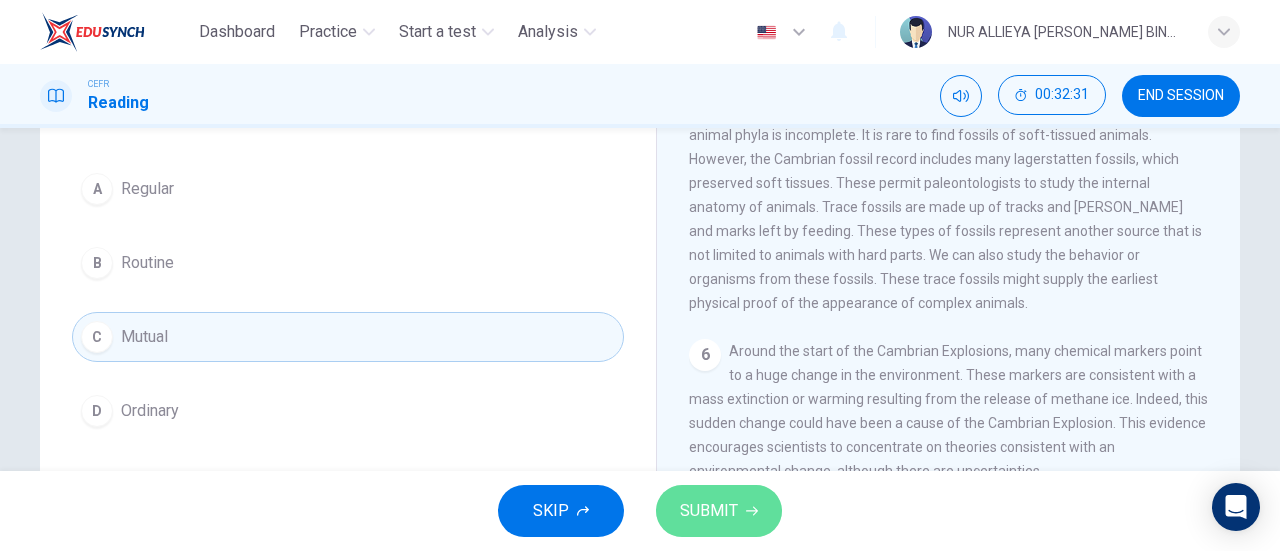 click on "SUBMIT" at bounding box center [719, 511] 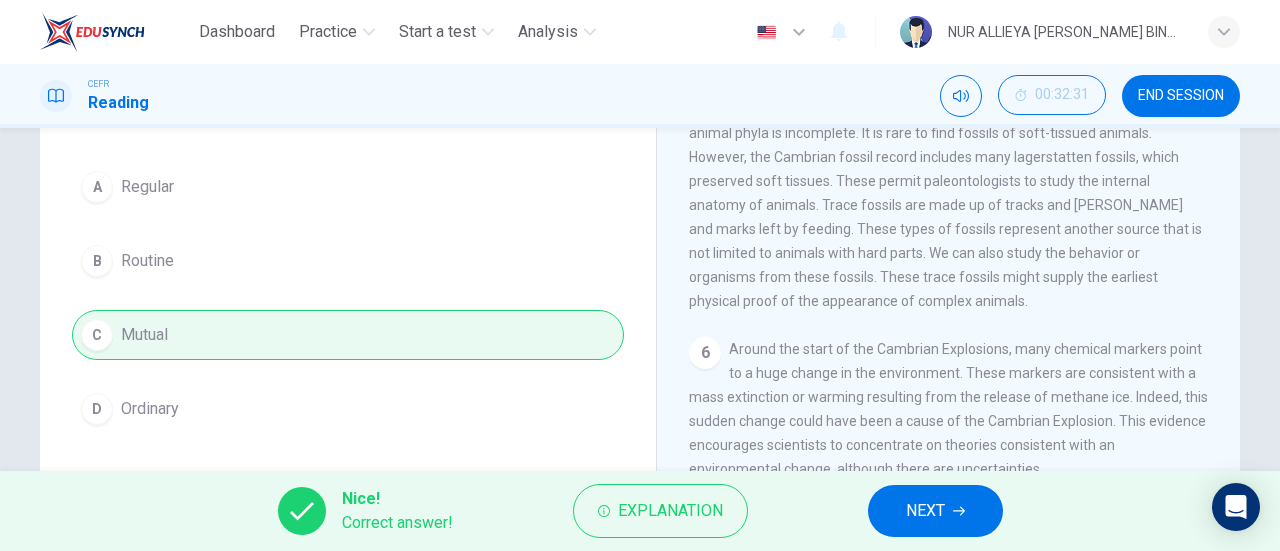 scroll, scrollTop: 167, scrollLeft: 0, axis: vertical 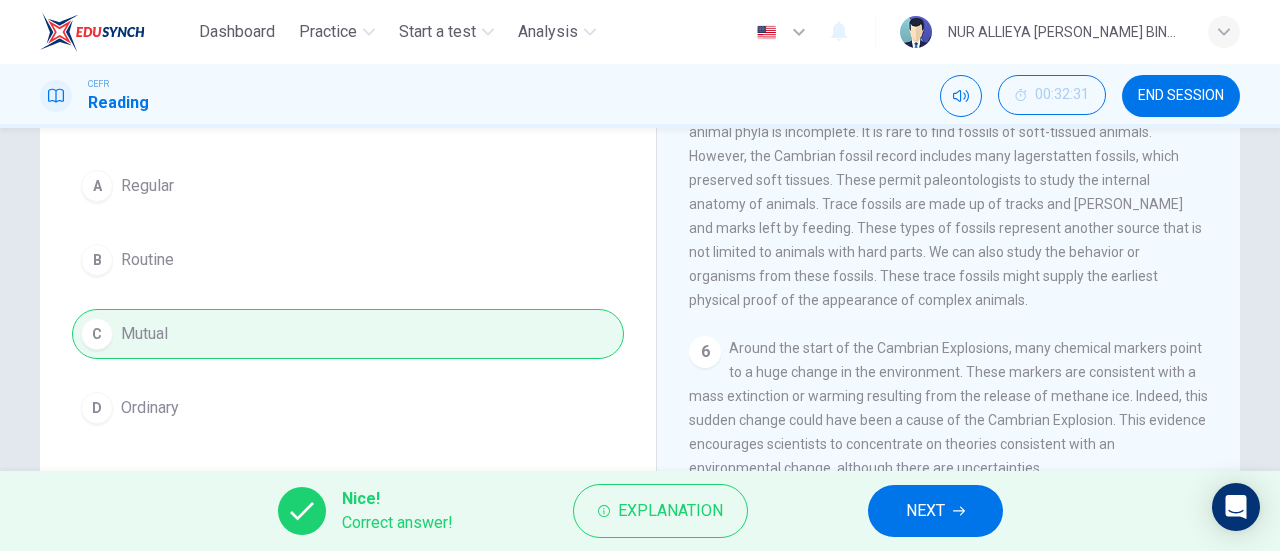 click on "Nice! Correct answer! Explanation NEXT" at bounding box center [640, 511] 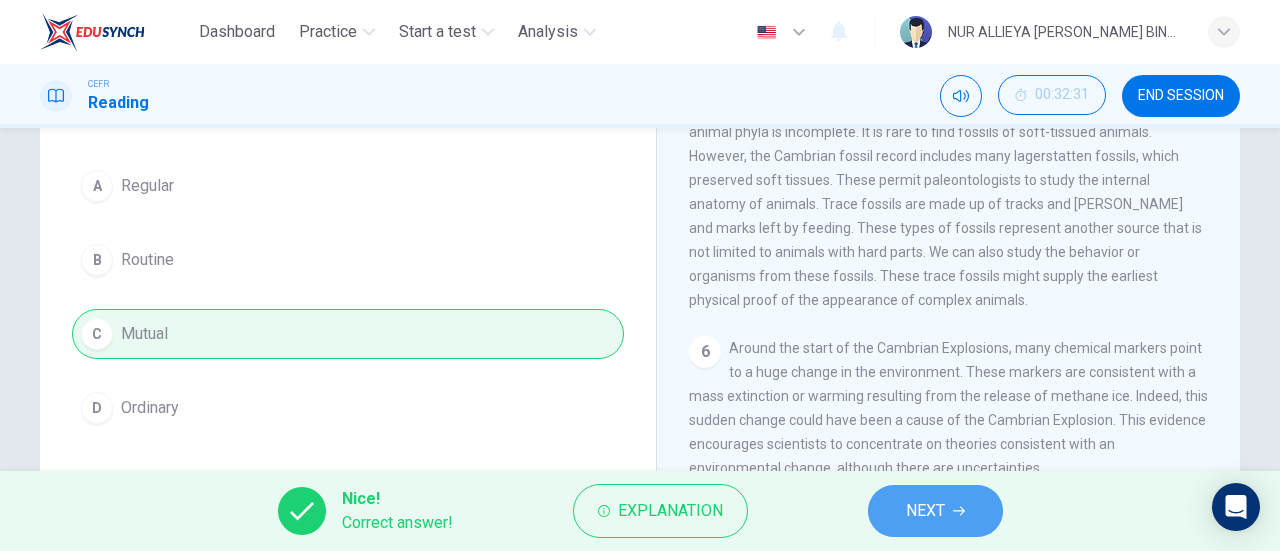 click on "NEXT" at bounding box center [925, 511] 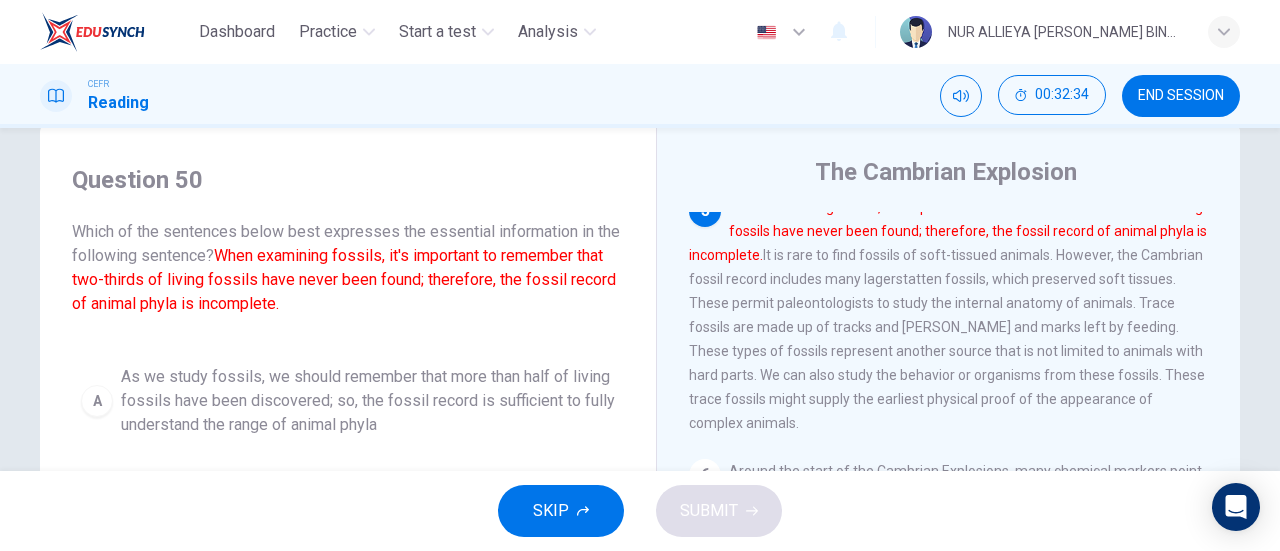 scroll, scrollTop: 47, scrollLeft: 0, axis: vertical 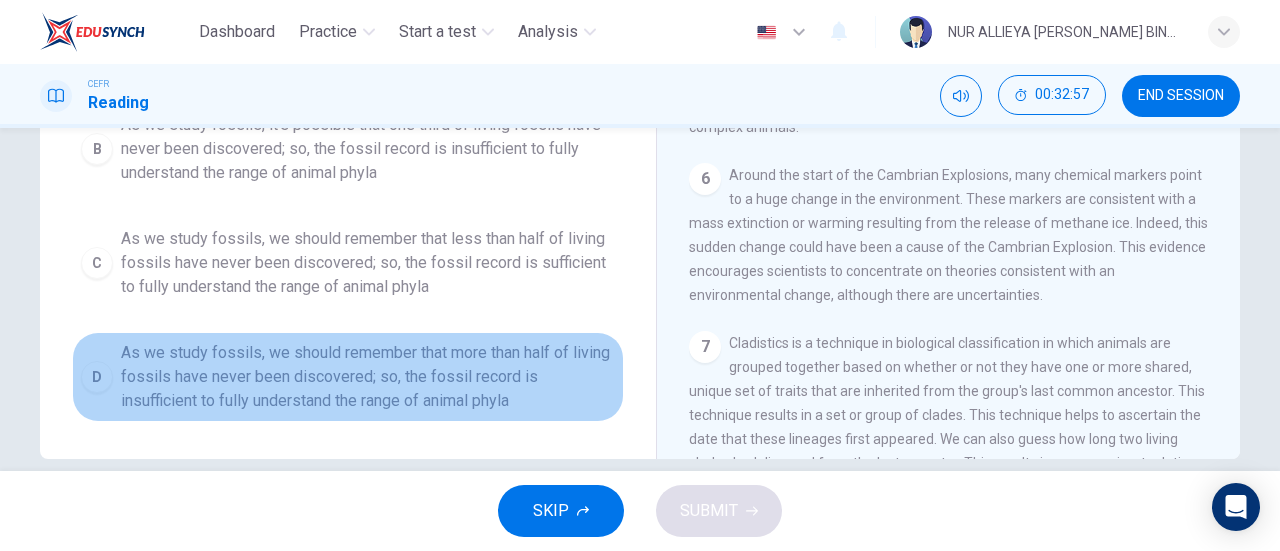 click on "As we study fossils, we should remember that more than half of living fossils have never been discovered; so, the fossil record is insufficient to fully understand the range of animal phyla" at bounding box center (368, 377) 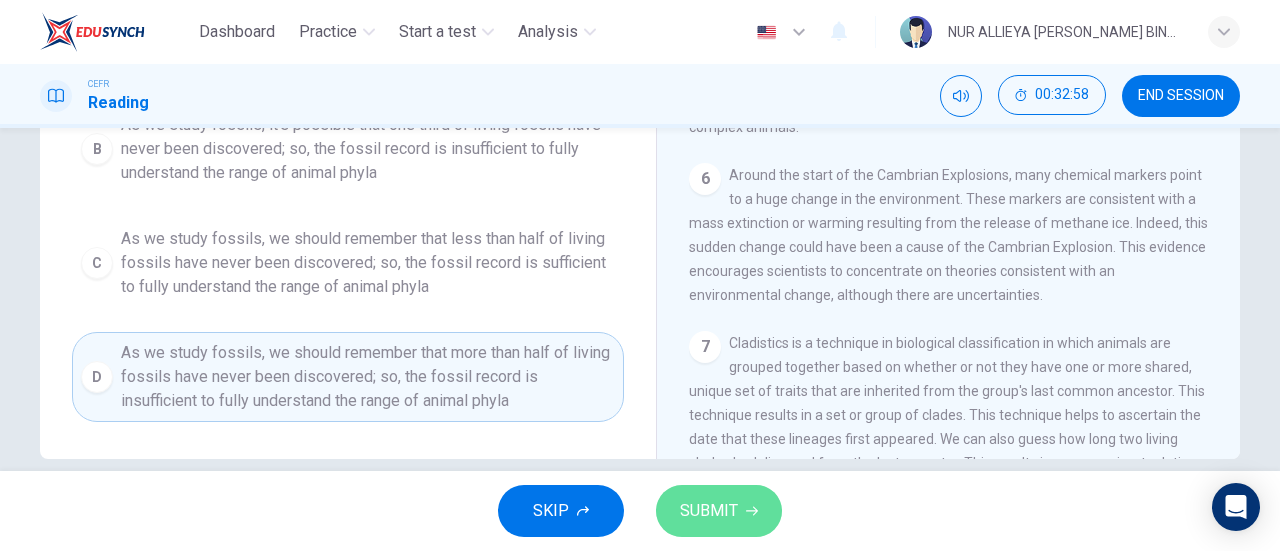click on "SUBMIT" at bounding box center [709, 511] 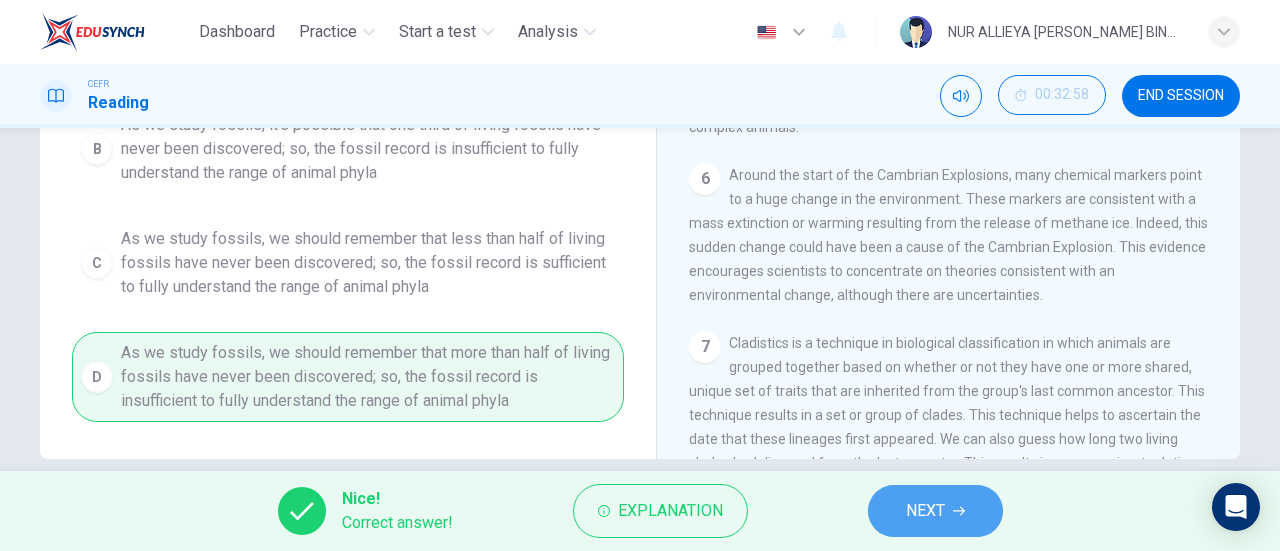 click 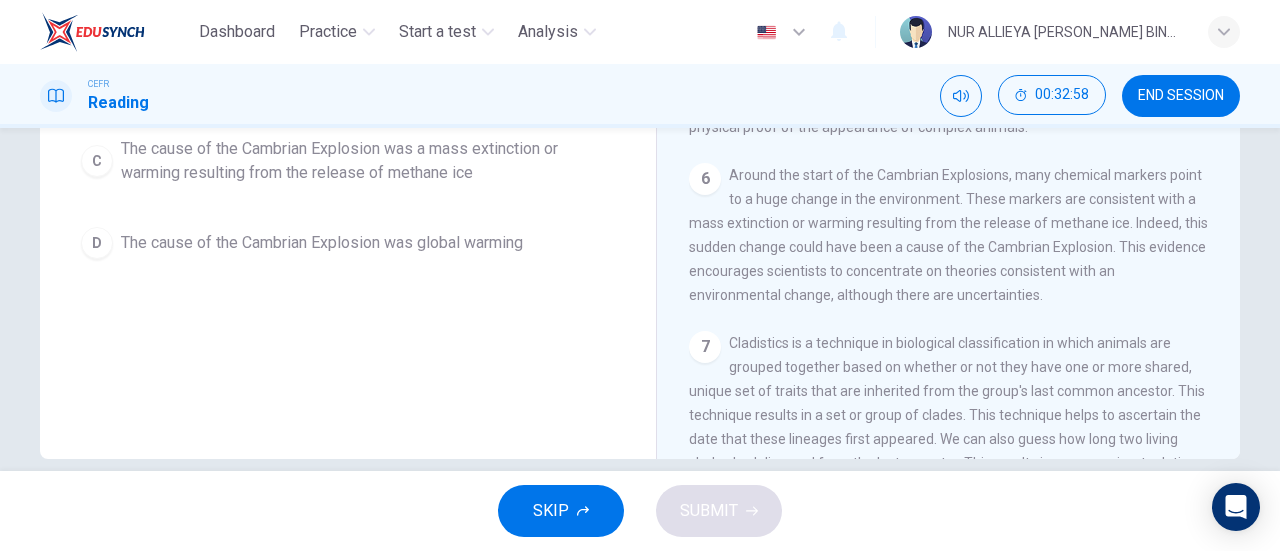 scroll, scrollTop: 0, scrollLeft: 0, axis: both 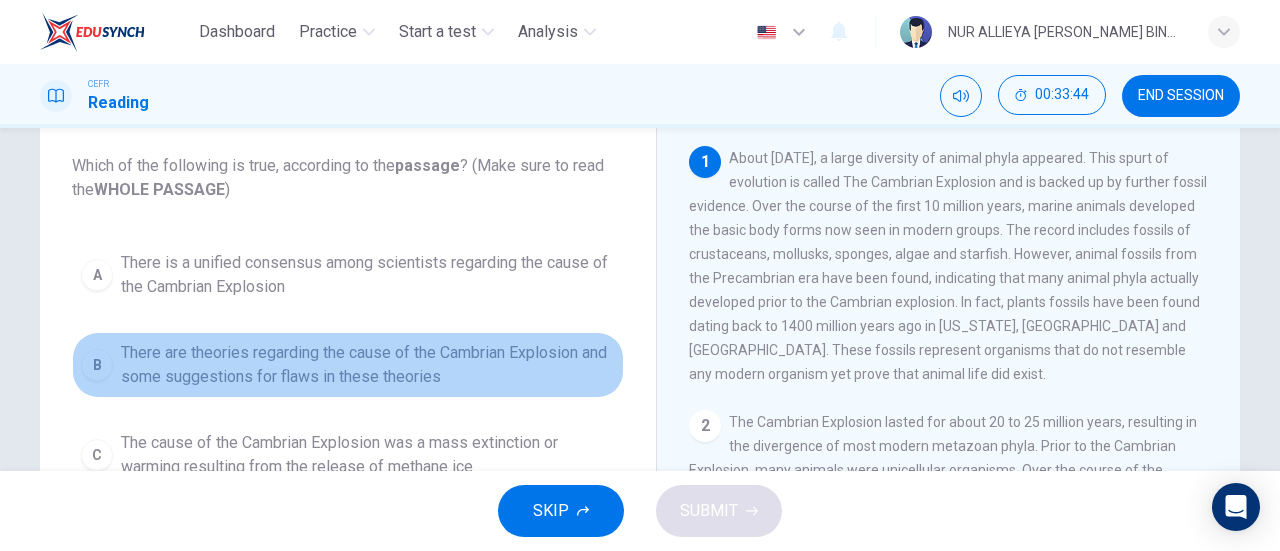 click on "There are theories regarding the cause of the Cambrian Explosion and some suggestions for flaws in these theories" at bounding box center [368, 365] 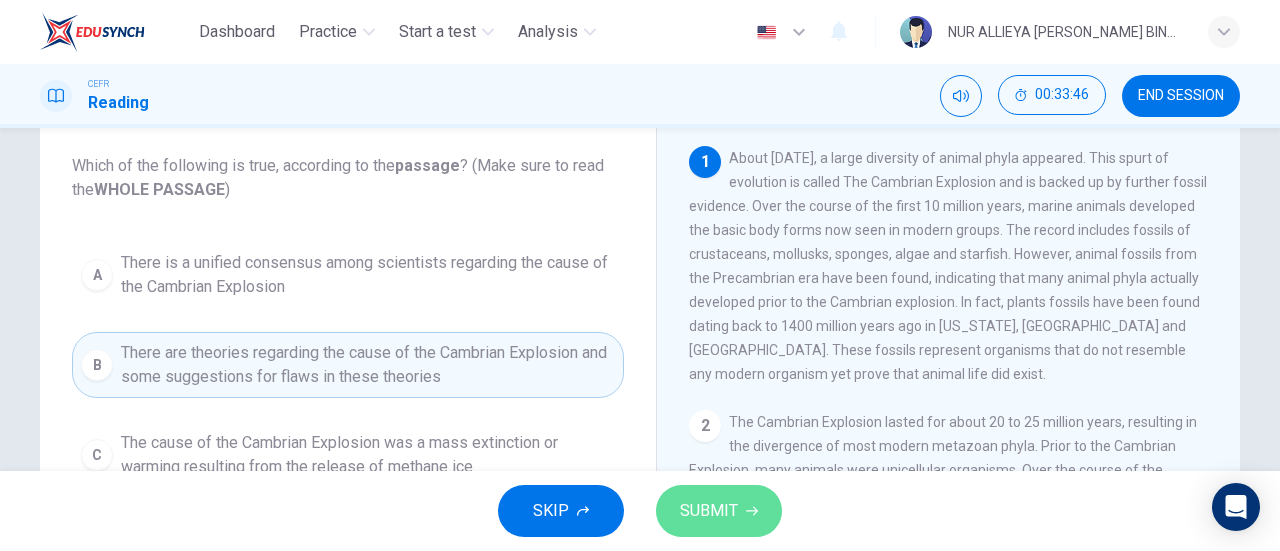click on "SUBMIT" at bounding box center (709, 511) 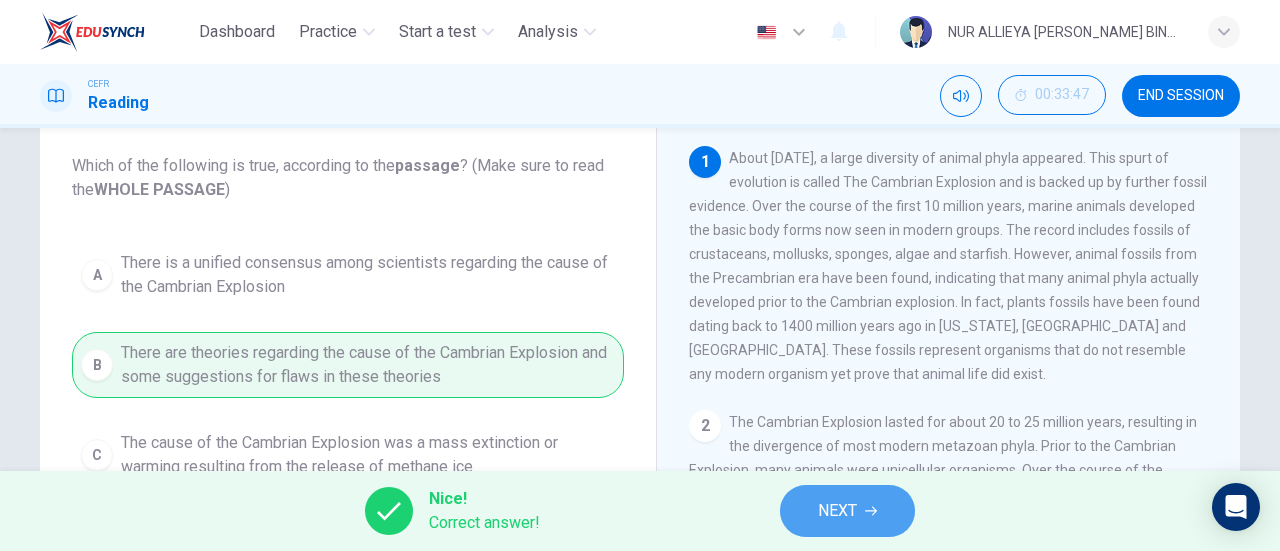 click 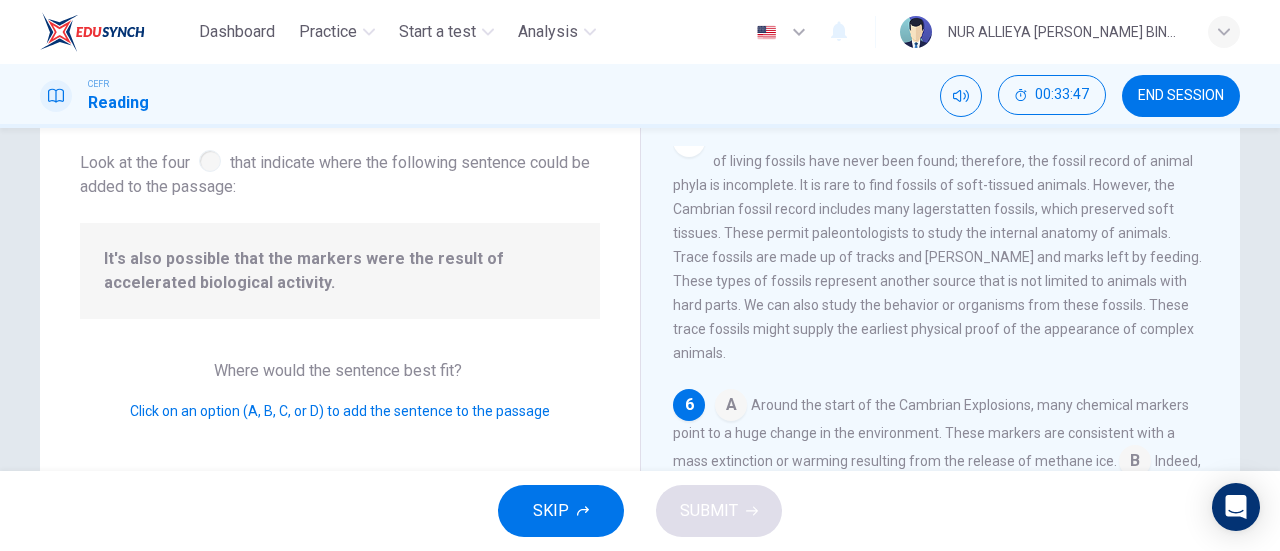scroll, scrollTop: 982, scrollLeft: 0, axis: vertical 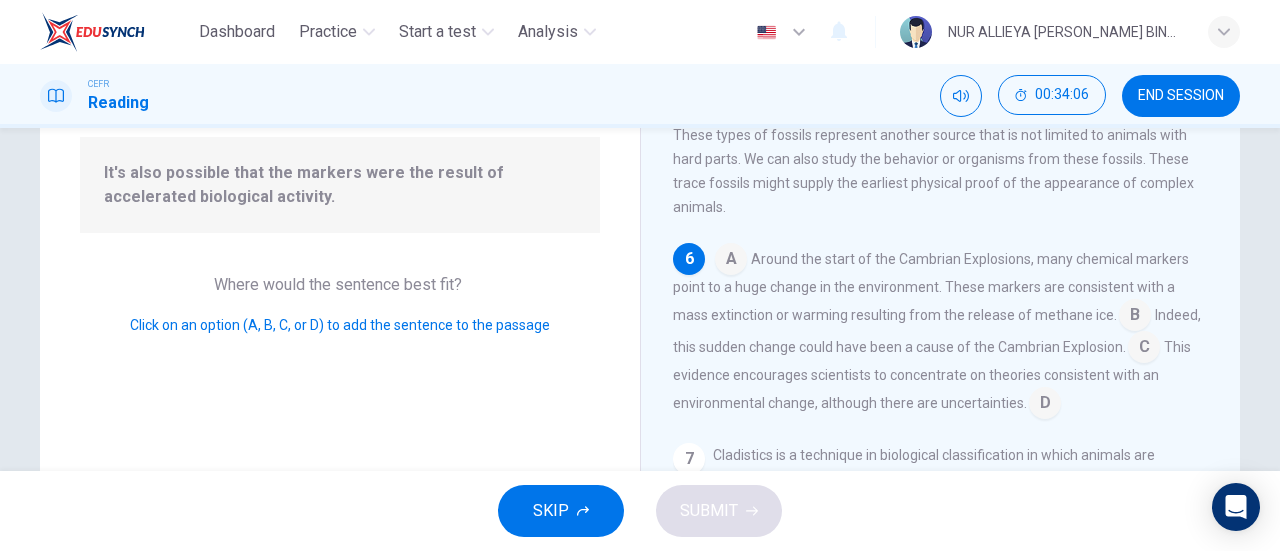 click at bounding box center (1144, 349) 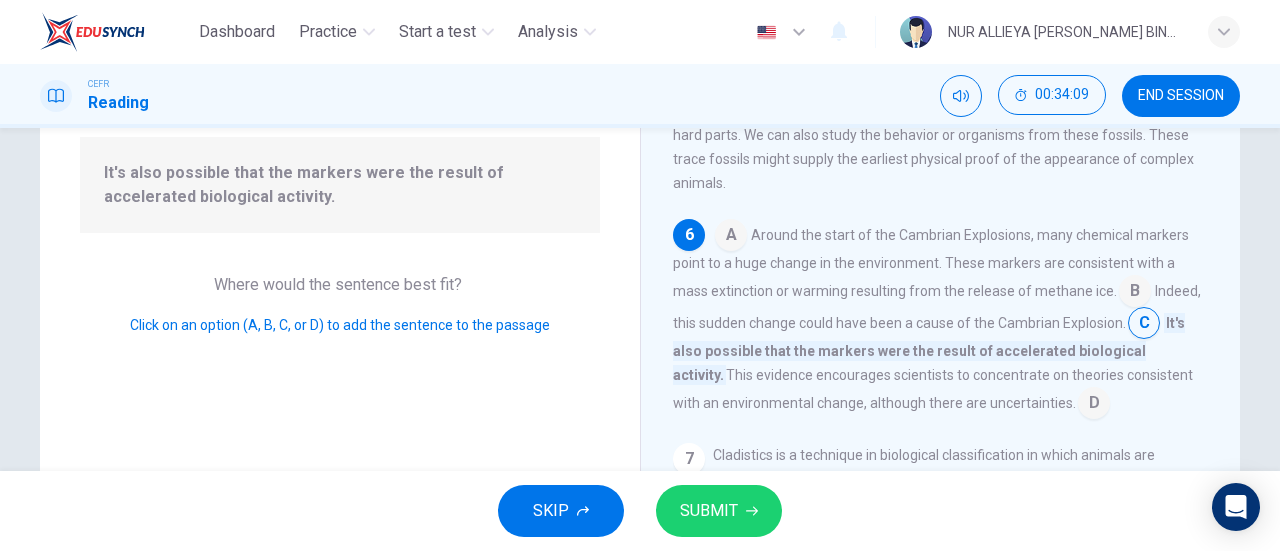 scroll, scrollTop: 1010, scrollLeft: 0, axis: vertical 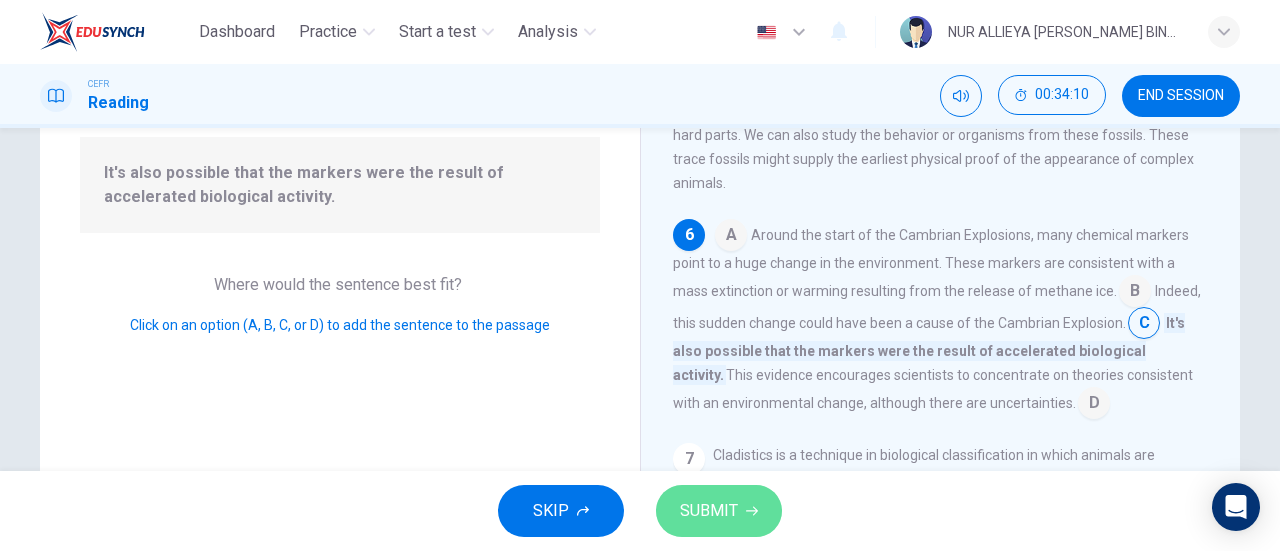 click on "SUBMIT" at bounding box center (719, 511) 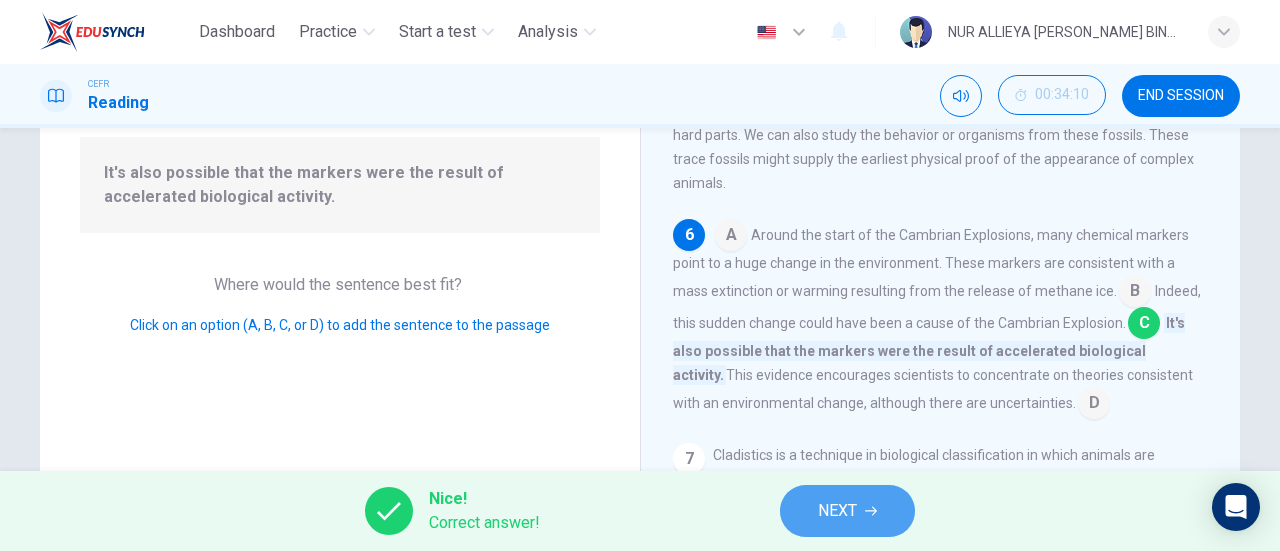 click on "NEXT" at bounding box center [837, 511] 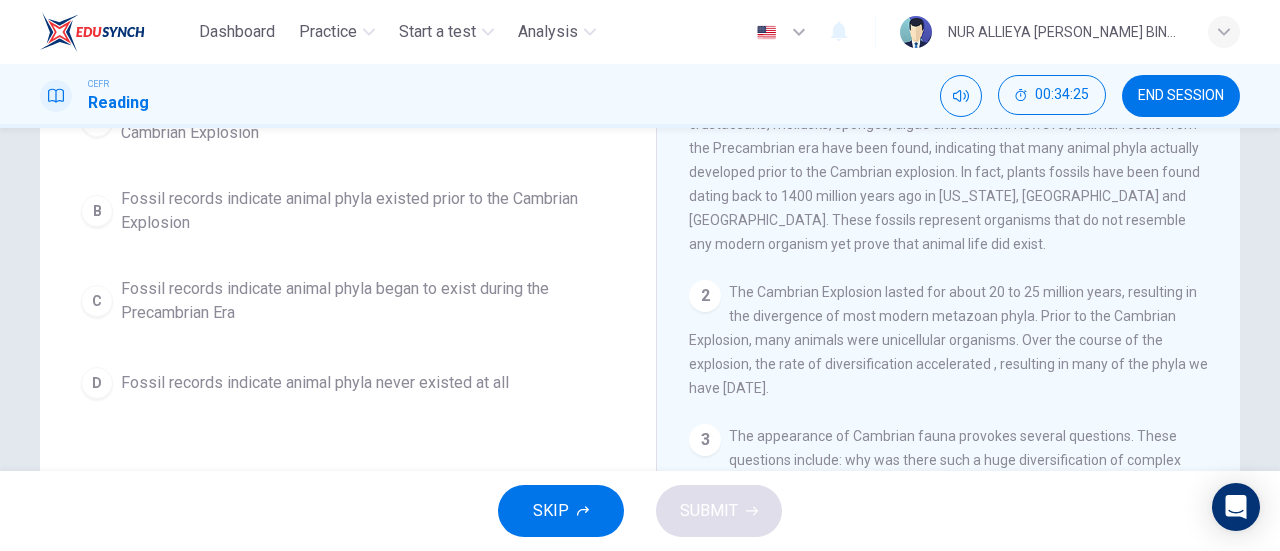 scroll, scrollTop: 241, scrollLeft: 0, axis: vertical 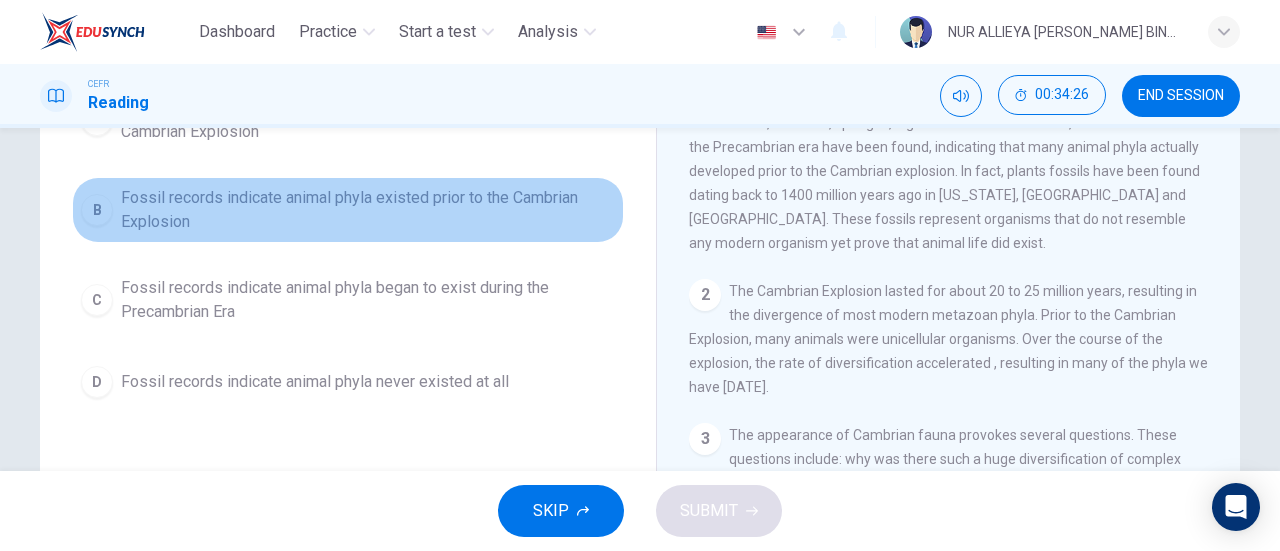 click on "Fossil records indicate animal phyla existed prior to the Cambrian Explosion" at bounding box center [368, 210] 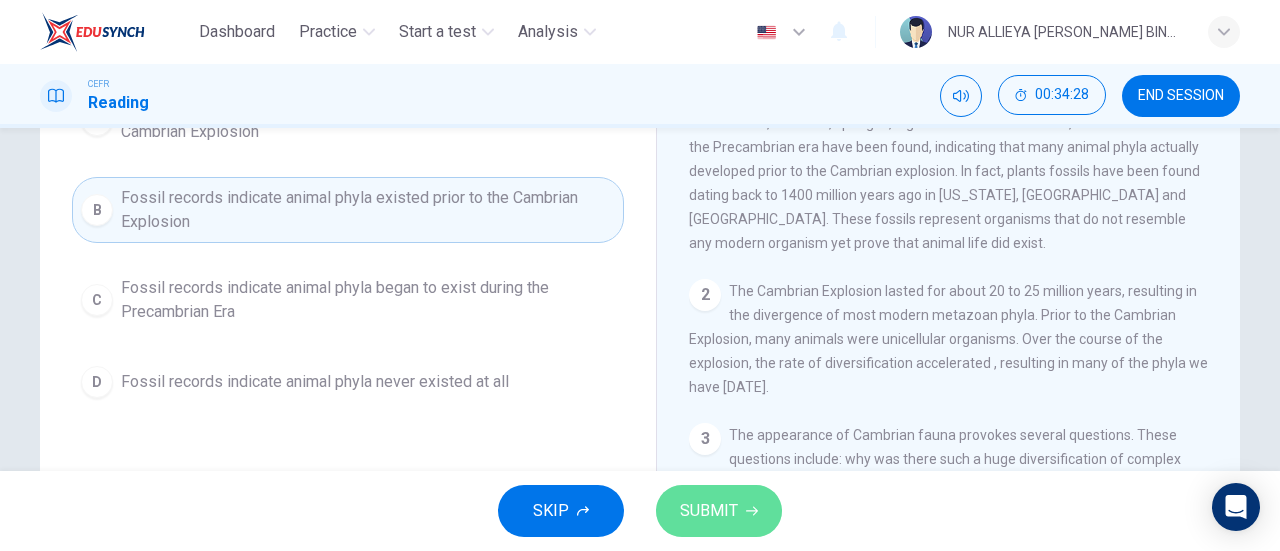 click on "SUBMIT" at bounding box center (709, 511) 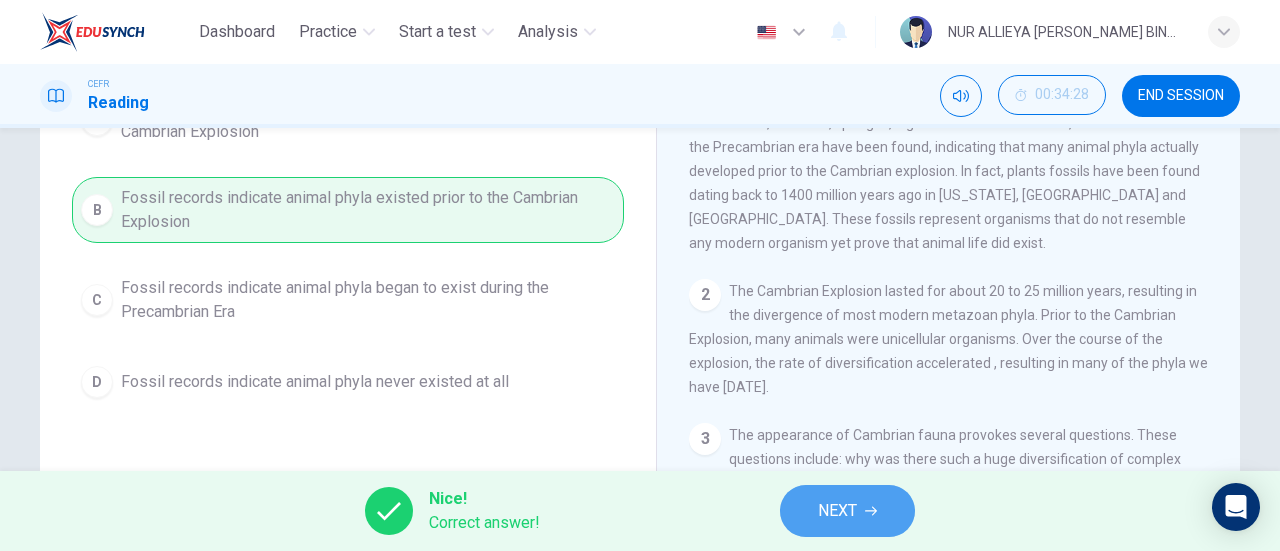 click on "NEXT" at bounding box center [837, 511] 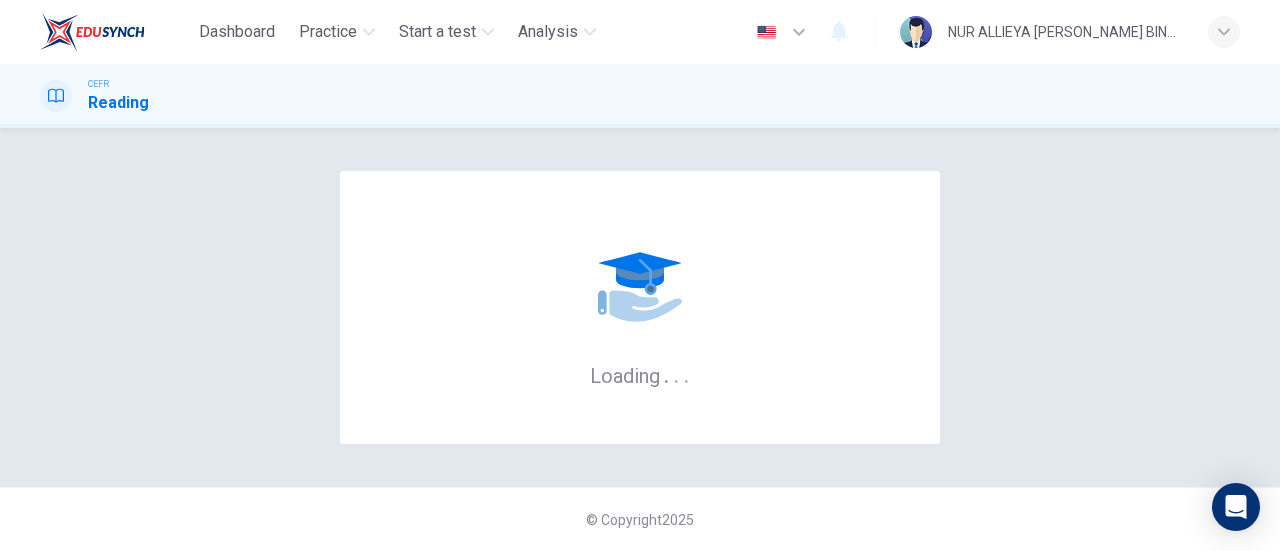 scroll, scrollTop: 0, scrollLeft: 0, axis: both 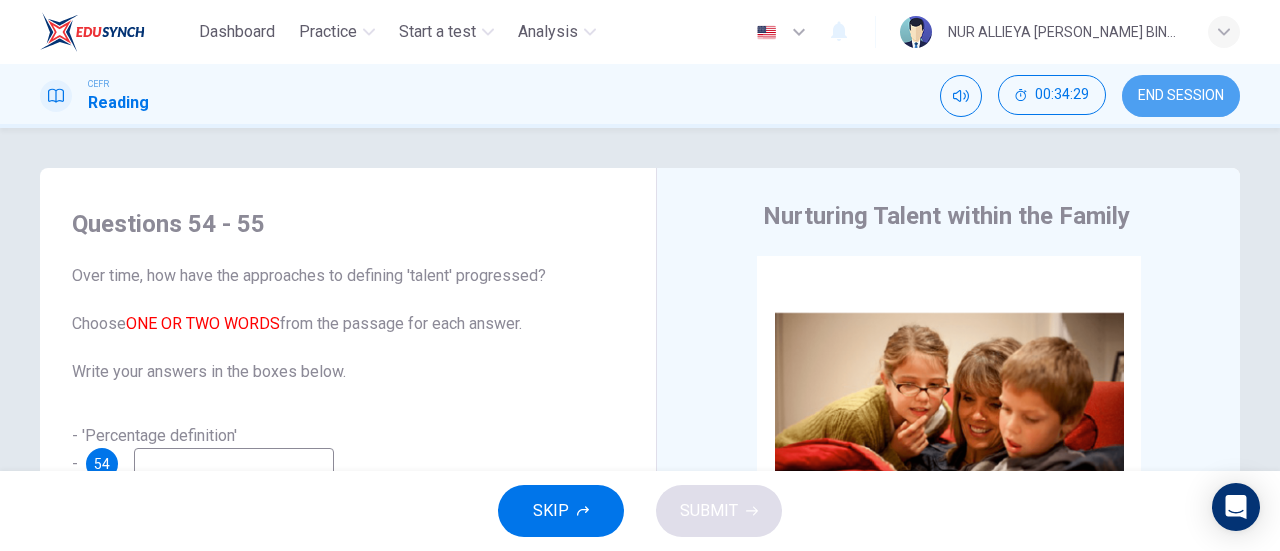 click on "END SESSION" at bounding box center (1181, 96) 